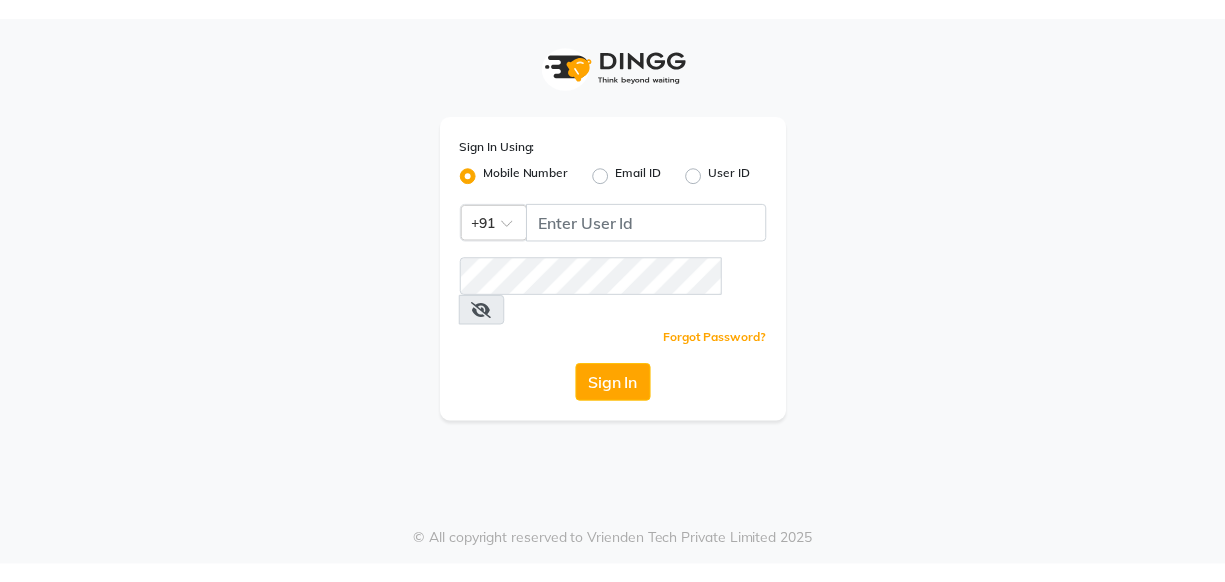 scroll, scrollTop: 0, scrollLeft: 0, axis: both 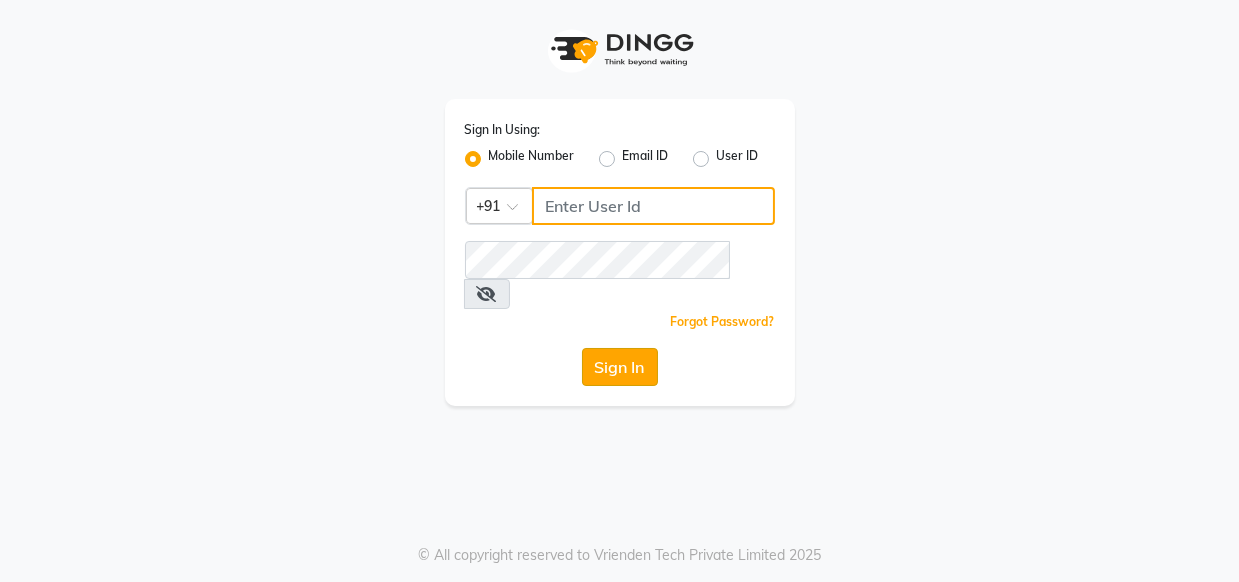 type on "9769013817" 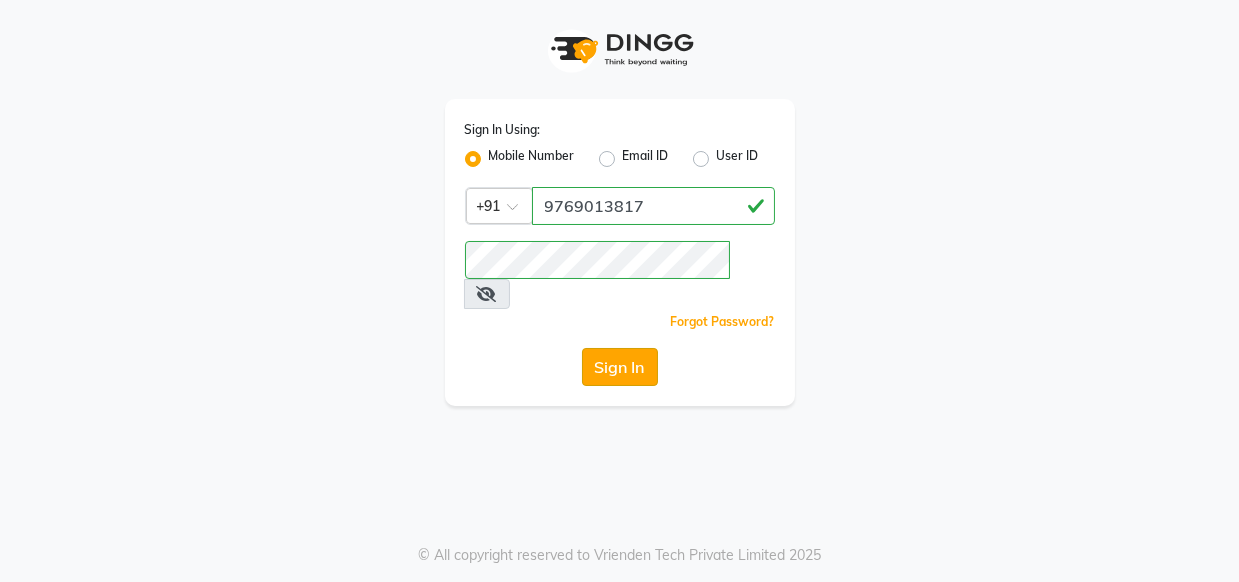 click on "Sign In" 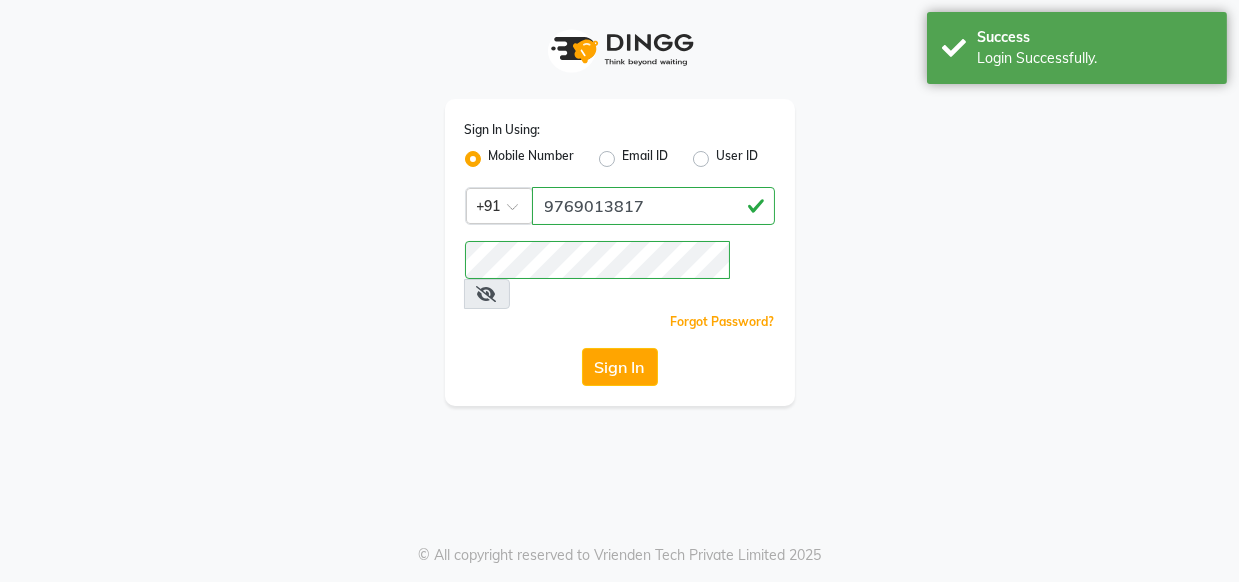 select on "service" 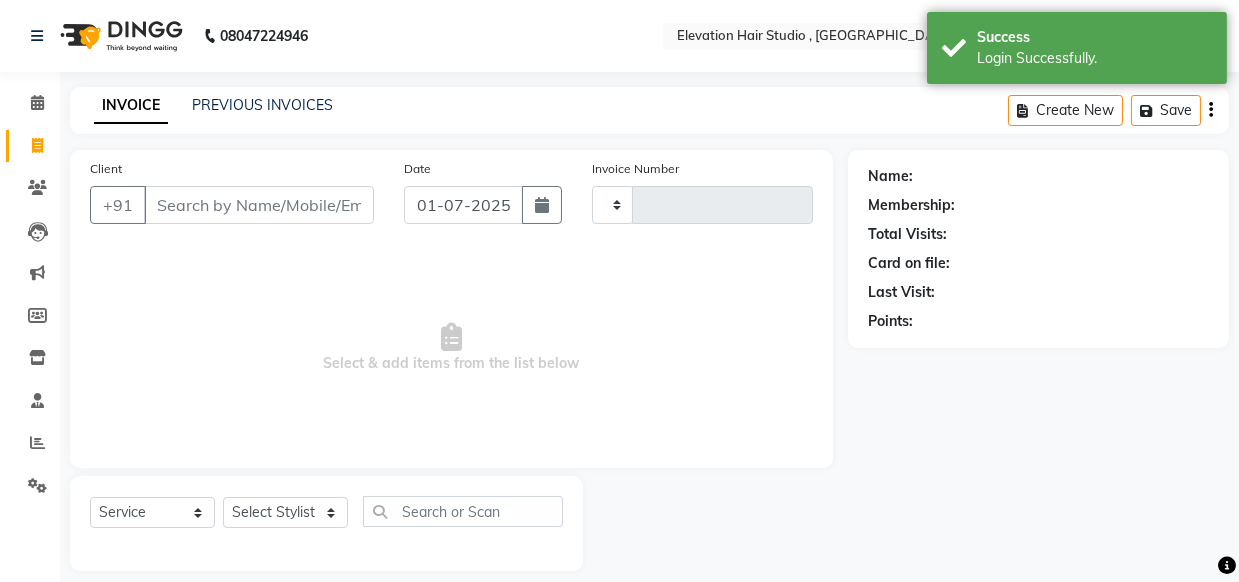 type on "0470" 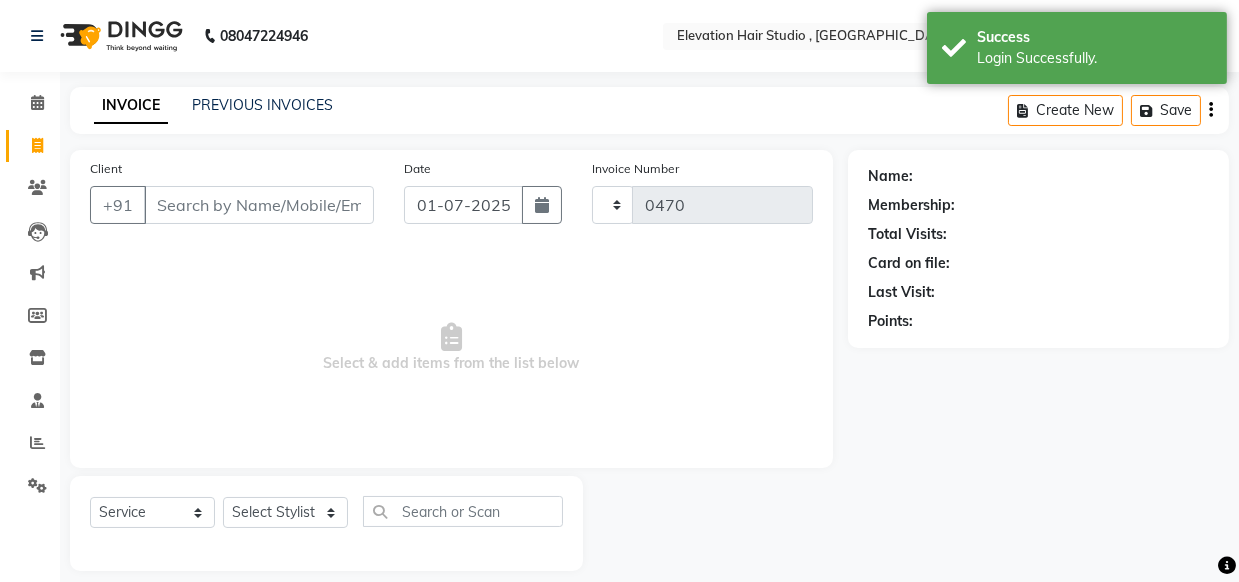 select on "en" 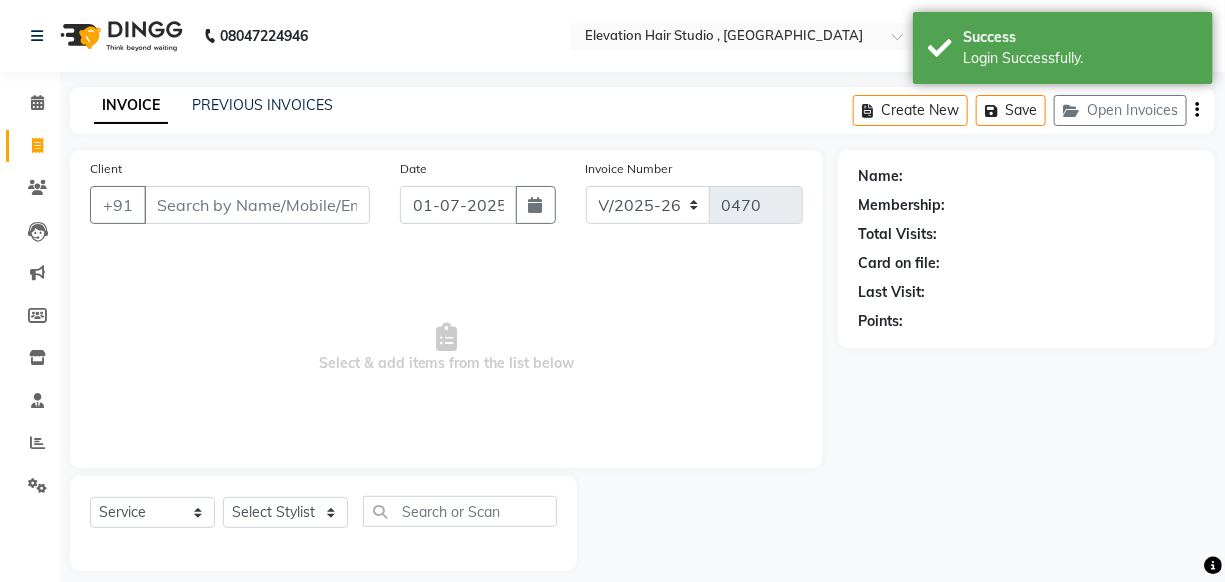 click on "Client" at bounding box center (257, 205) 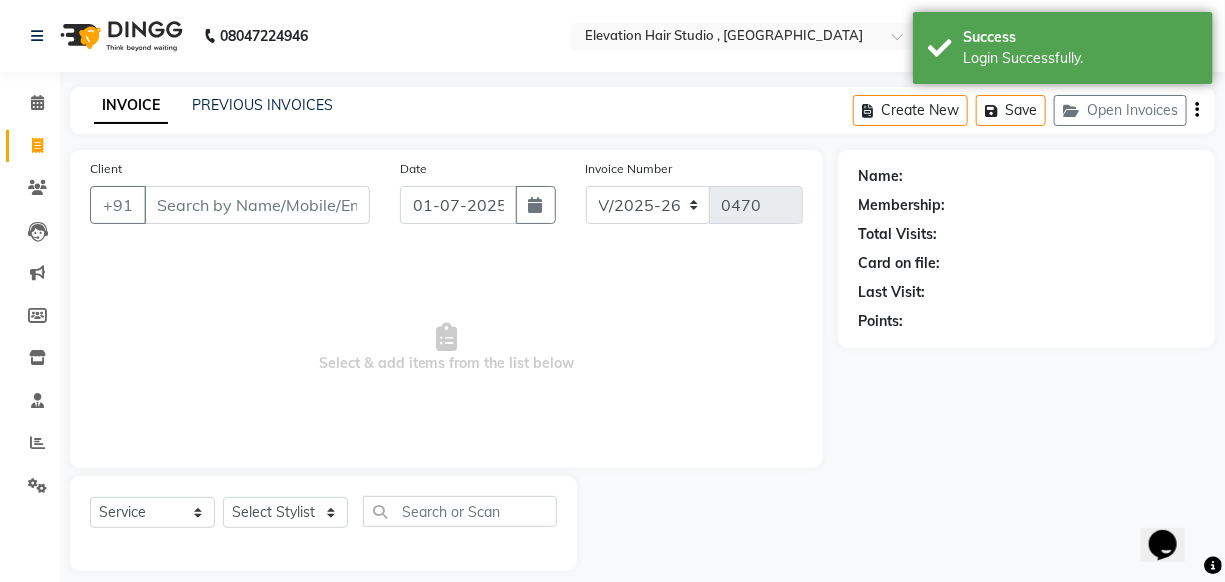 scroll, scrollTop: 0, scrollLeft: 0, axis: both 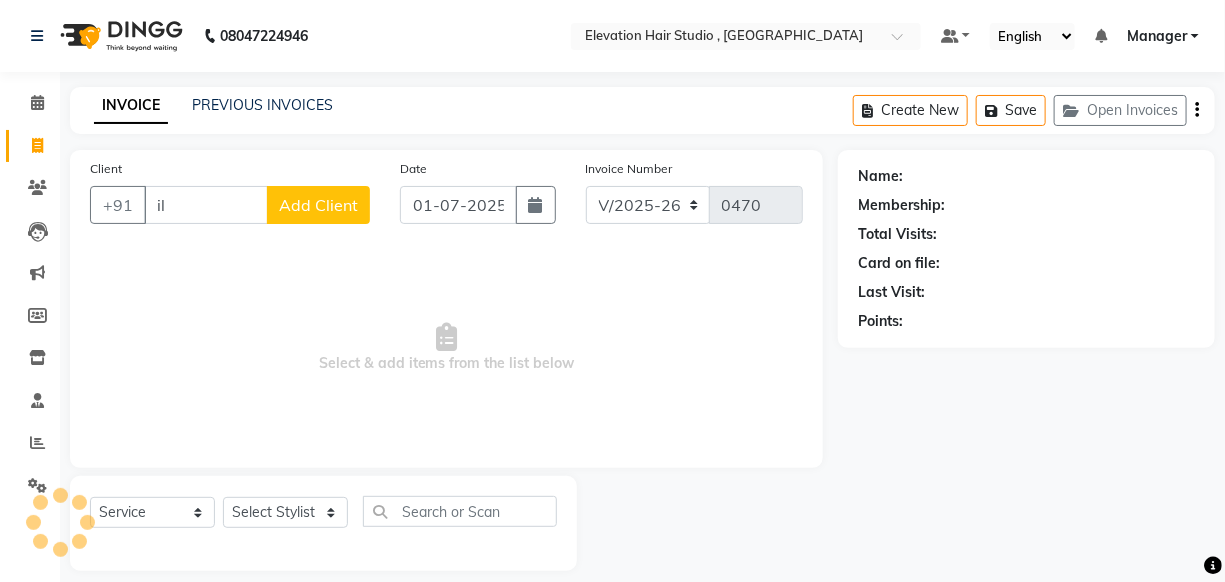 type on "i" 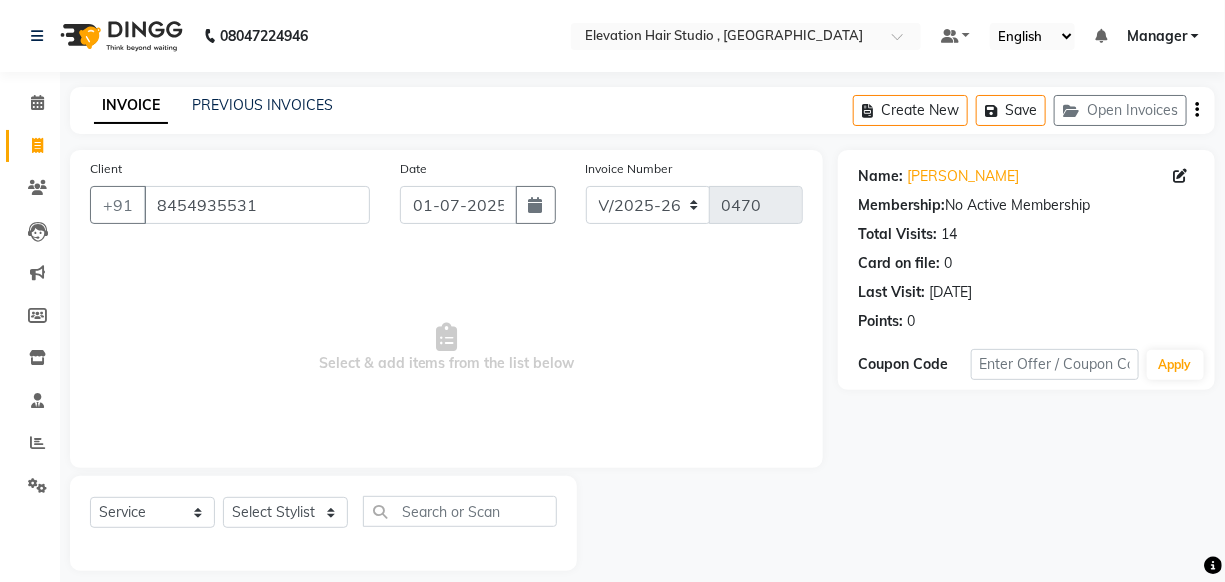 drag, startPoint x: 248, startPoint y: 180, endPoint x: 247, endPoint y: 202, distance: 22.022715 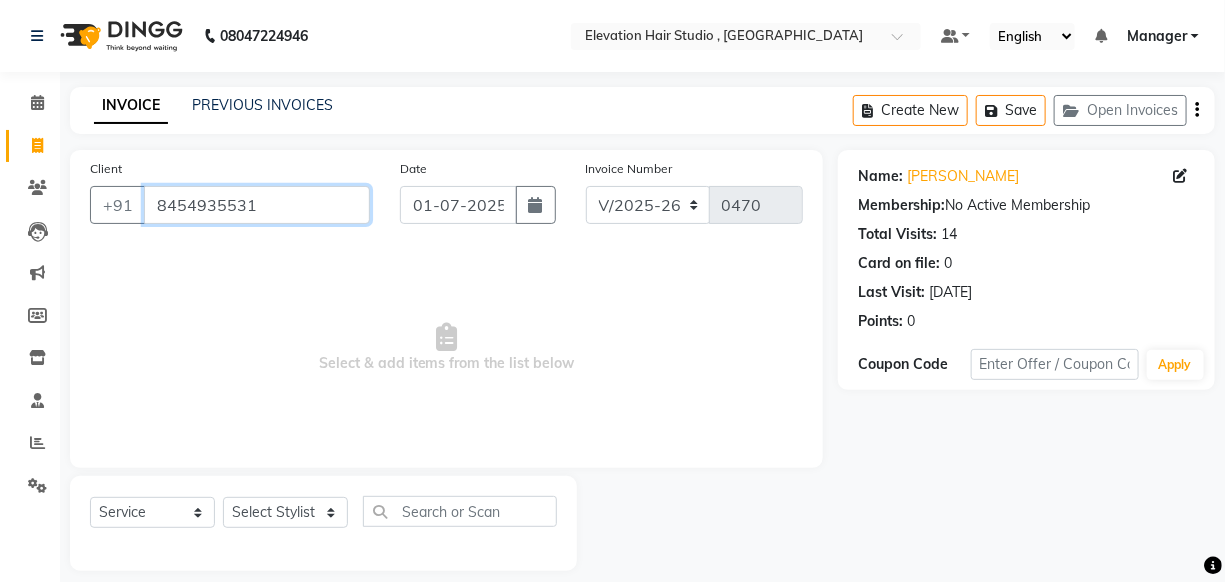 click on "8454935531" at bounding box center (257, 205) 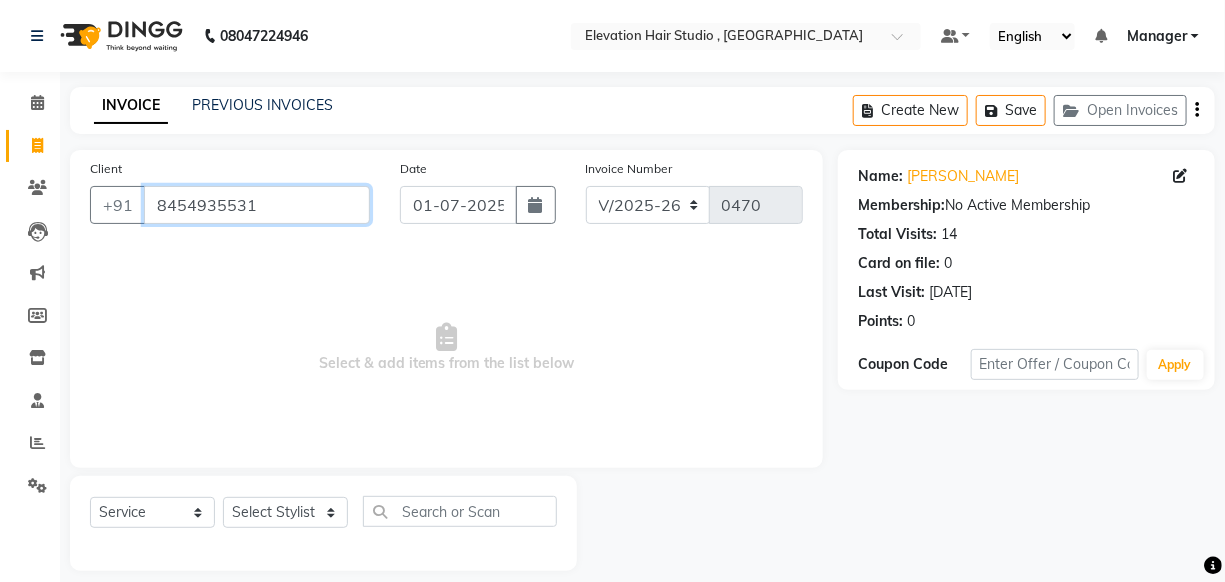 click on "8454935531" at bounding box center (257, 205) 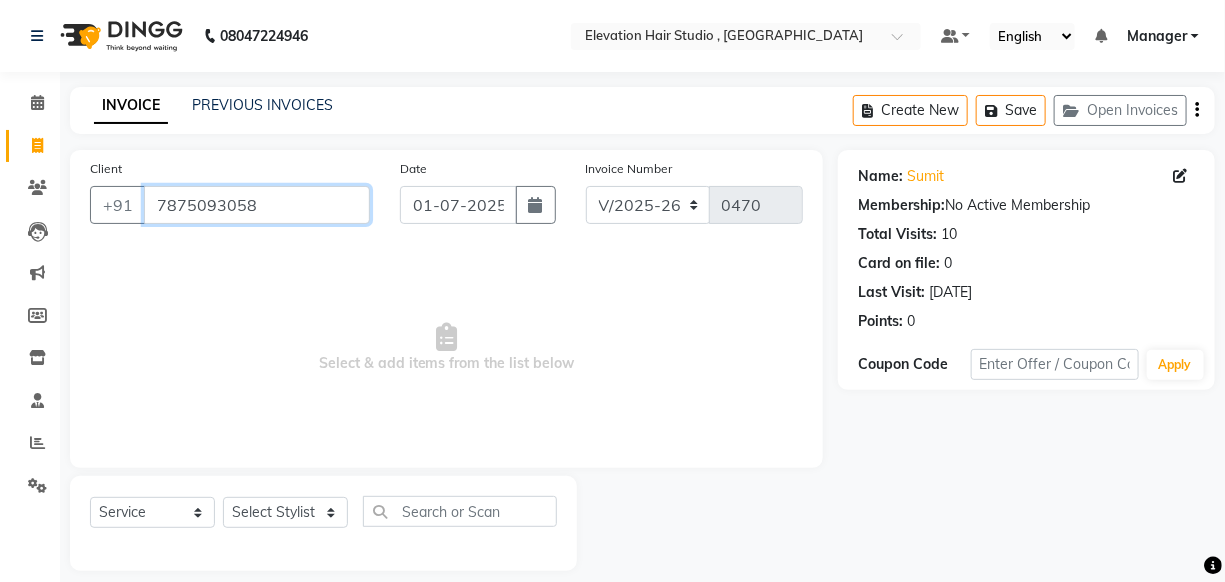 click on "7875093058" at bounding box center (257, 205) 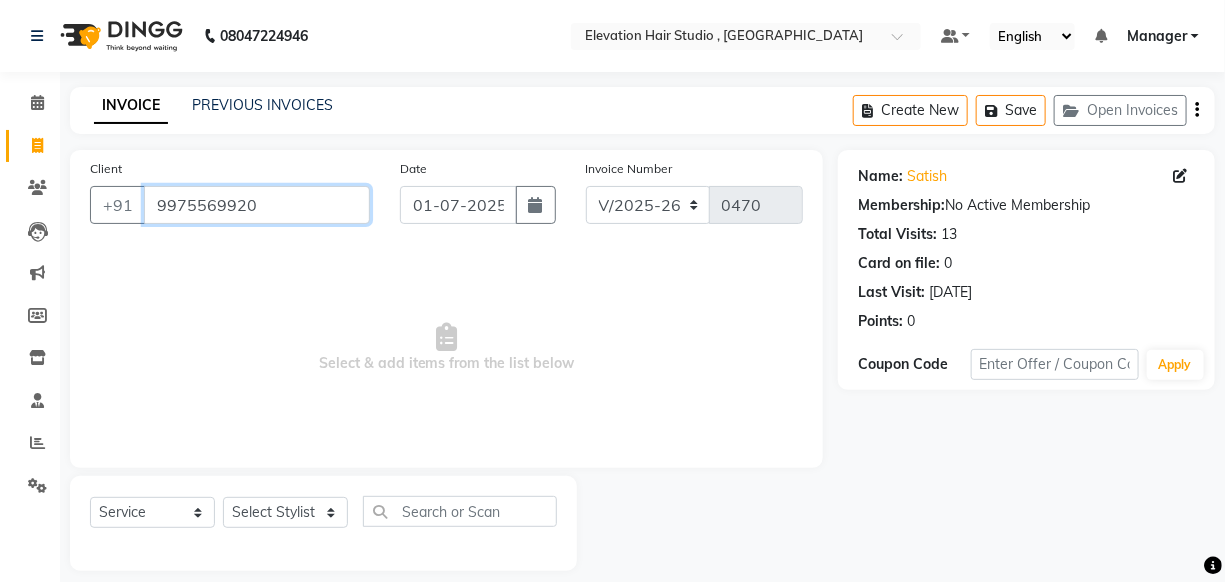 click on "9975569920" at bounding box center [257, 205] 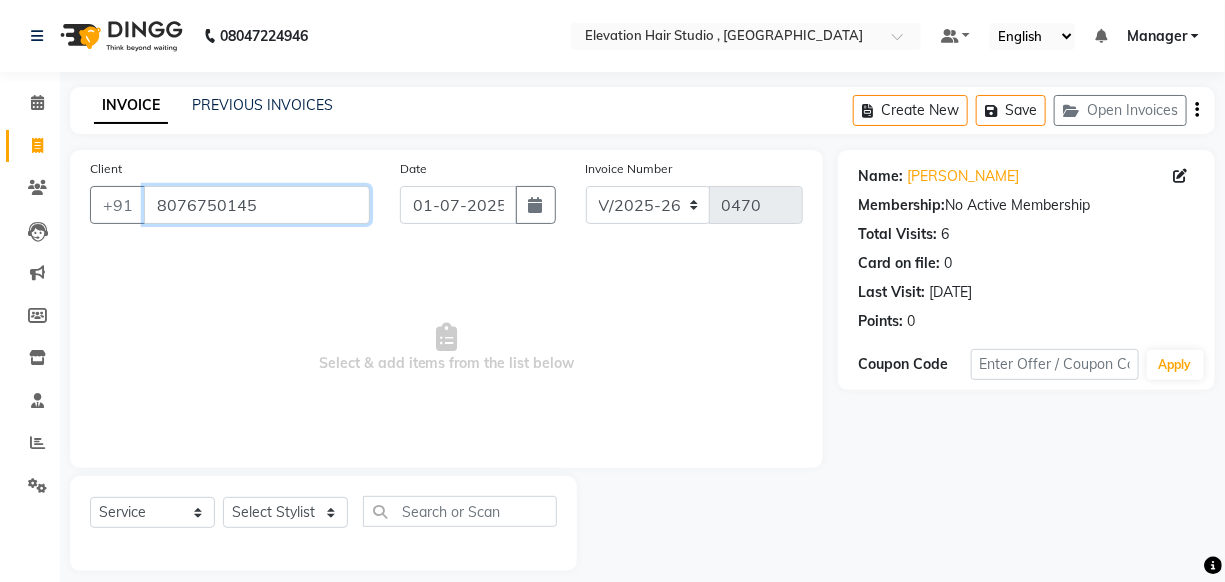 click on "8076750145" at bounding box center (257, 205) 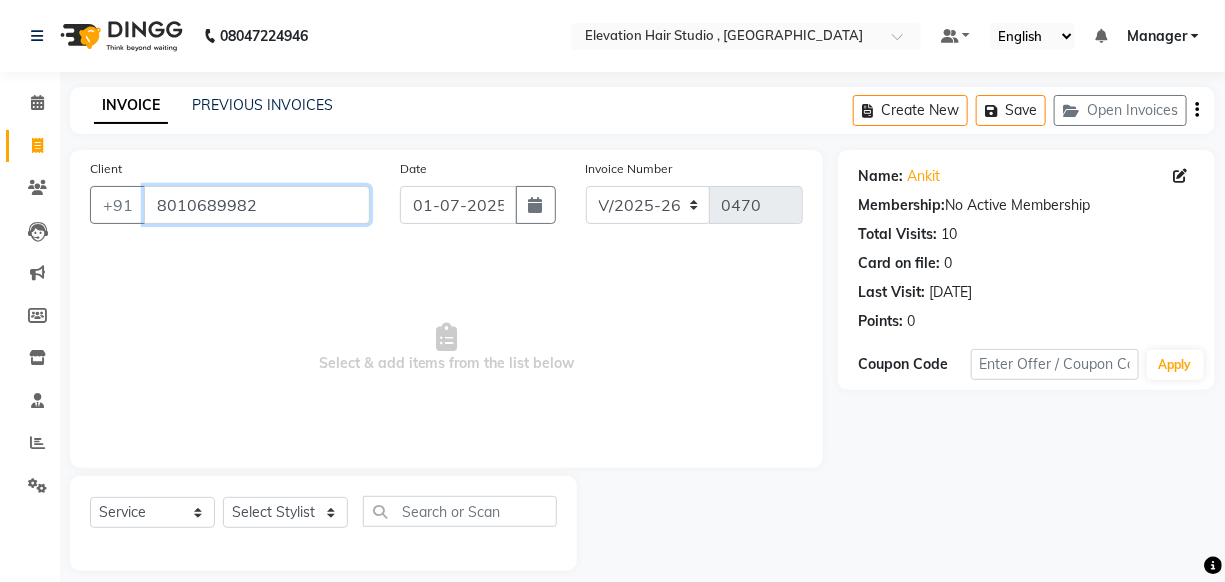 click on "8010689982" at bounding box center [257, 205] 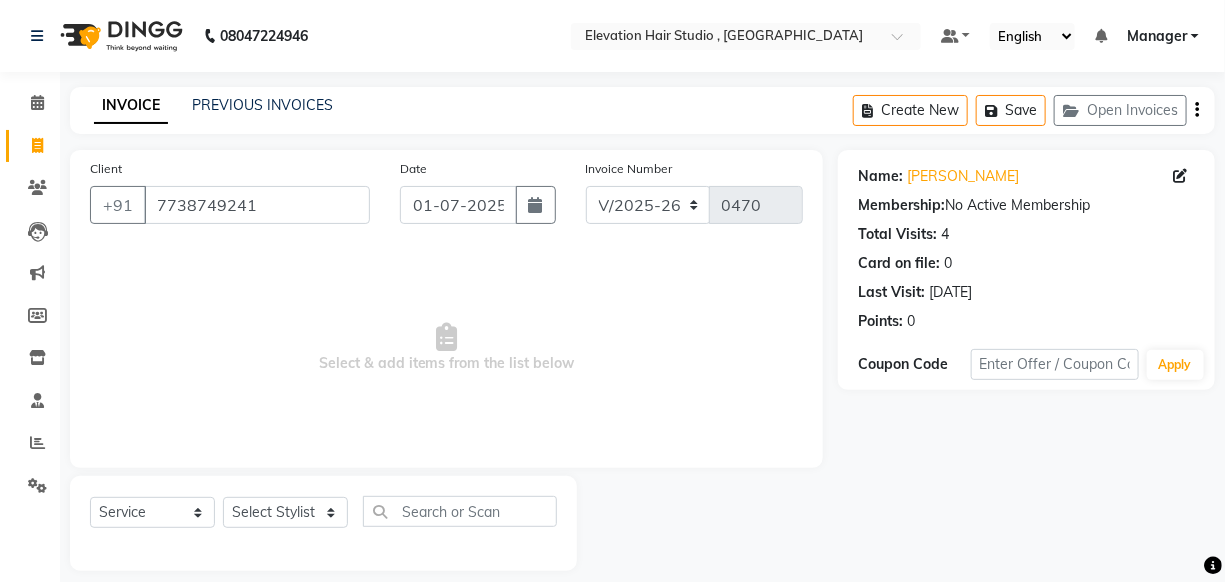 scroll, scrollTop: 20, scrollLeft: 0, axis: vertical 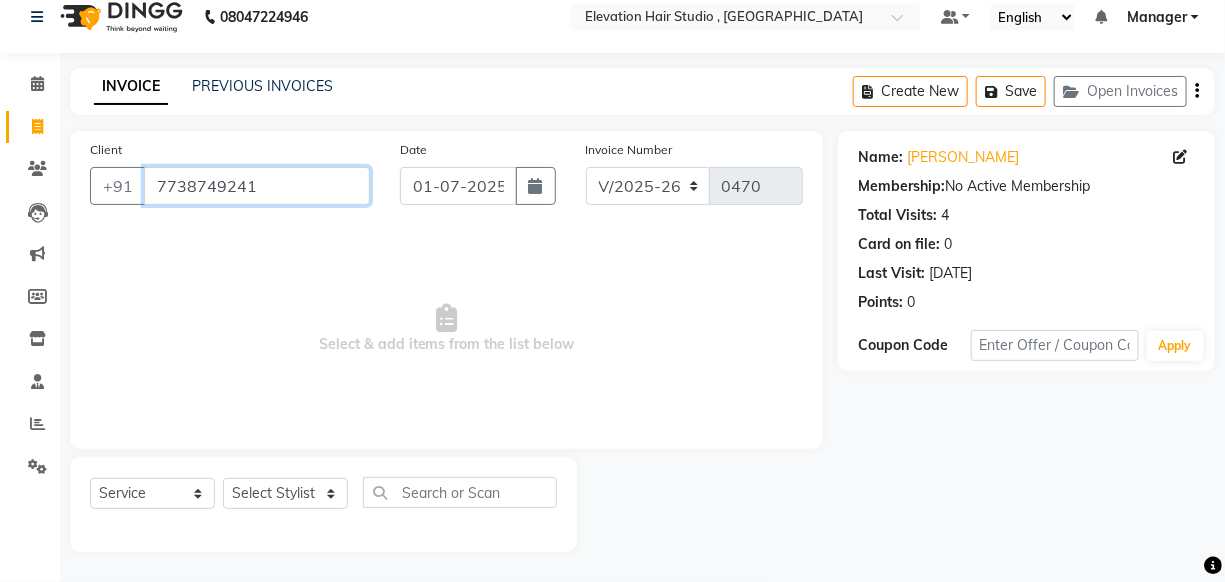 click on "7738749241" at bounding box center [257, 186] 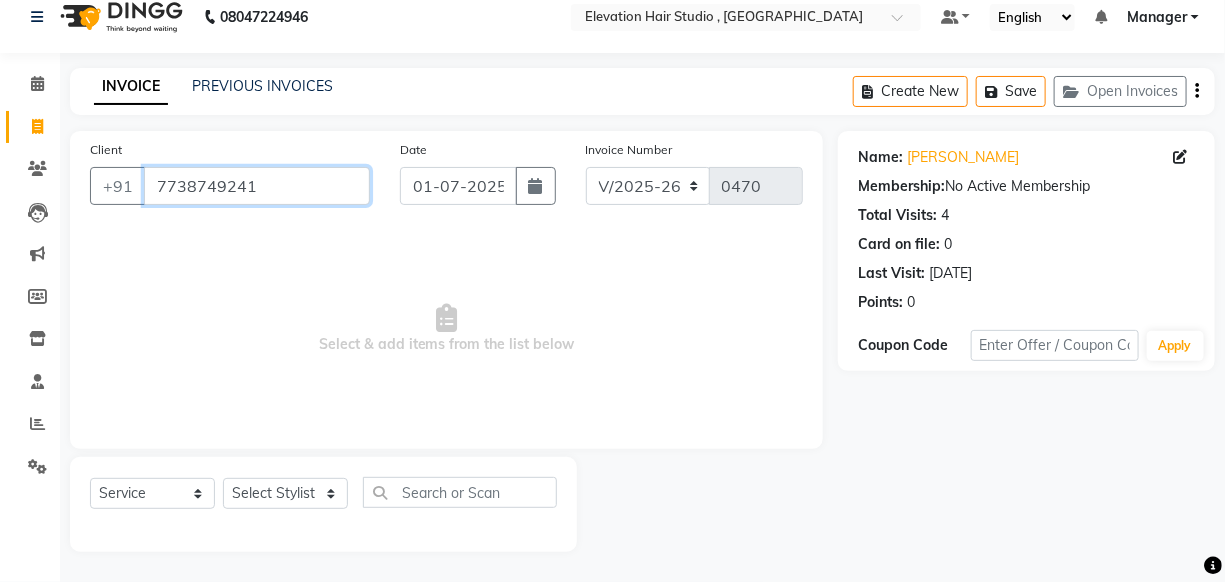 click on "7738749241" at bounding box center (257, 186) 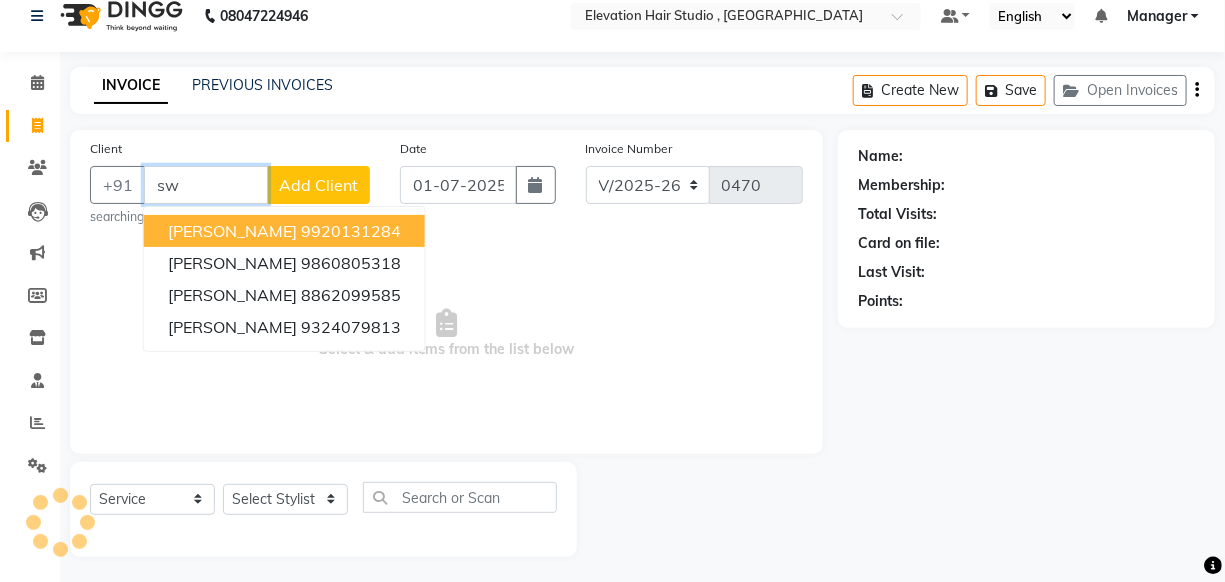 type on "s" 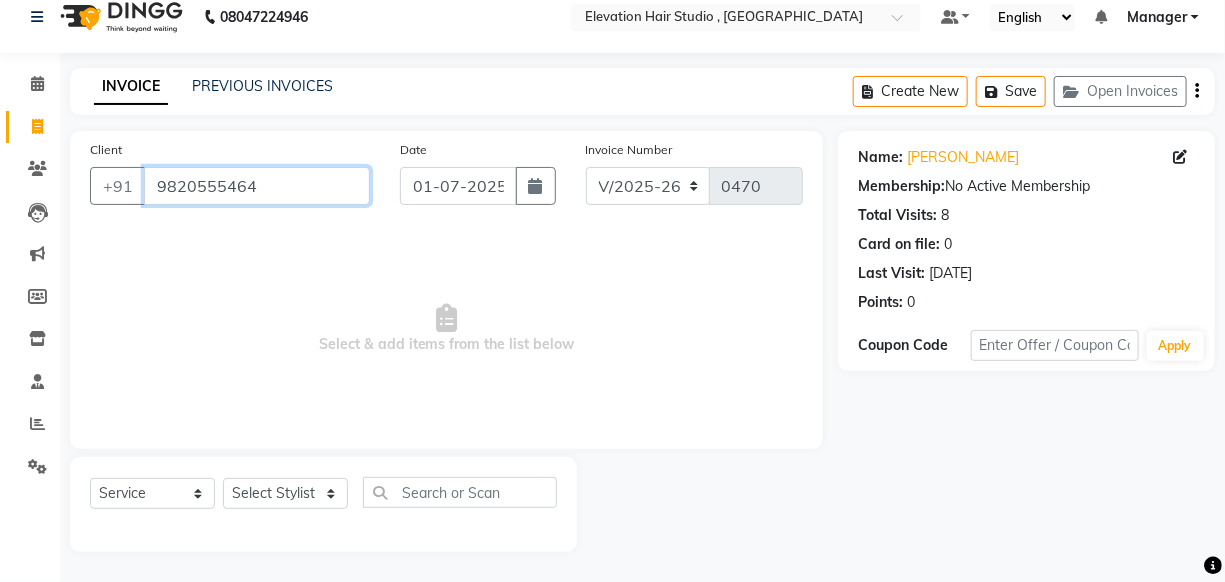 click on "9820555464" at bounding box center (257, 186) 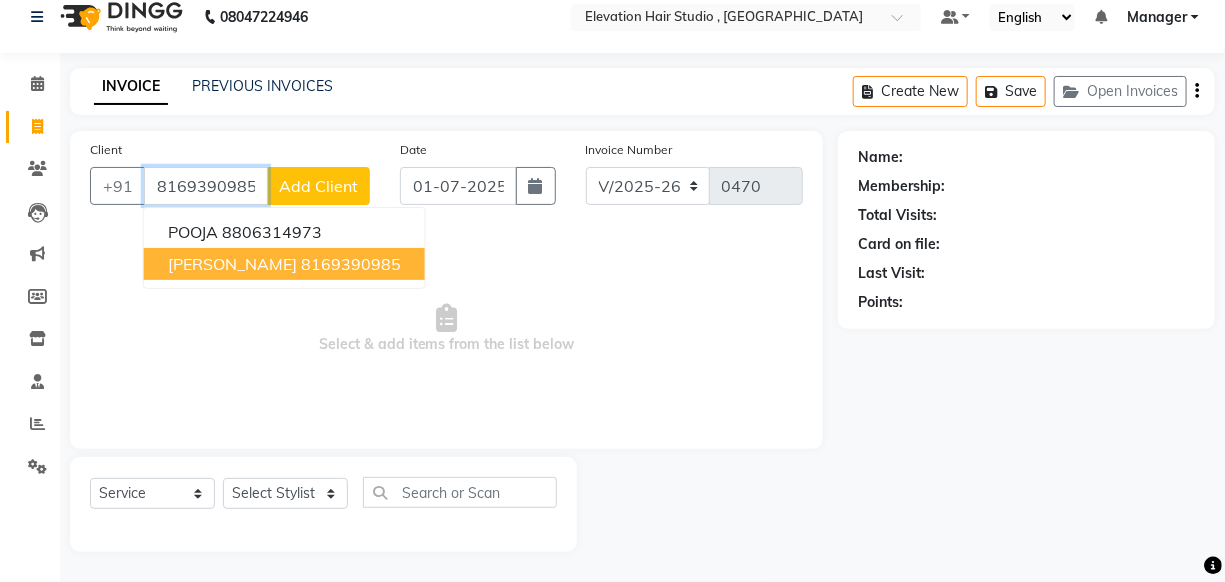 type on "8169390985" 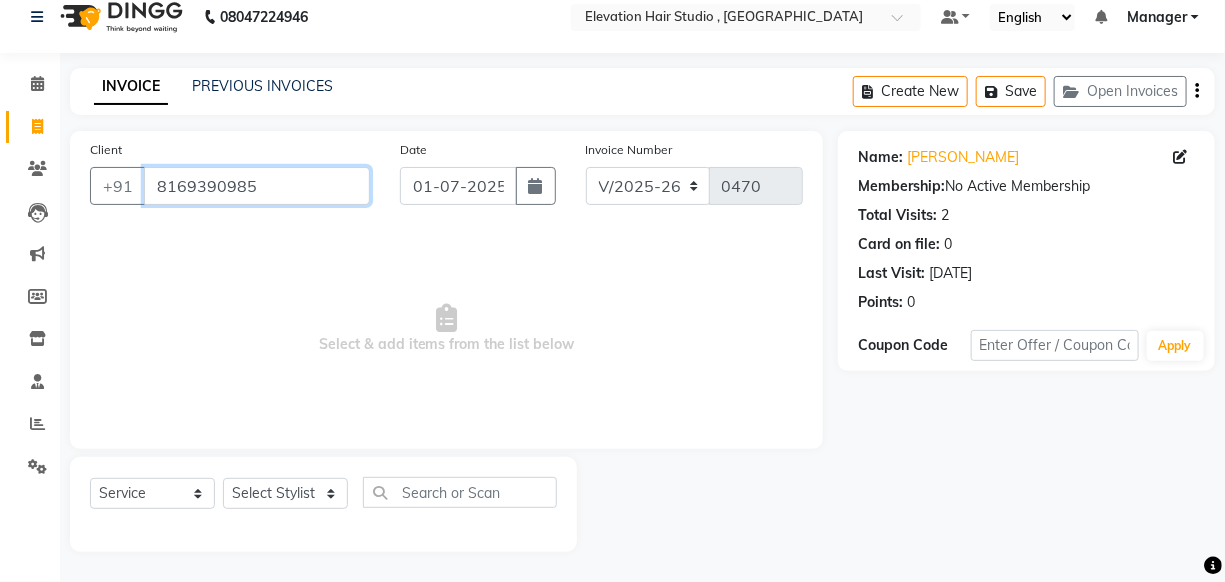 click on "8169390985" at bounding box center [257, 186] 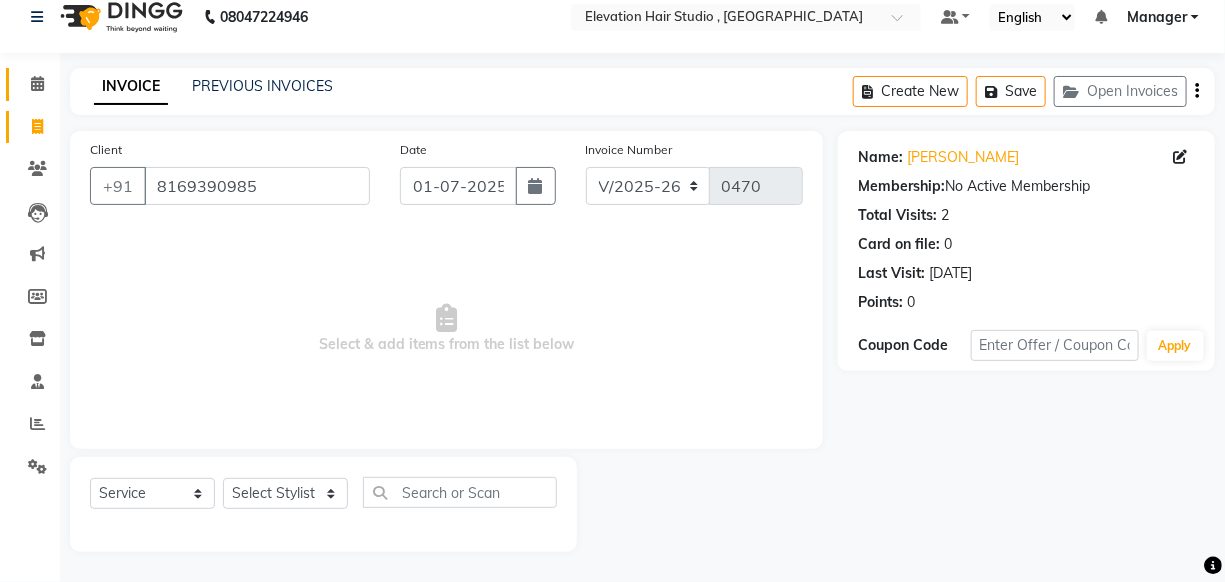 click 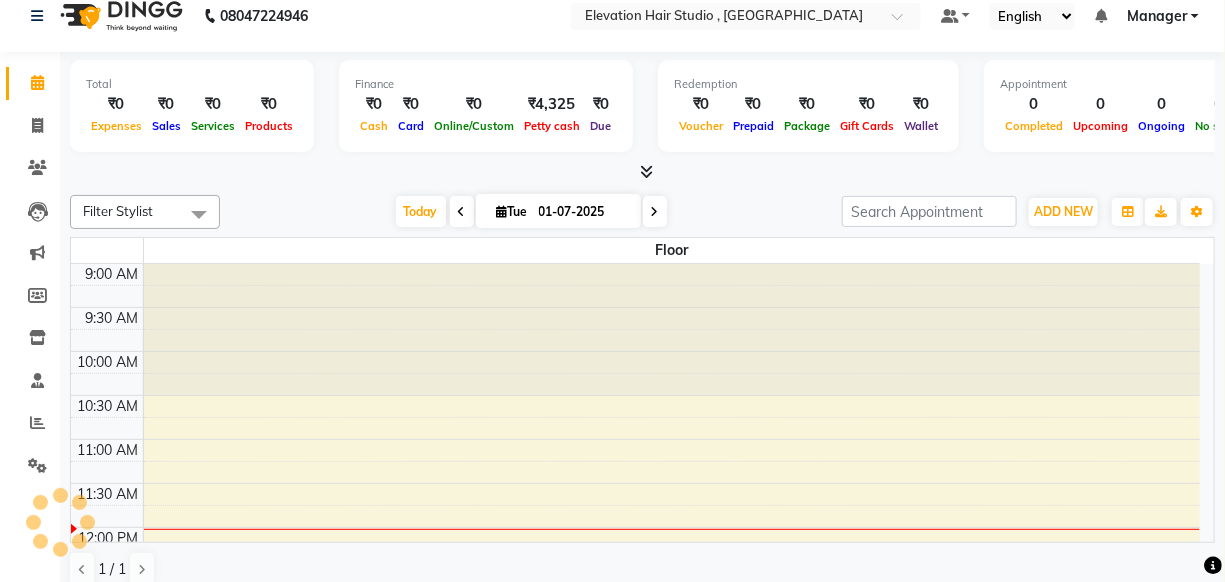 scroll, scrollTop: 0, scrollLeft: 0, axis: both 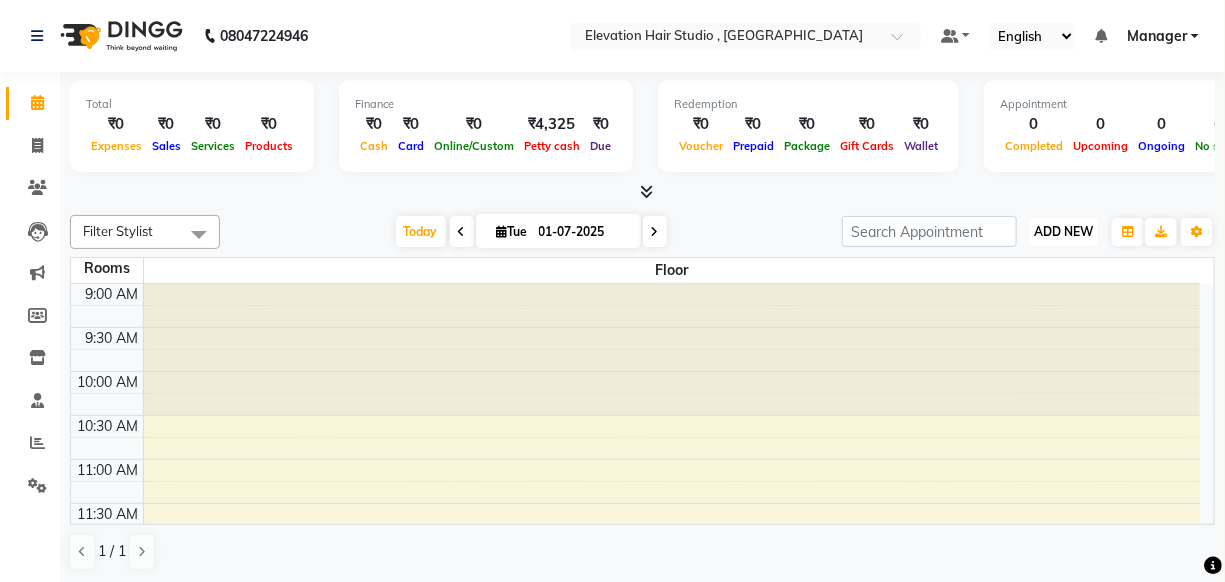 click on "ADD NEW" at bounding box center [1063, 231] 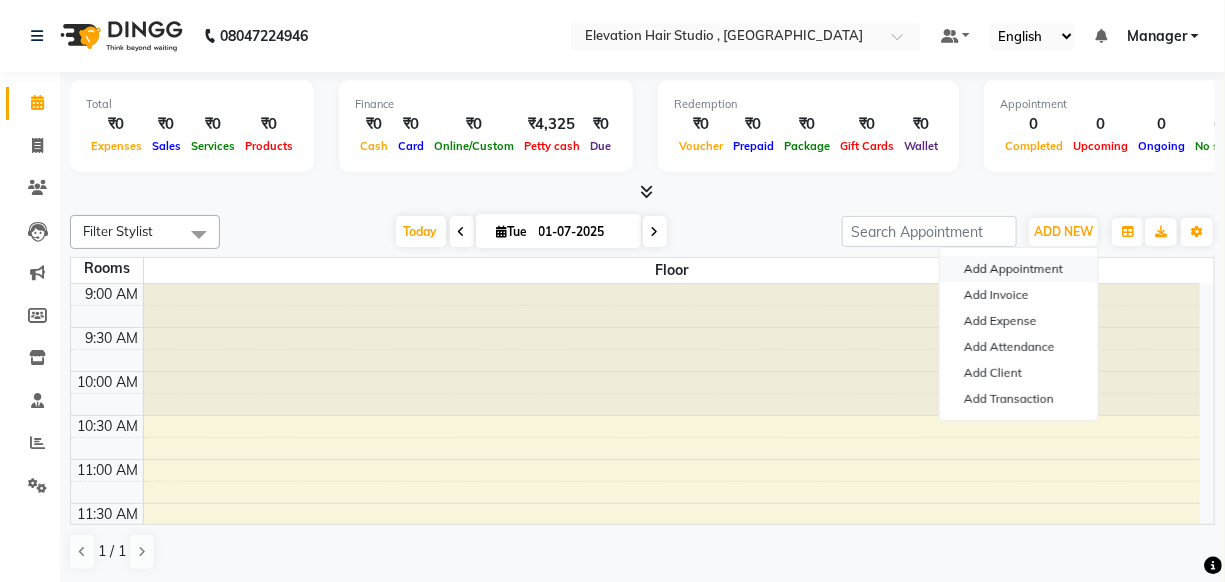click on "Add Appointment" at bounding box center (1019, 269) 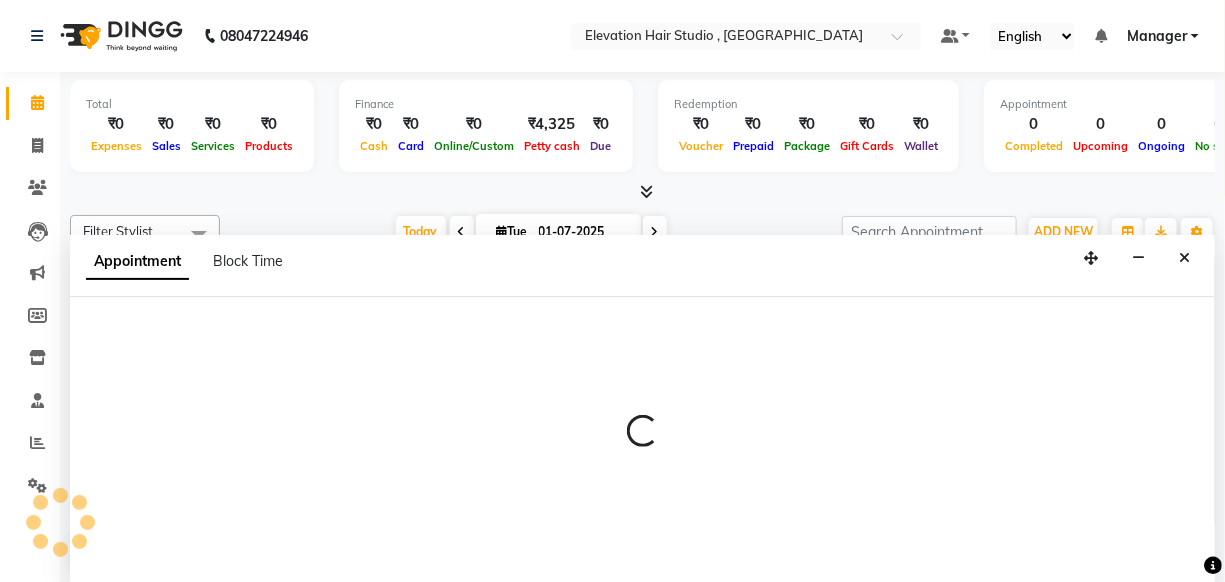 scroll, scrollTop: 0, scrollLeft: 0, axis: both 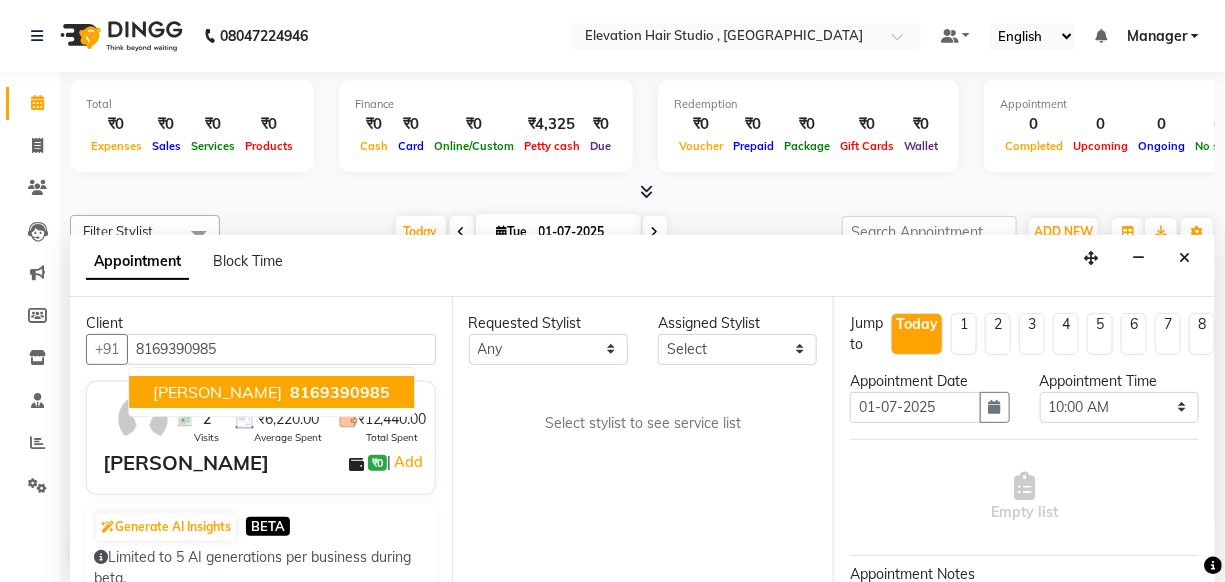 click on "8169390985" at bounding box center (340, 392) 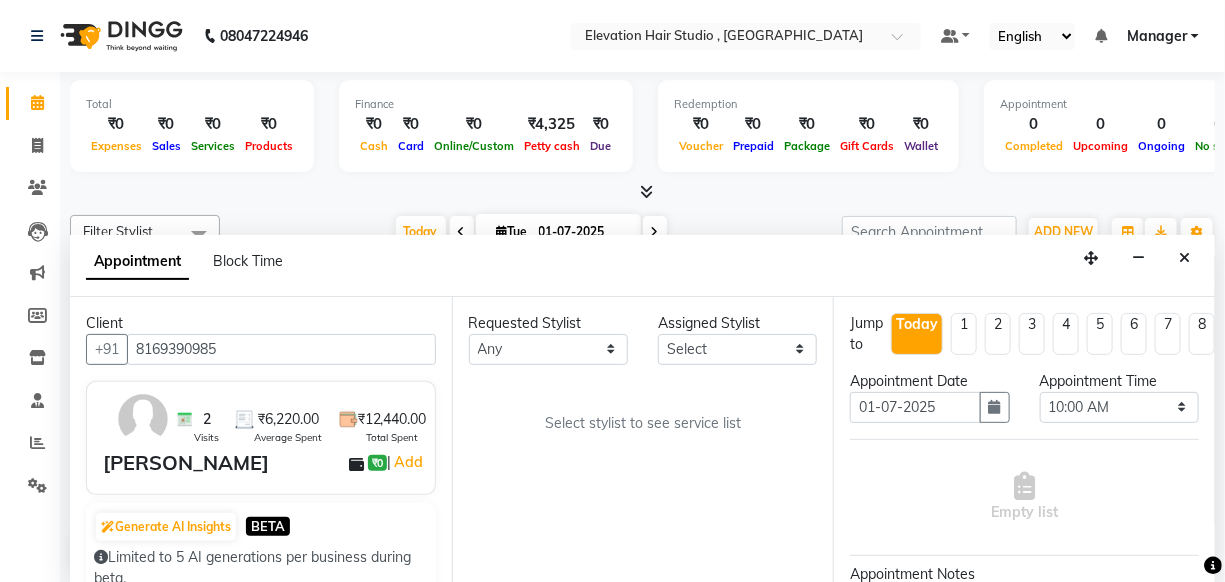 type on "8169390985" 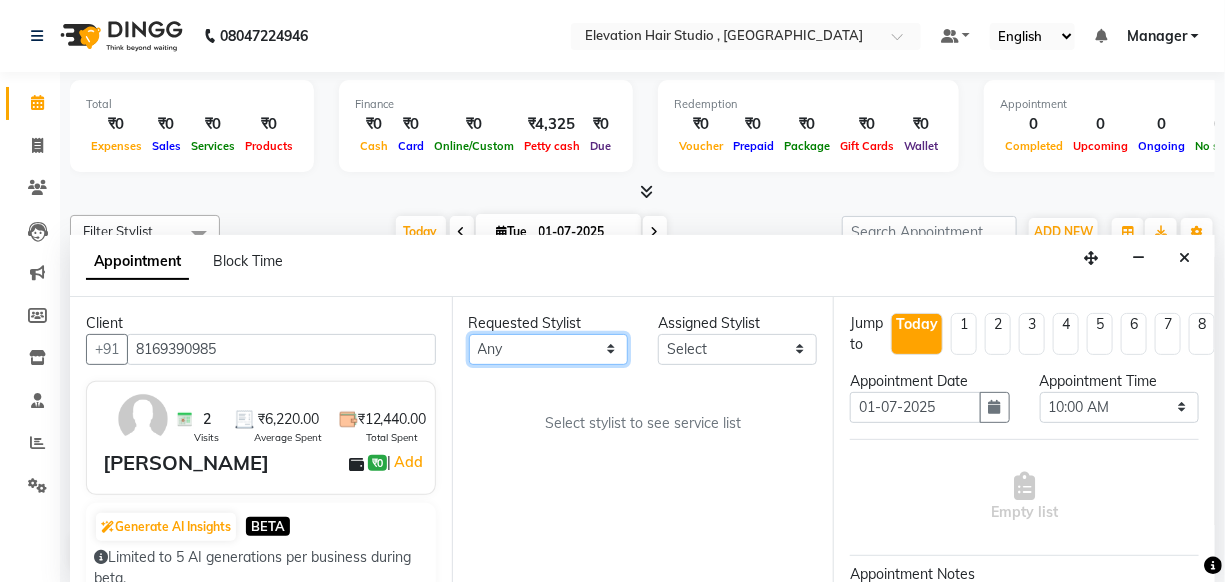 click on "Any Anish shaikh anjali gautam Ashik ali Dilip Manager mehboob  sameer Sanjay Sarfaraz  Tanvi" at bounding box center (548, 349) 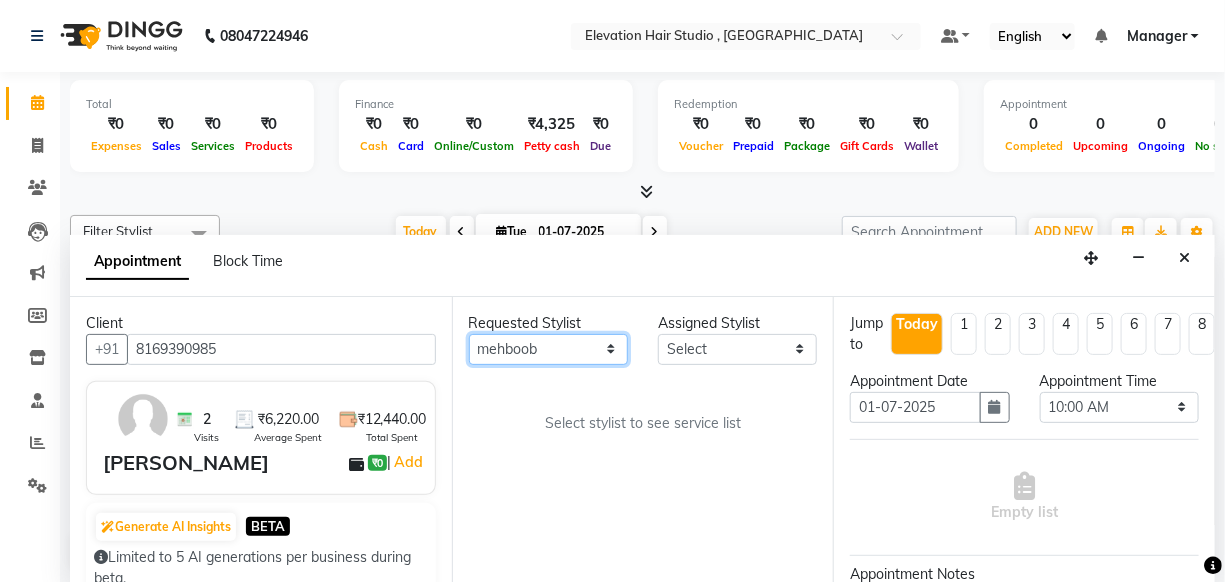 click on "Any Anish shaikh anjali gautam Ashik ali Dilip Manager mehboob  sameer Sanjay Sarfaraz  Tanvi" at bounding box center [548, 349] 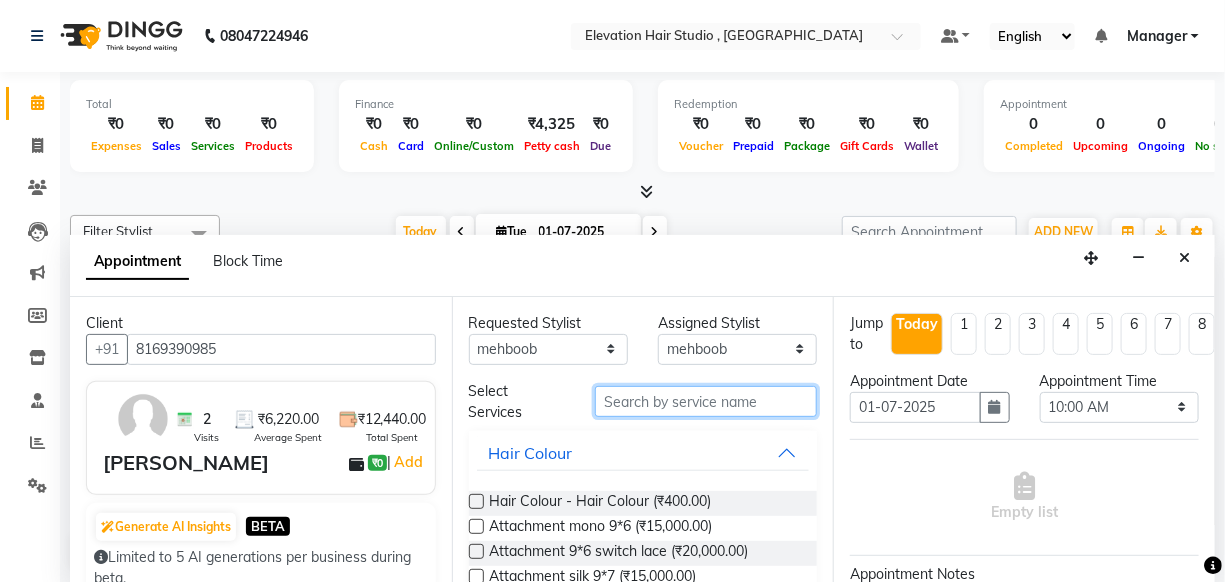 click at bounding box center (706, 401) 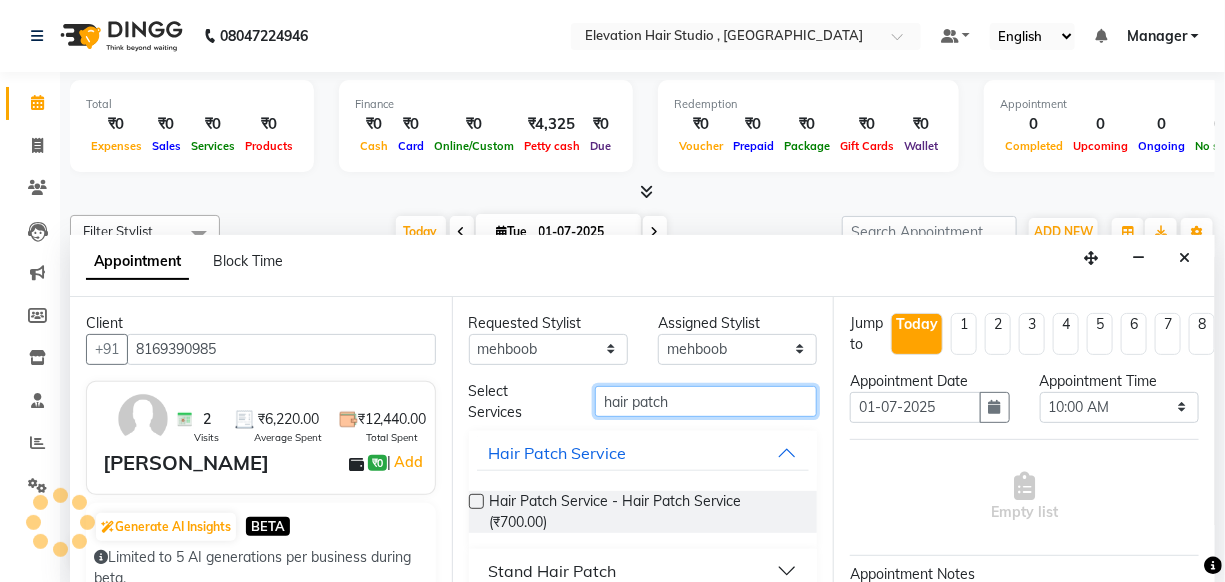 type on "hair patch" 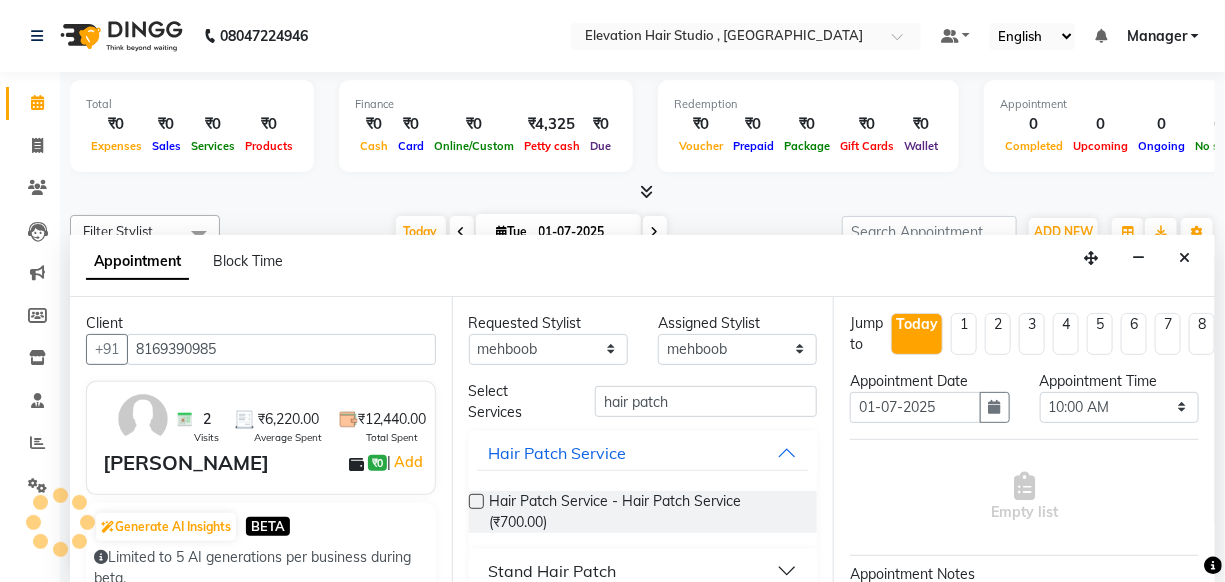 click on "Hair Patch Service - Hair Patch Service (₹700.00)" at bounding box center (643, 512) 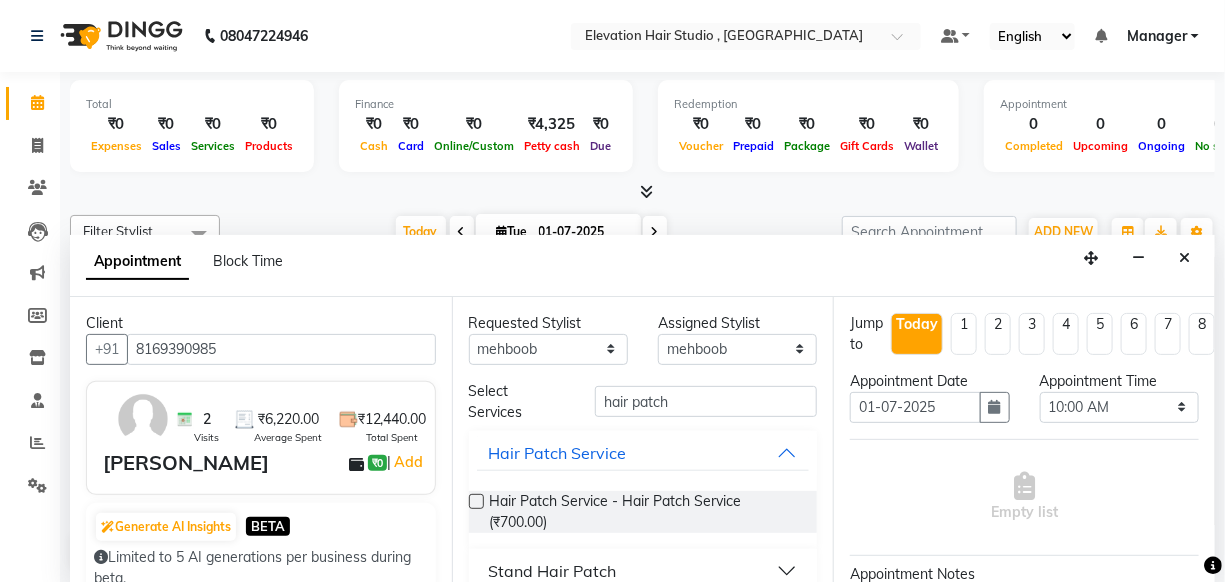 click on "Hair Patch Service - Hair Patch Service (₹700.00)" at bounding box center (643, 512) 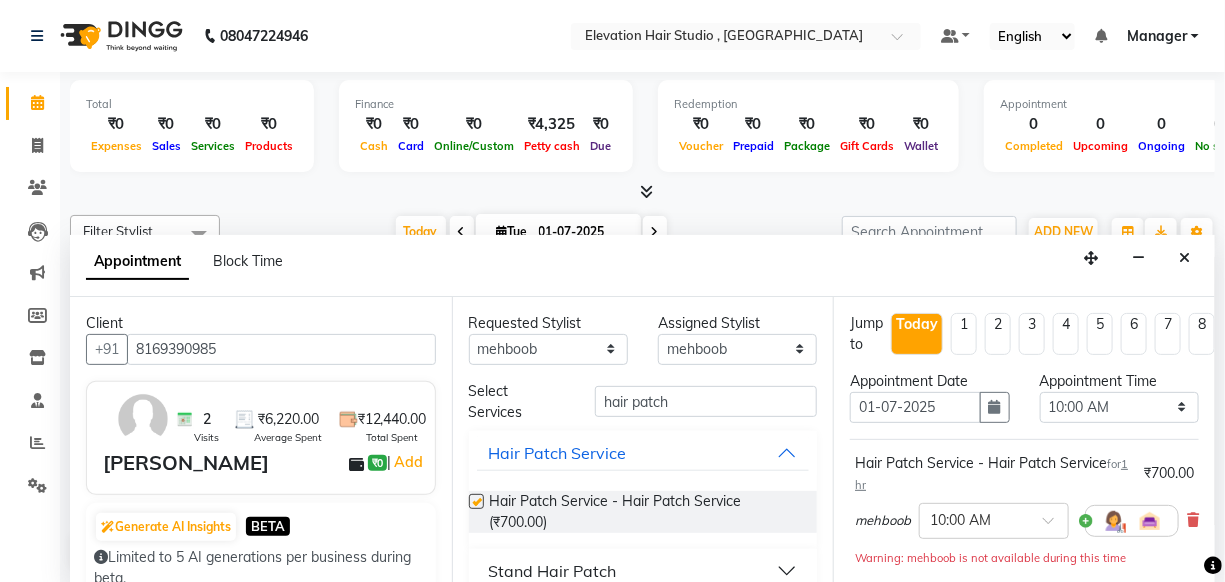 checkbox on "false" 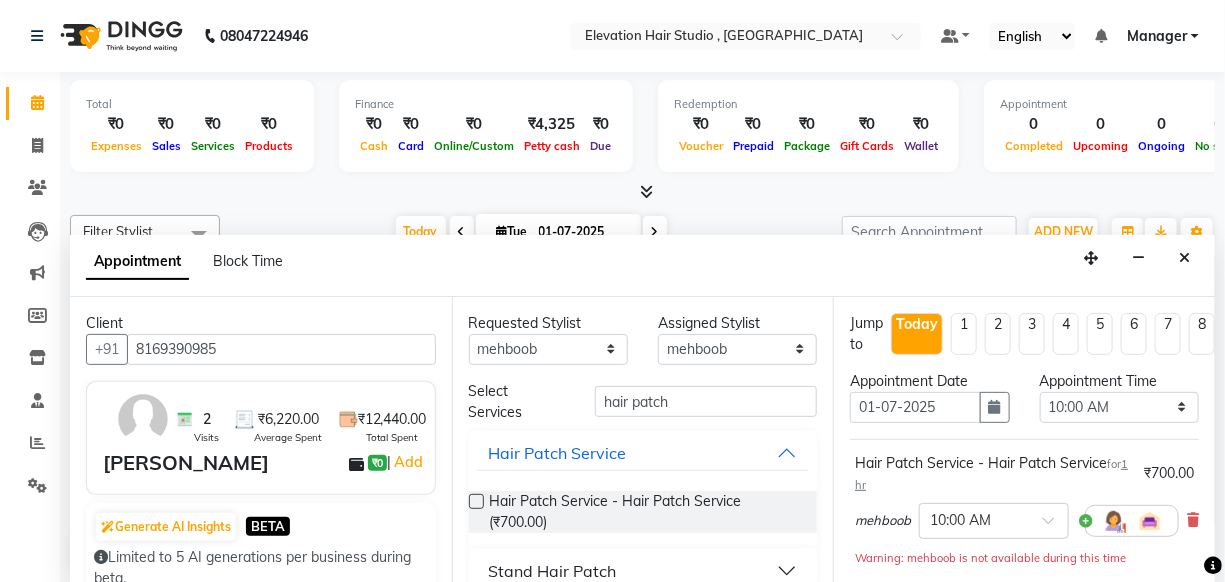 scroll, scrollTop: 24, scrollLeft: 0, axis: vertical 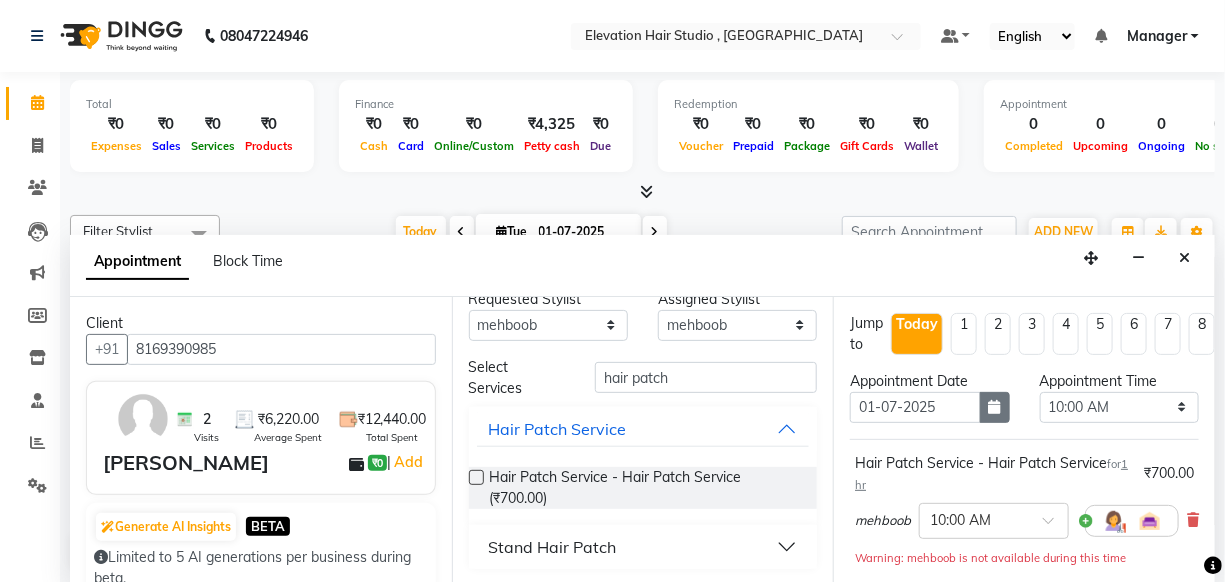 click at bounding box center (995, 407) 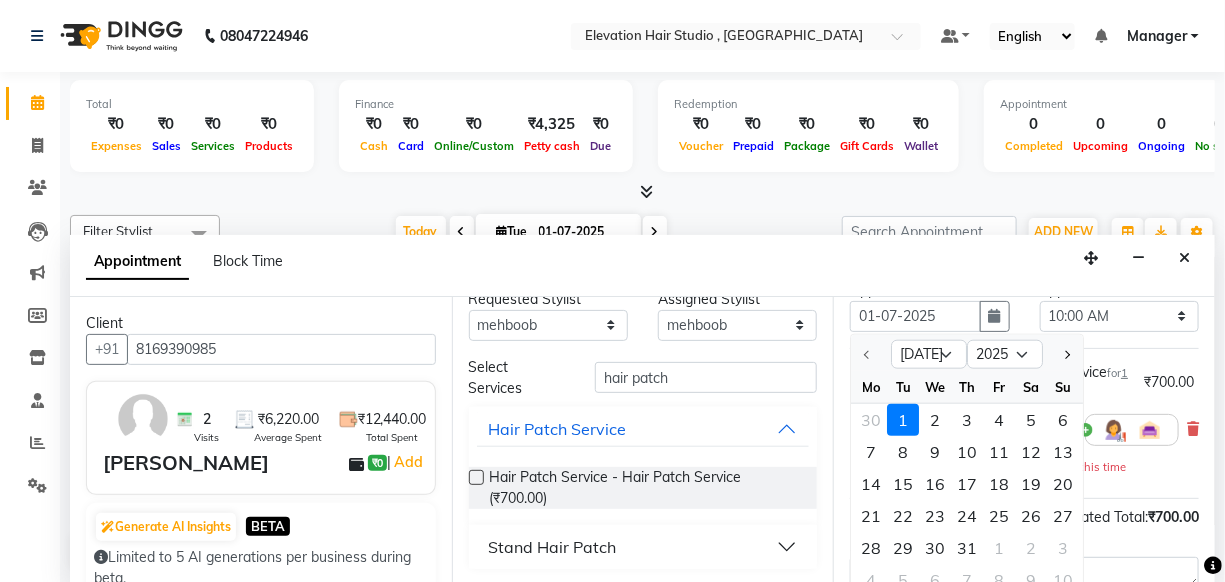 scroll, scrollTop: 90, scrollLeft: 0, axis: vertical 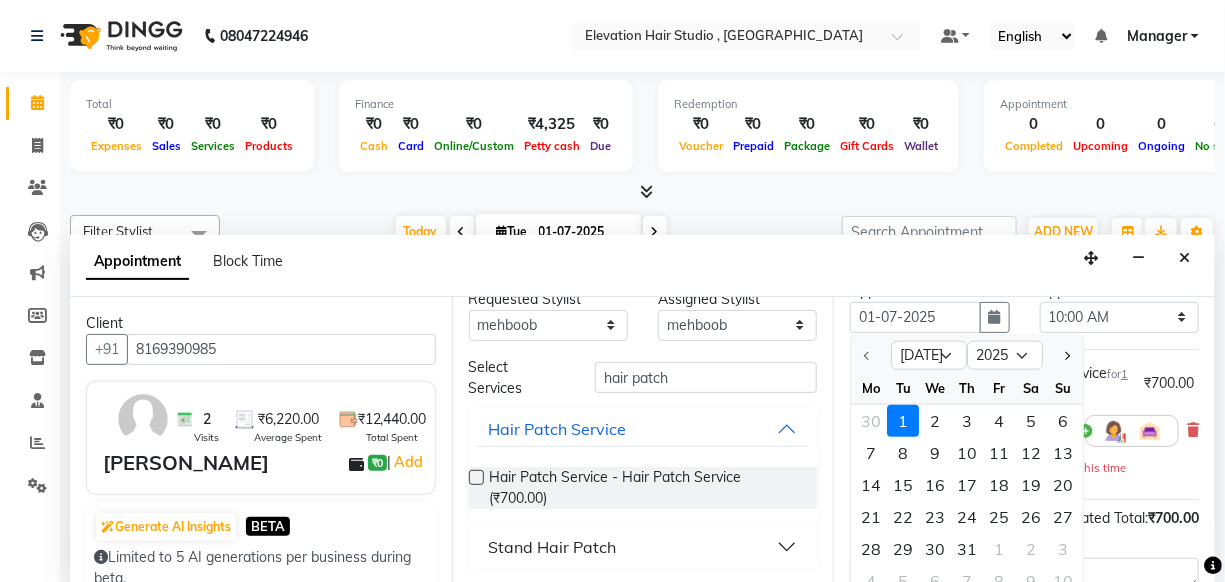 click on "6" at bounding box center [1063, 420] 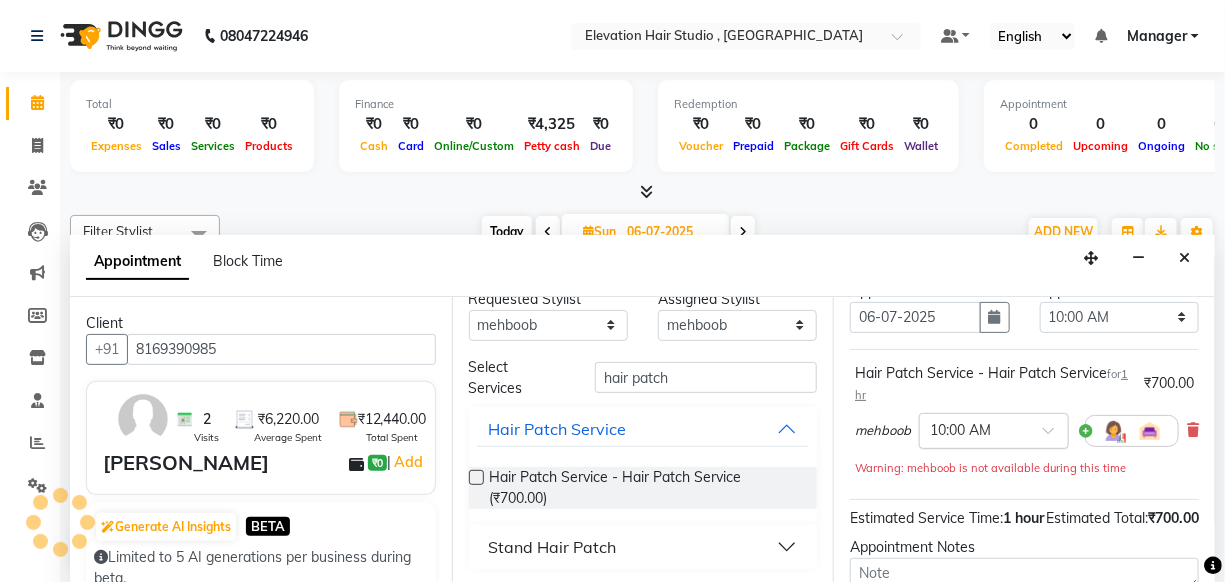 scroll, scrollTop: 263, scrollLeft: 0, axis: vertical 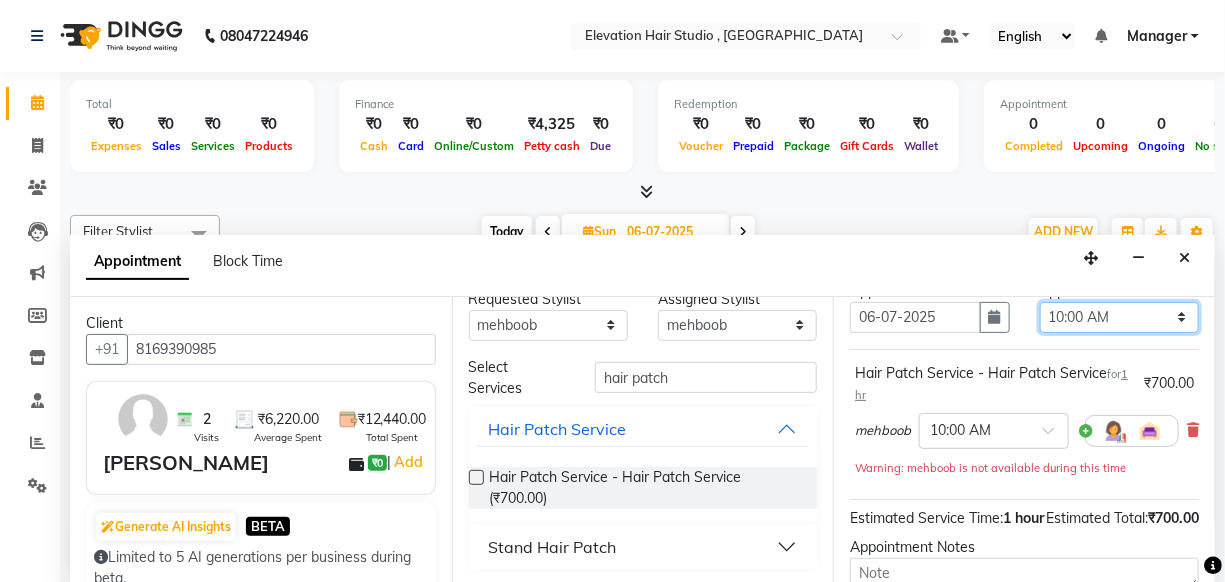 click on "Select 10:00 AM 10:15 AM 10:30 AM 10:45 AM 11:00 AM 11:15 AM 11:30 AM 11:45 AM 12:00 PM 12:15 PM 12:30 PM 12:45 PM 01:00 PM 01:15 PM 01:30 PM 01:45 PM 02:00 PM 02:15 PM 02:30 PM 02:45 PM 03:00 PM 03:15 PM 03:30 PM 03:45 PM 04:00 PM 04:15 PM 04:30 PM 04:45 PM 05:00 PM 05:15 PM 05:30 PM 05:45 PM 06:00 PM 06:15 PM 06:30 PM 06:45 PM 07:00 PM 07:15 PM 07:30 PM 07:45 PM 08:00 PM 08:15 PM 08:30 PM" at bounding box center [1119, 317] 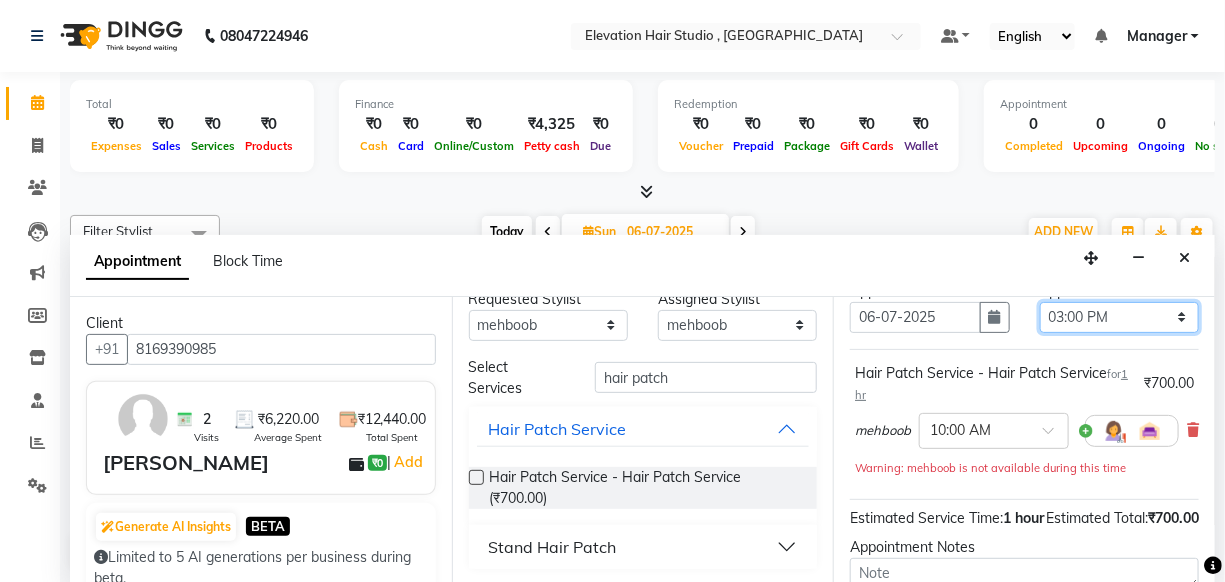 click on "Select 10:00 AM 10:15 AM 10:30 AM 10:45 AM 11:00 AM 11:15 AM 11:30 AM 11:45 AM 12:00 PM 12:15 PM 12:30 PM 12:45 PM 01:00 PM 01:15 PM 01:30 PM 01:45 PM 02:00 PM 02:15 PM 02:30 PM 02:45 PM 03:00 PM 03:15 PM 03:30 PM 03:45 PM 04:00 PM 04:15 PM 04:30 PM 04:45 PM 05:00 PM 05:15 PM 05:30 PM 05:45 PM 06:00 PM 06:15 PM 06:30 PM 06:45 PM 07:00 PM 07:15 PM 07:30 PM 07:45 PM 08:00 PM 08:15 PM 08:30 PM" at bounding box center [1119, 317] 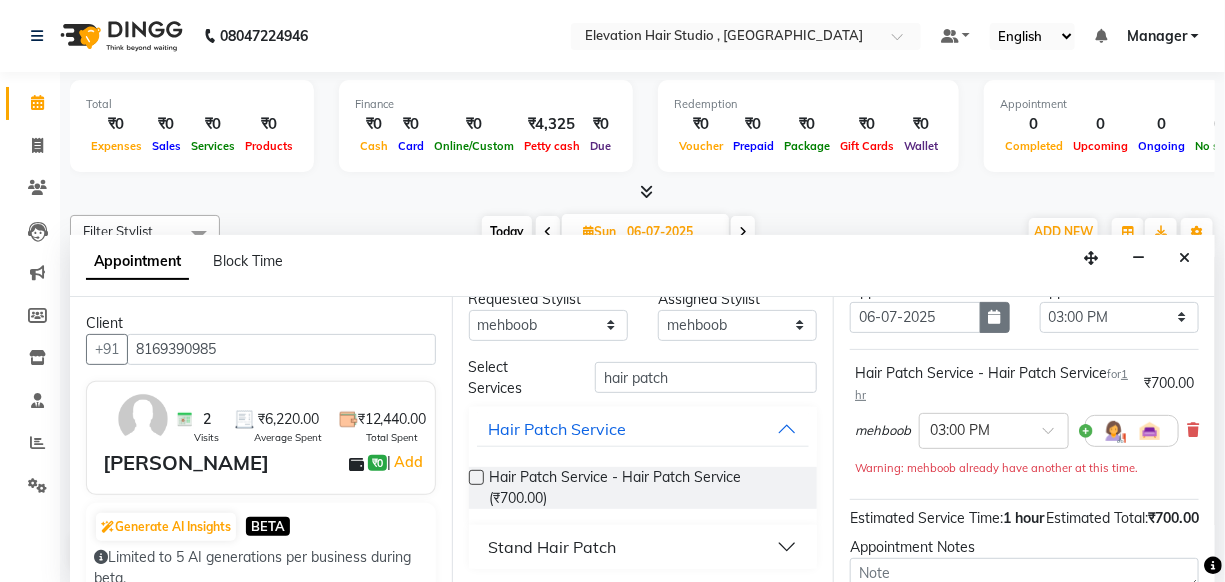 click at bounding box center (995, 317) 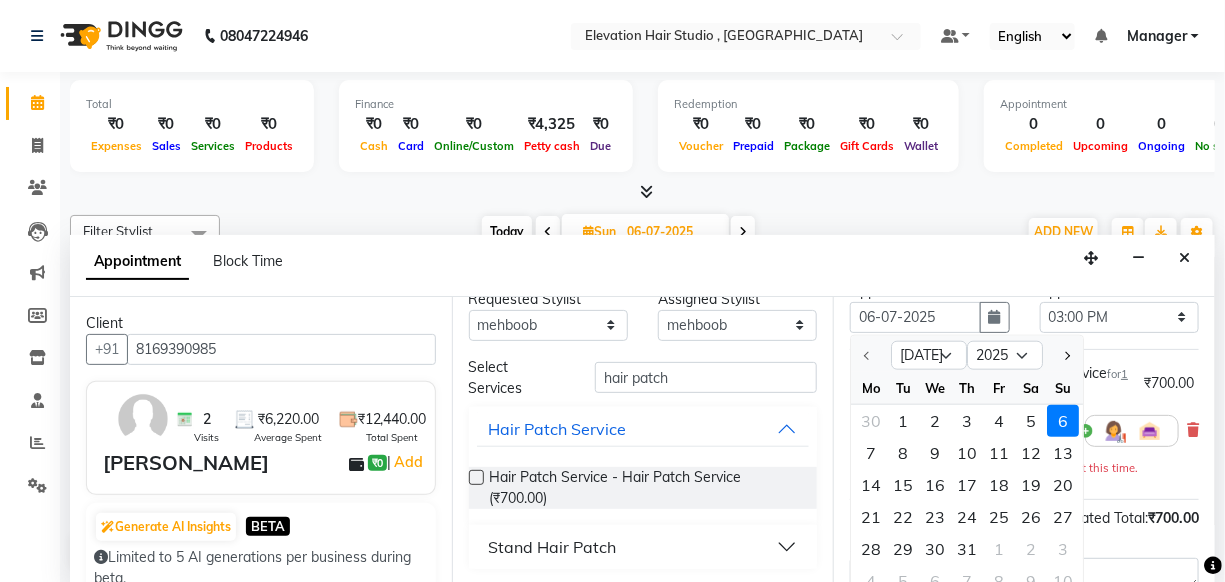 click on "6" at bounding box center [1063, 420] 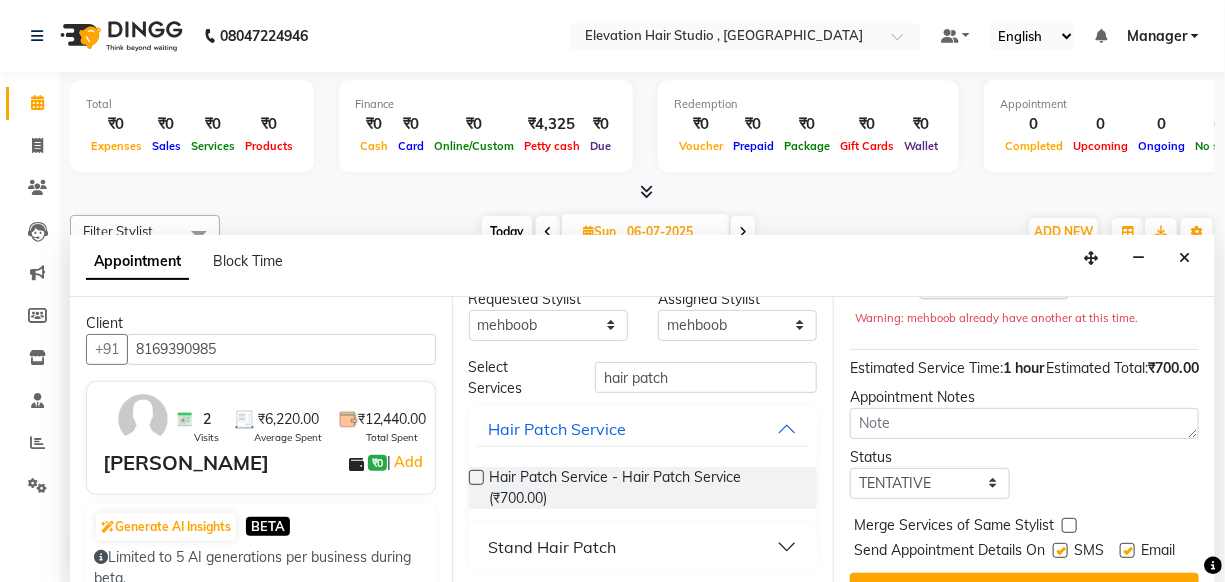 scroll, scrollTop: 272, scrollLeft: 0, axis: vertical 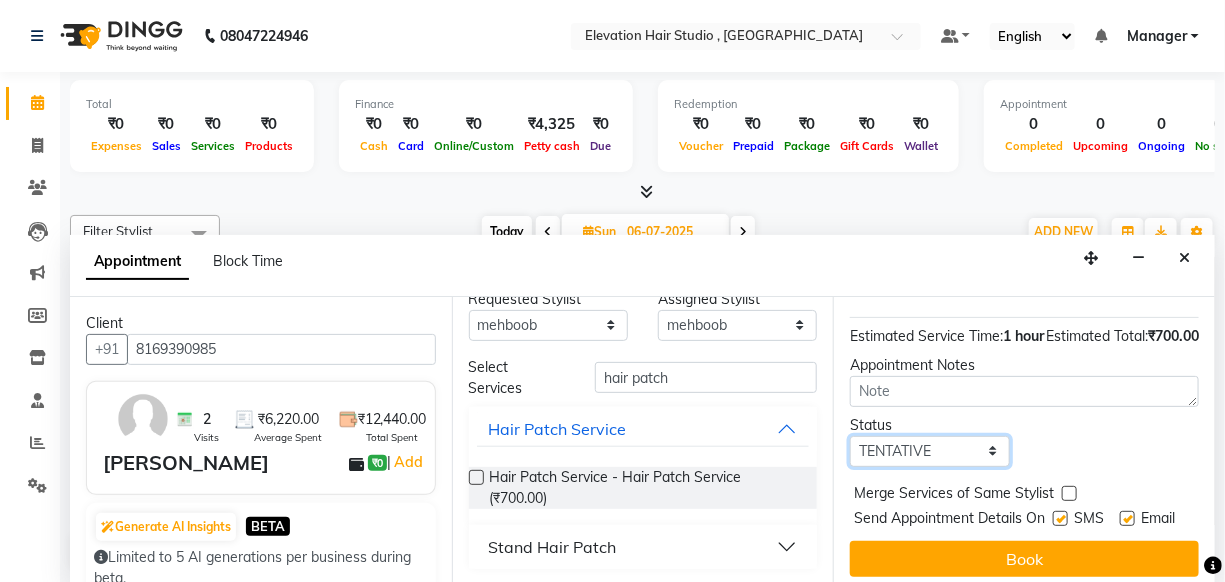click on "Select TENTATIVE CONFIRM UPCOMING" at bounding box center [929, 451] 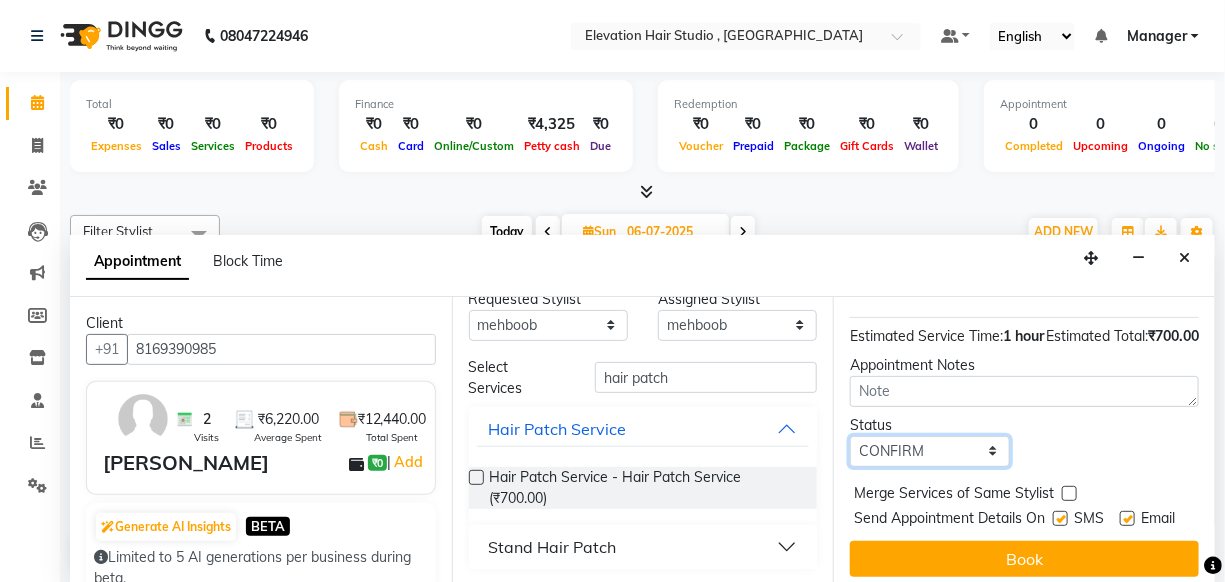 click on "Select TENTATIVE CONFIRM UPCOMING" at bounding box center (929, 451) 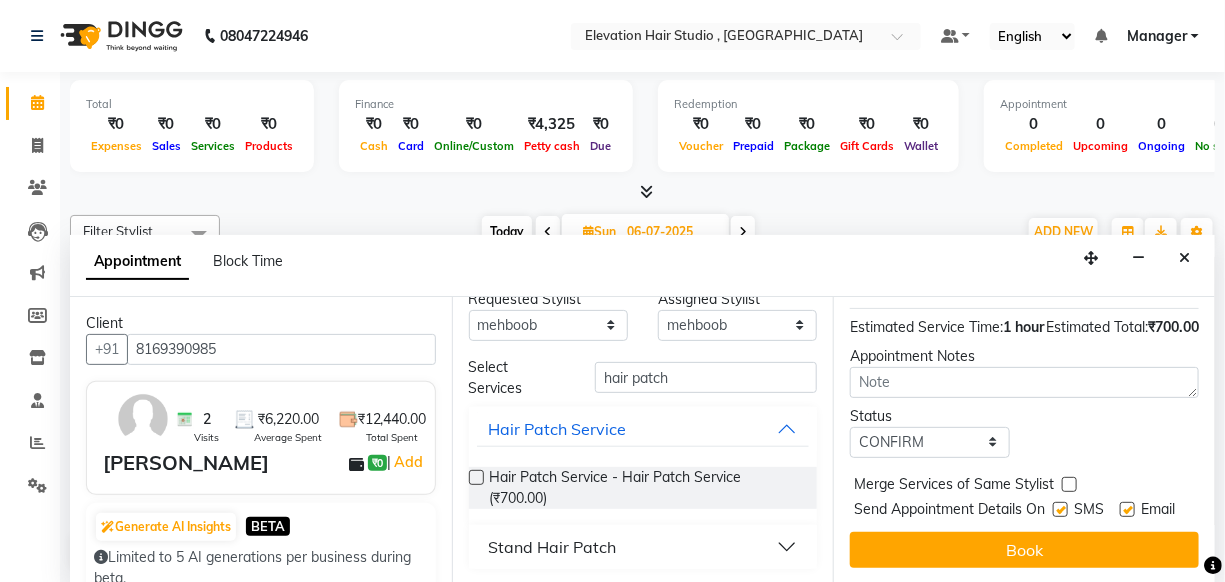 click at bounding box center [1127, 509] 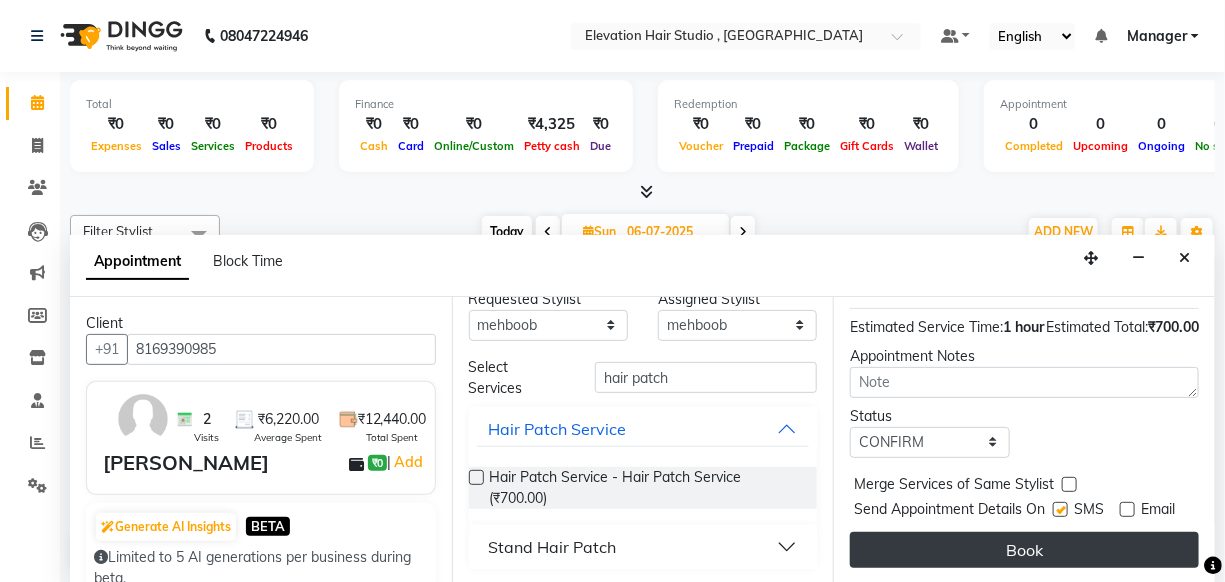 click on "Book" at bounding box center [1024, 550] 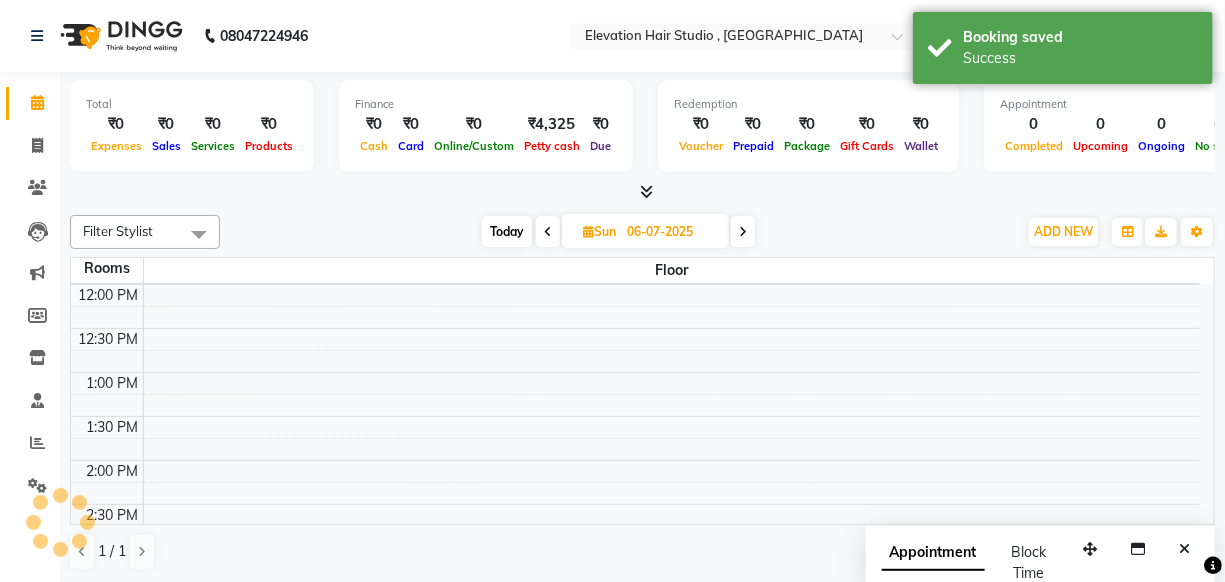 scroll, scrollTop: 0, scrollLeft: 0, axis: both 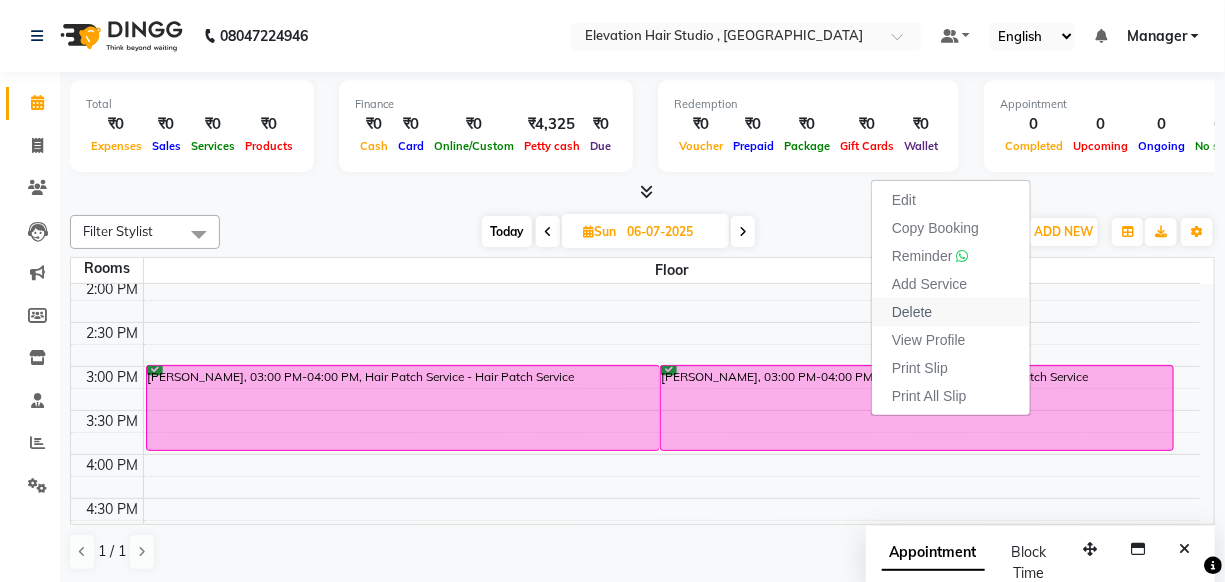 click on "Delete" at bounding box center (951, 312) 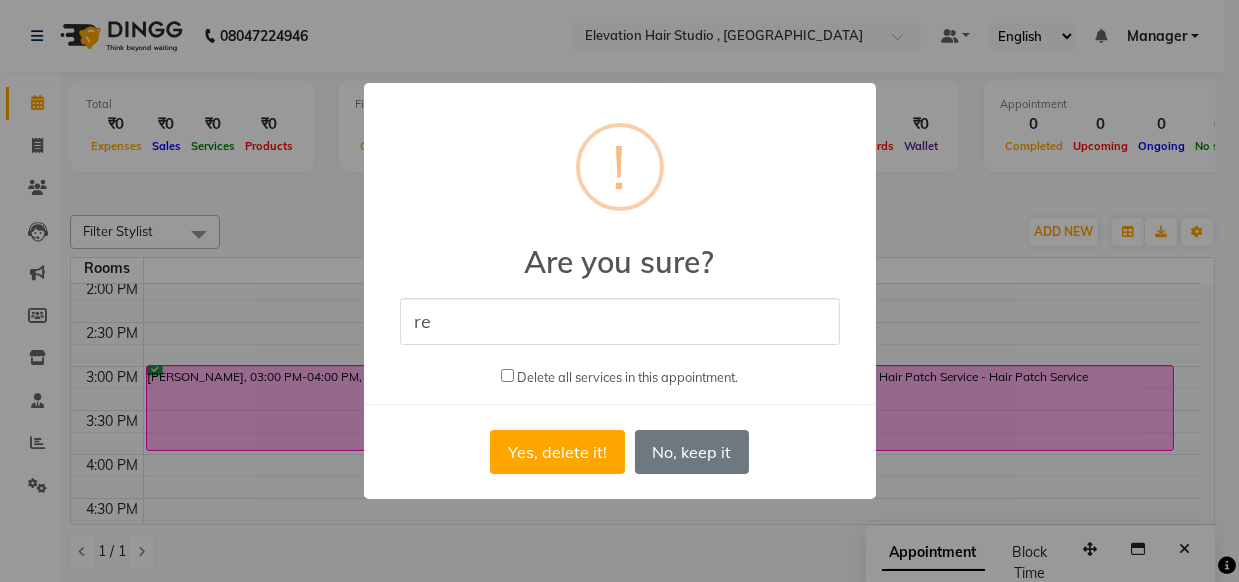 type on "re" 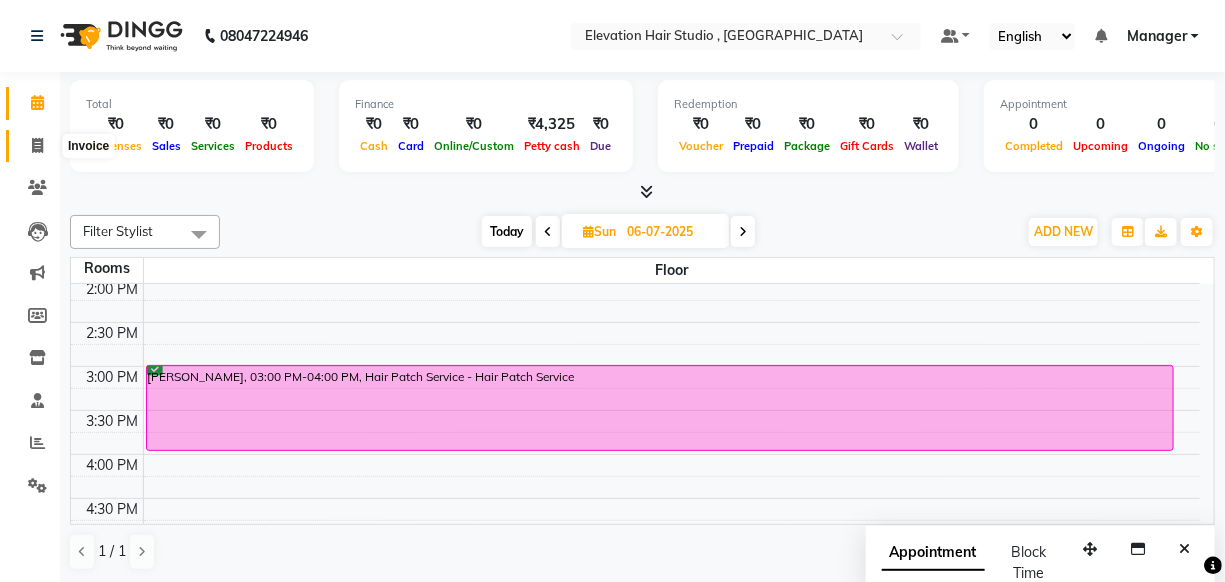 click 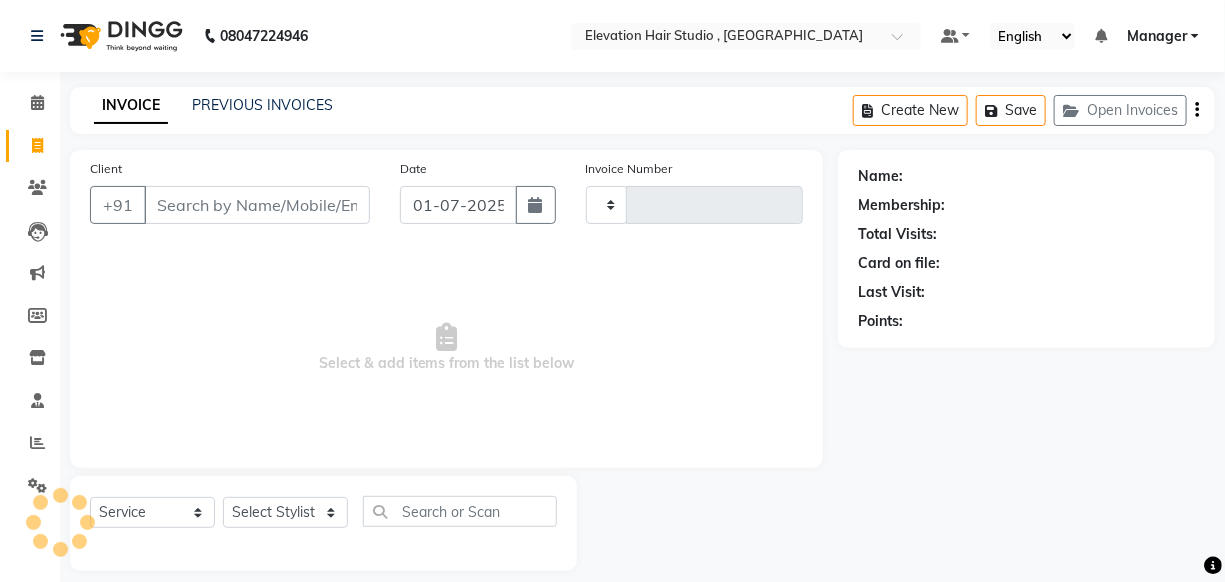 scroll, scrollTop: 20, scrollLeft: 0, axis: vertical 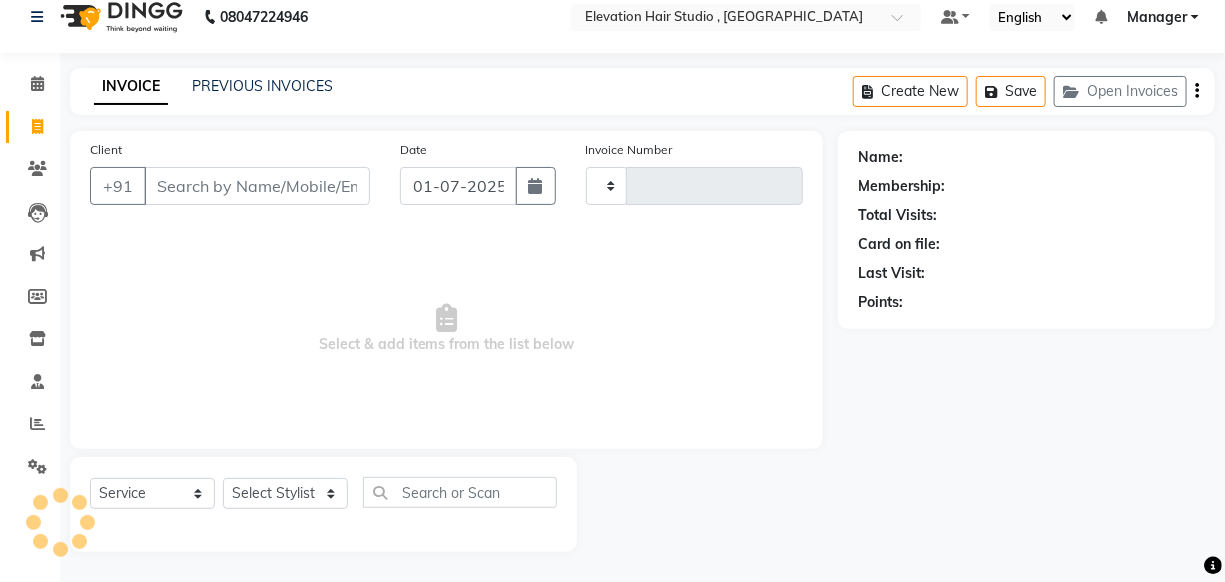 type on "0470" 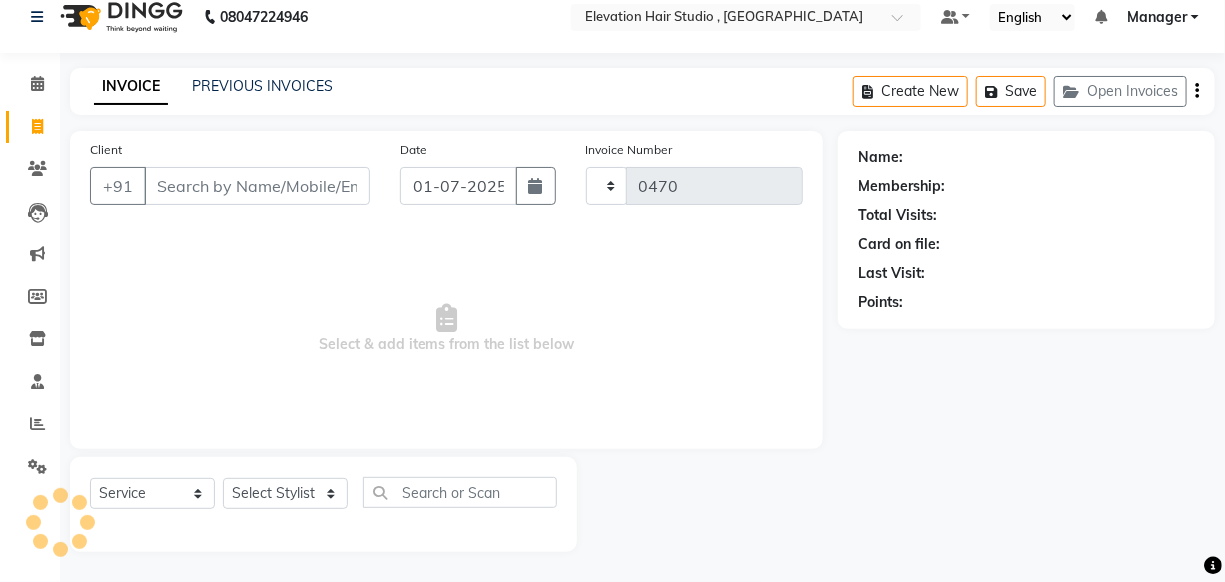 select on "6886" 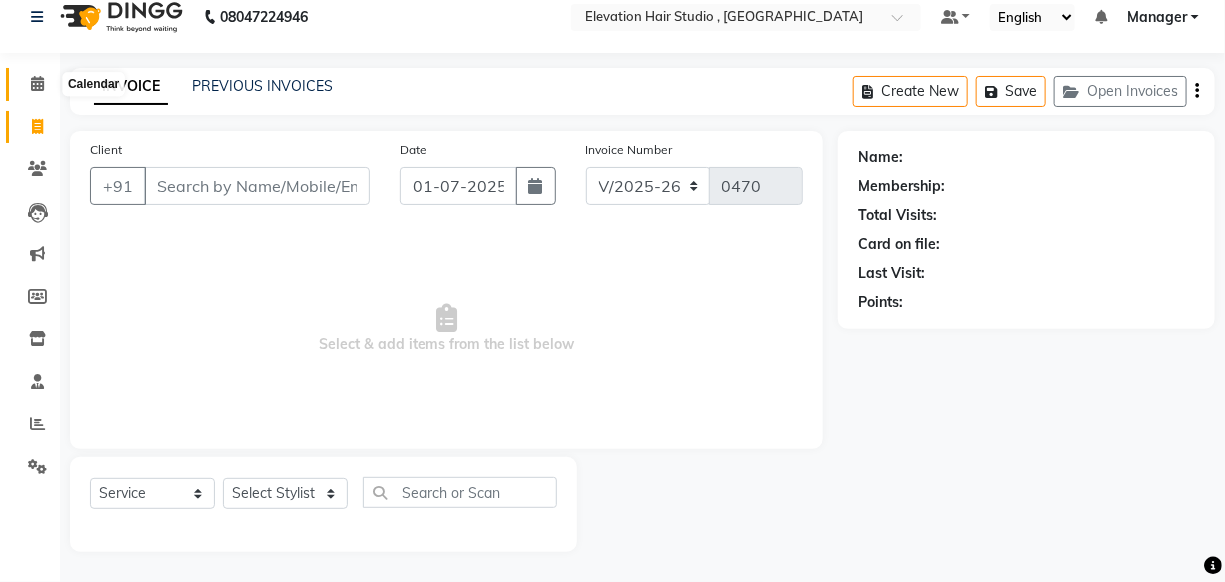 click 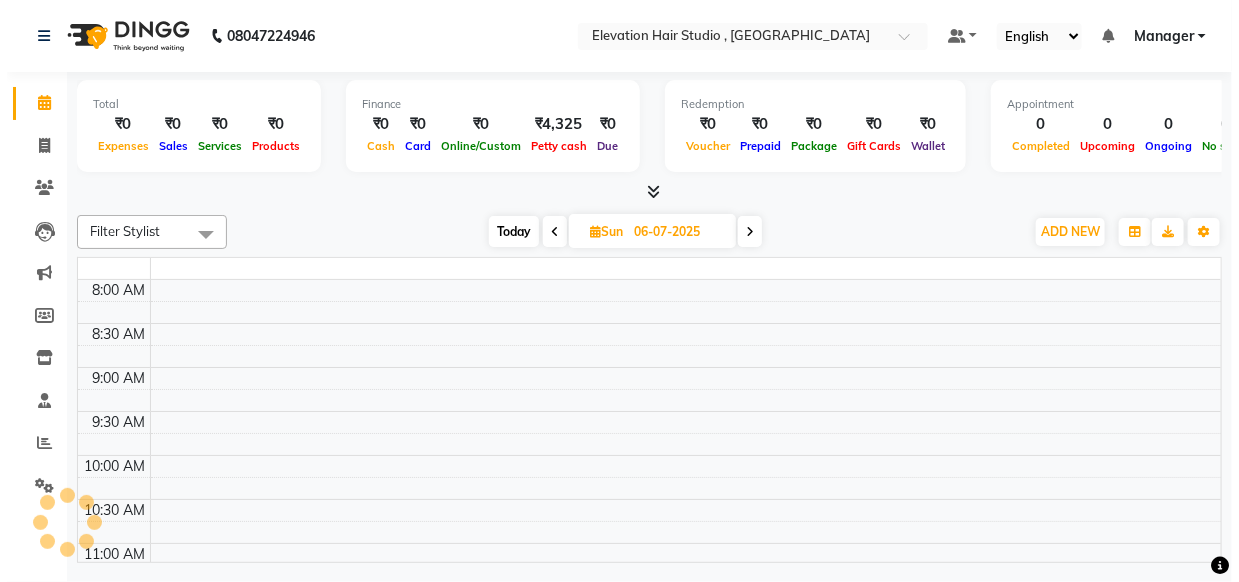 scroll, scrollTop: 0, scrollLeft: 0, axis: both 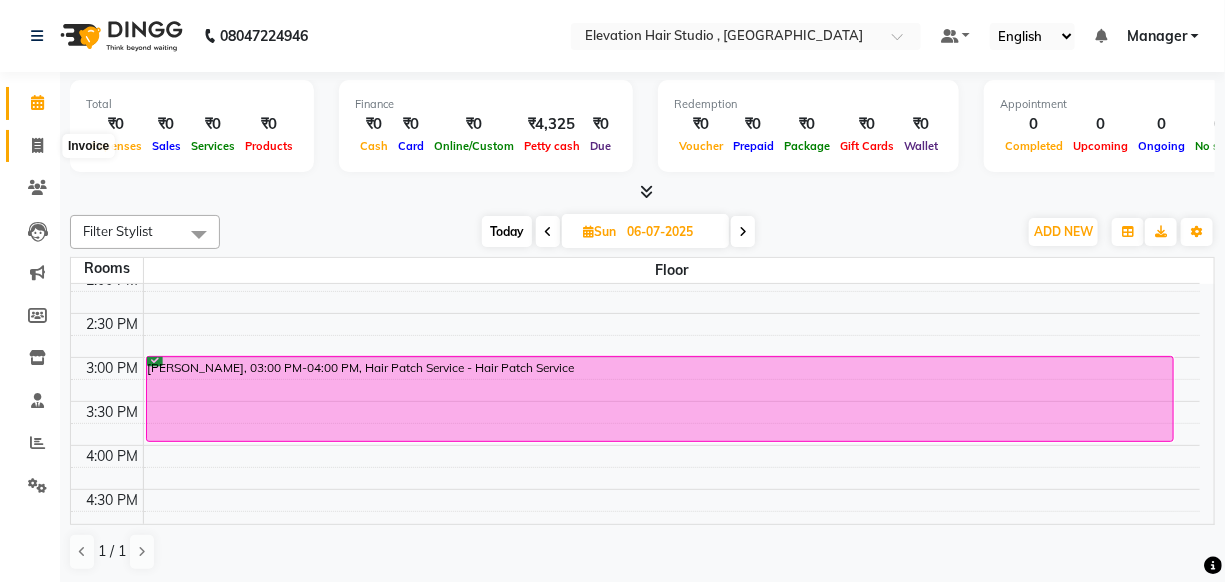 click 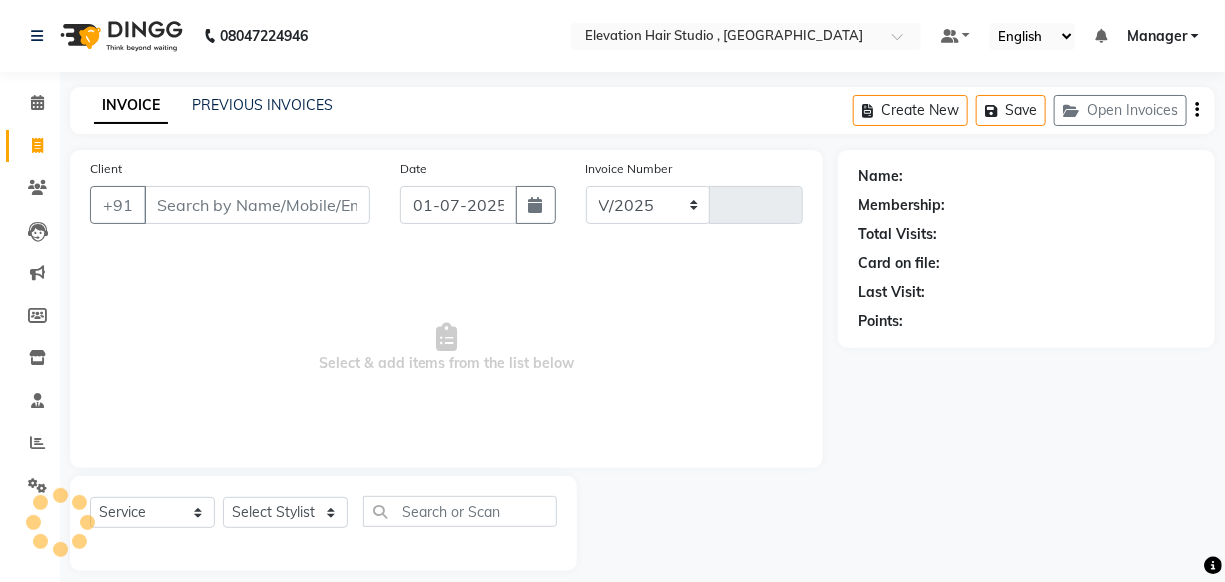 select on "6886" 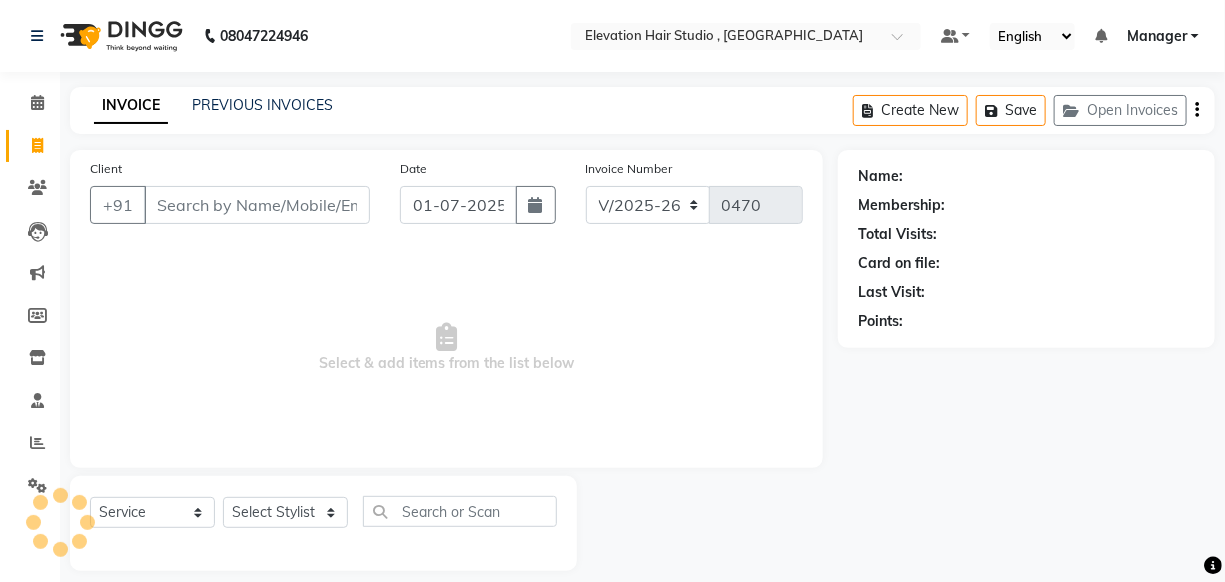 click on "Client" at bounding box center [257, 205] 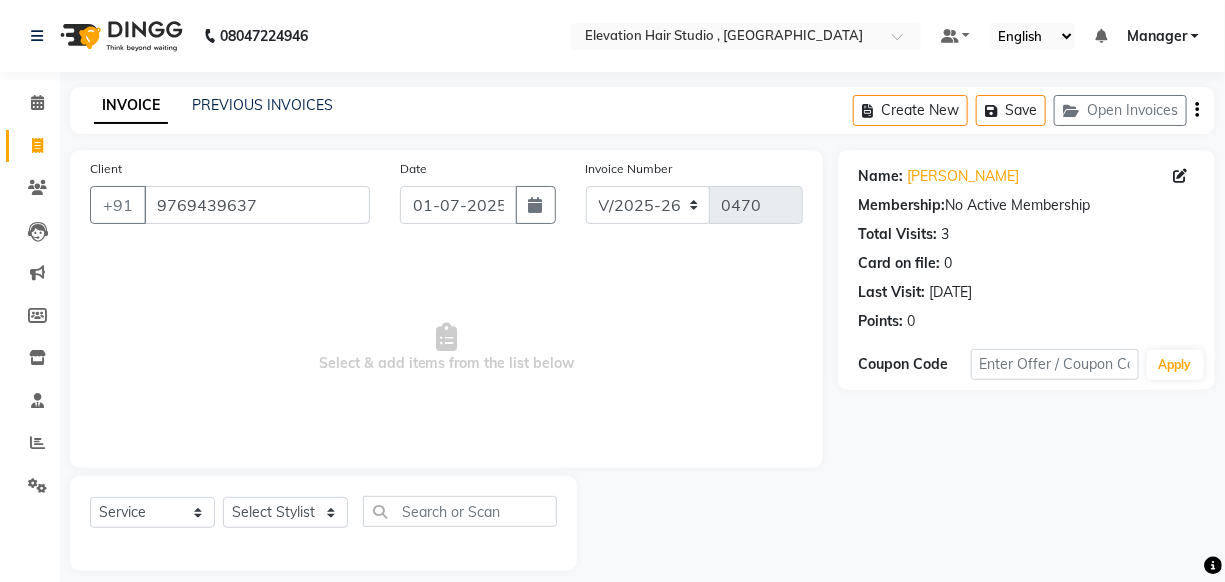 click on "Select & add items from the list below" at bounding box center (446, 348) 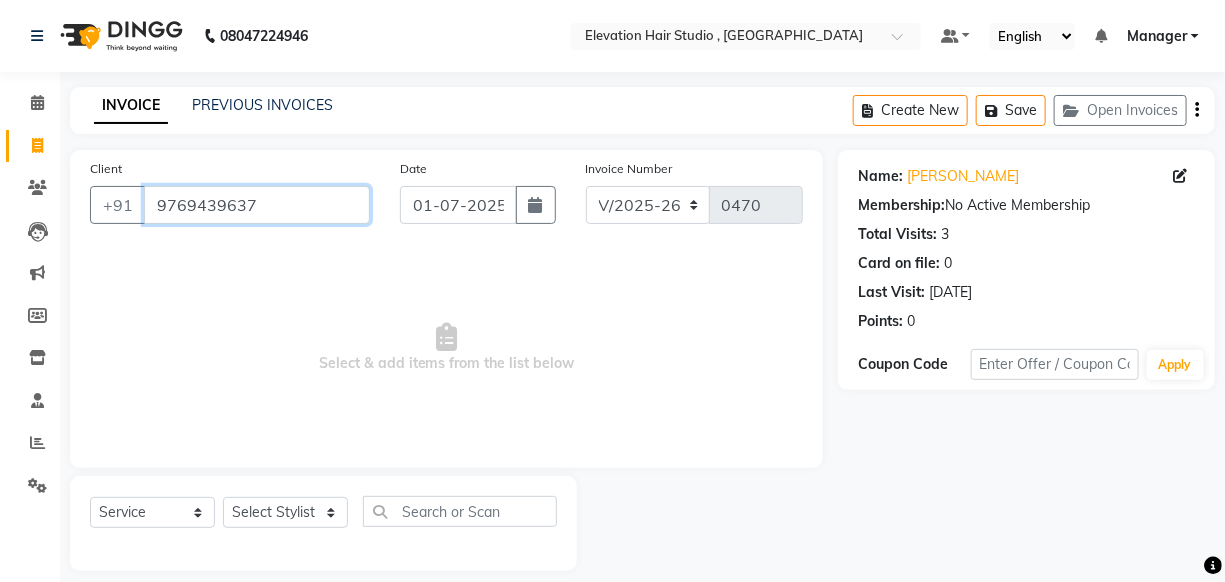 click on "9769439637" at bounding box center [257, 205] 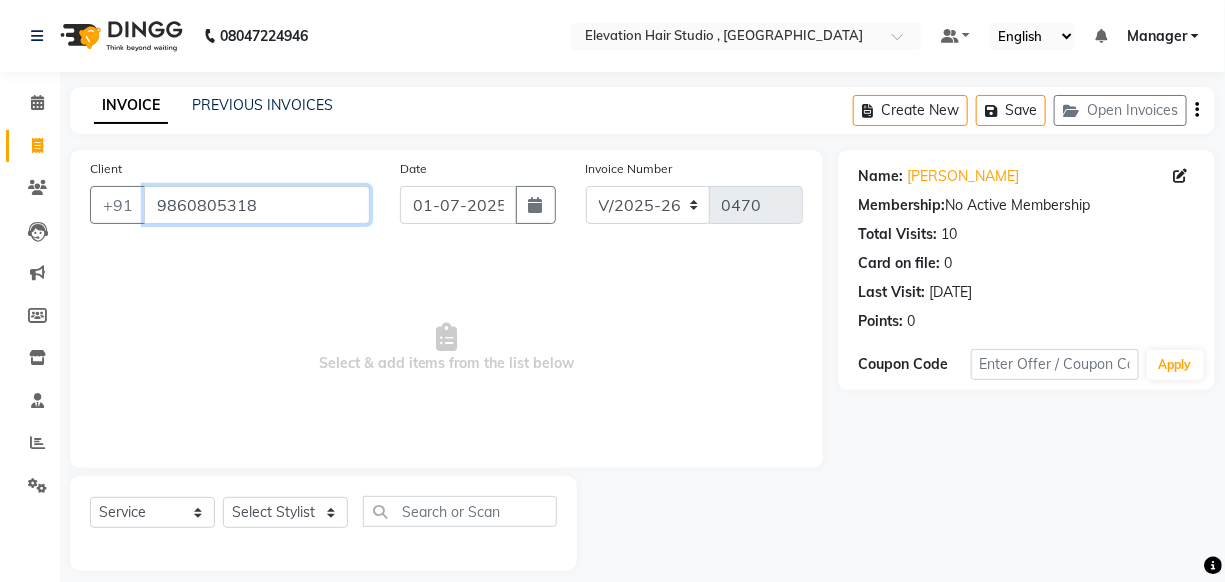 click on "9860805318" at bounding box center [257, 205] 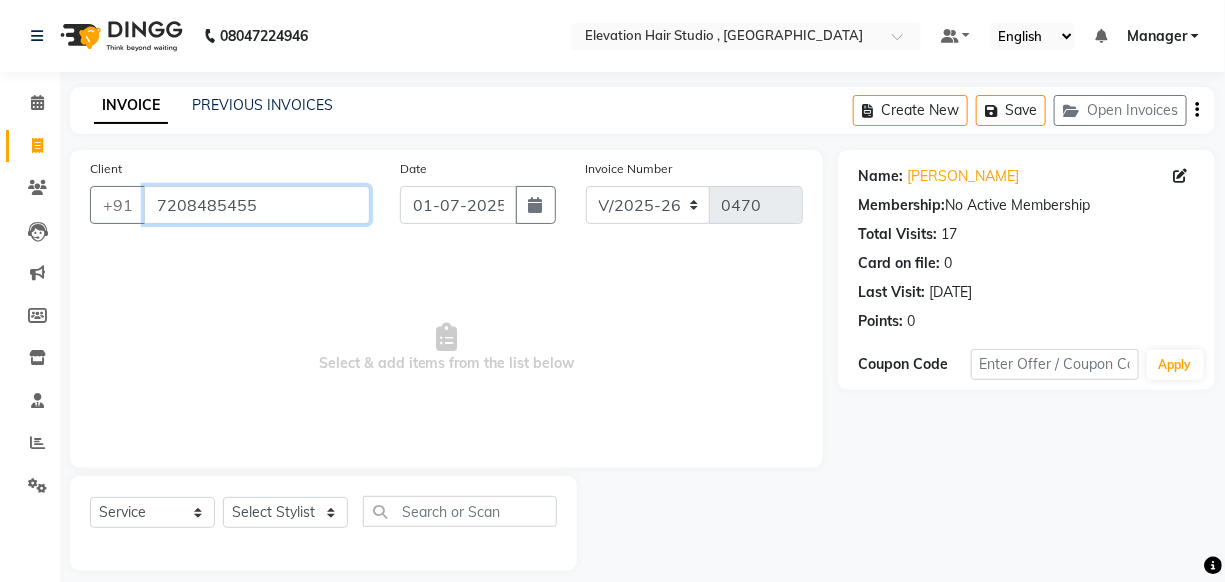 click on "7208485455" at bounding box center [257, 205] 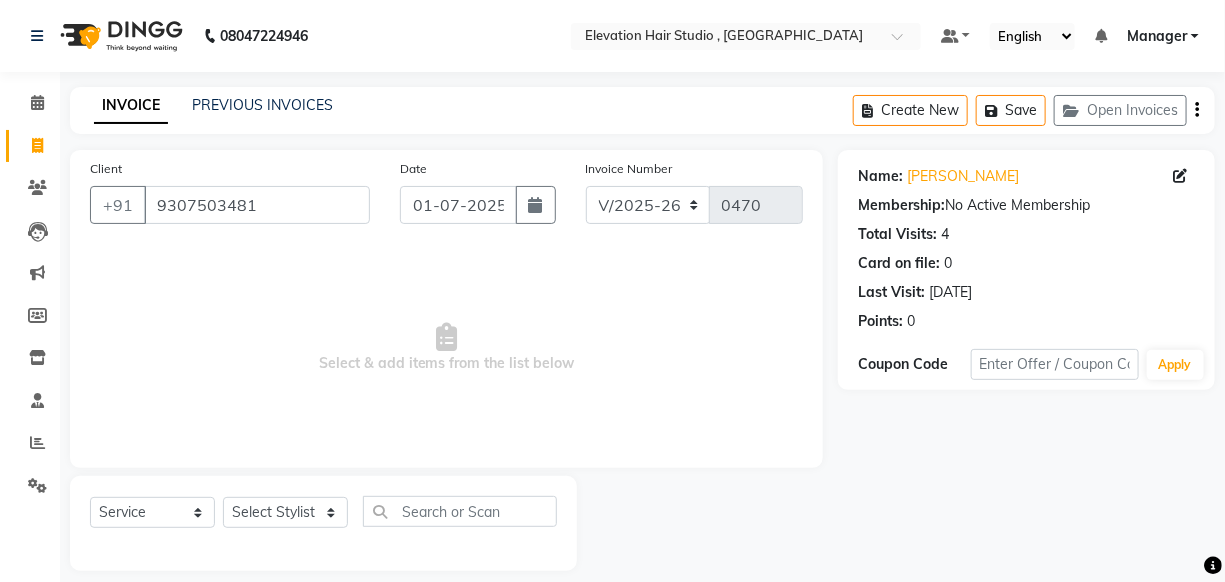 click on "Select & add items from the list below" at bounding box center [446, 348] 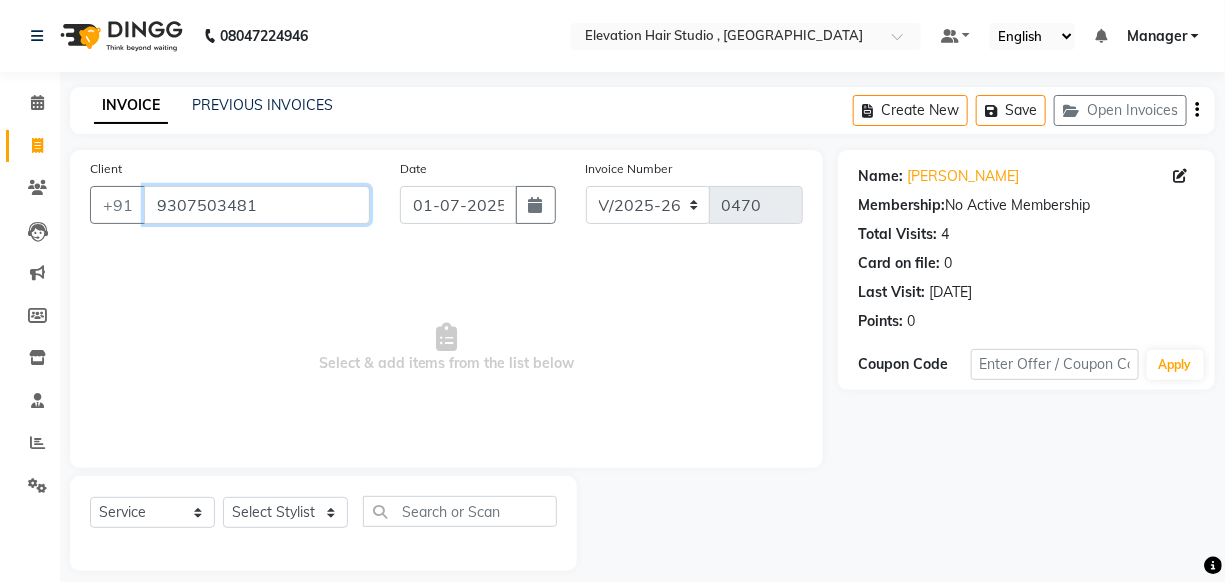 click on "9307503481" at bounding box center [257, 205] 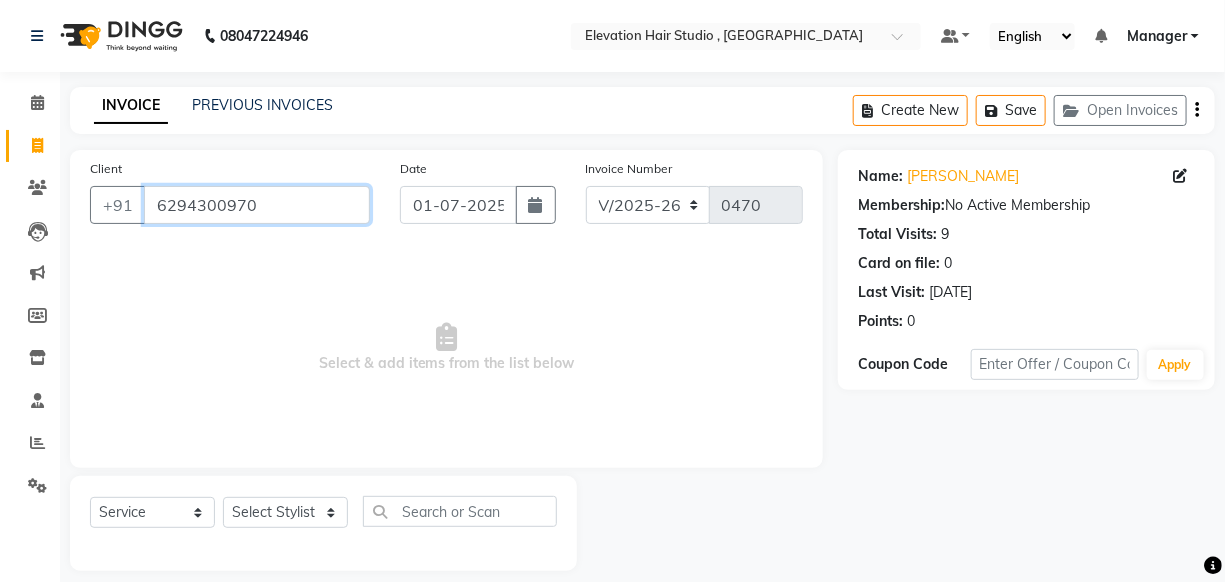 click on "6294300970" at bounding box center [257, 205] 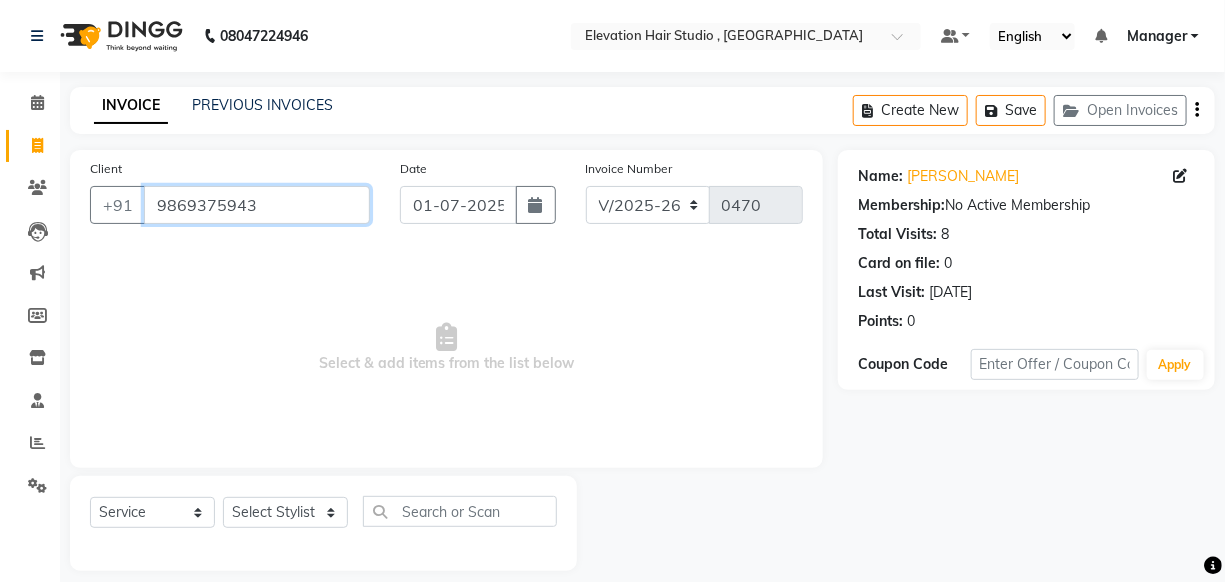 click on "9869375943" at bounding box center [257, 205] 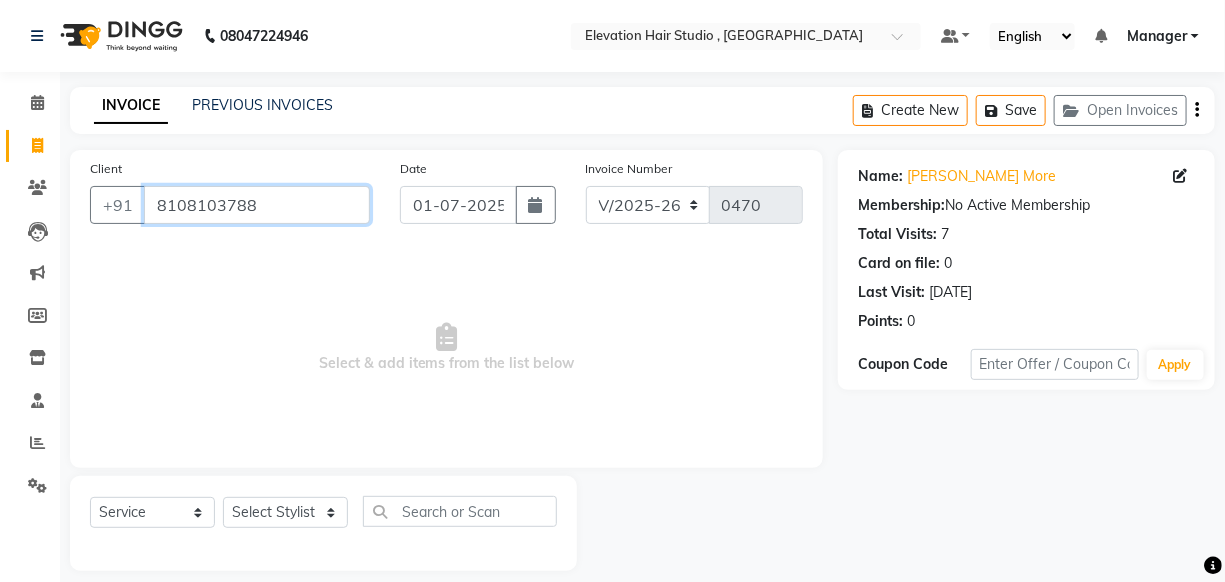 click on "8108103788" at bounding box center (257, 205) 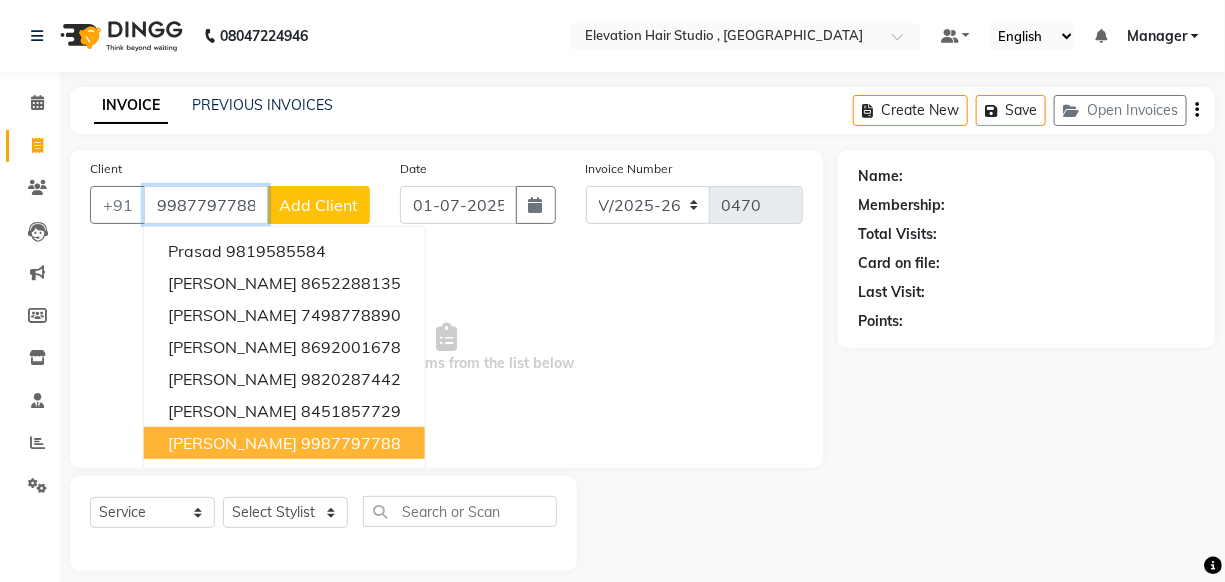 type on "9987797788" 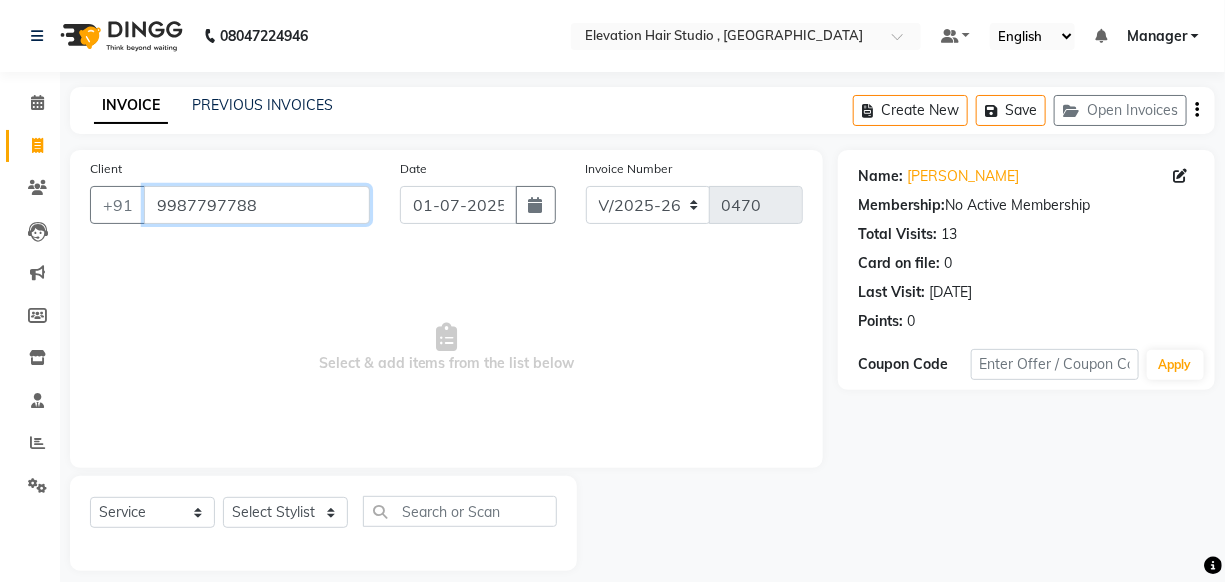 click on "9987797788" at bounding box center [257, 205] 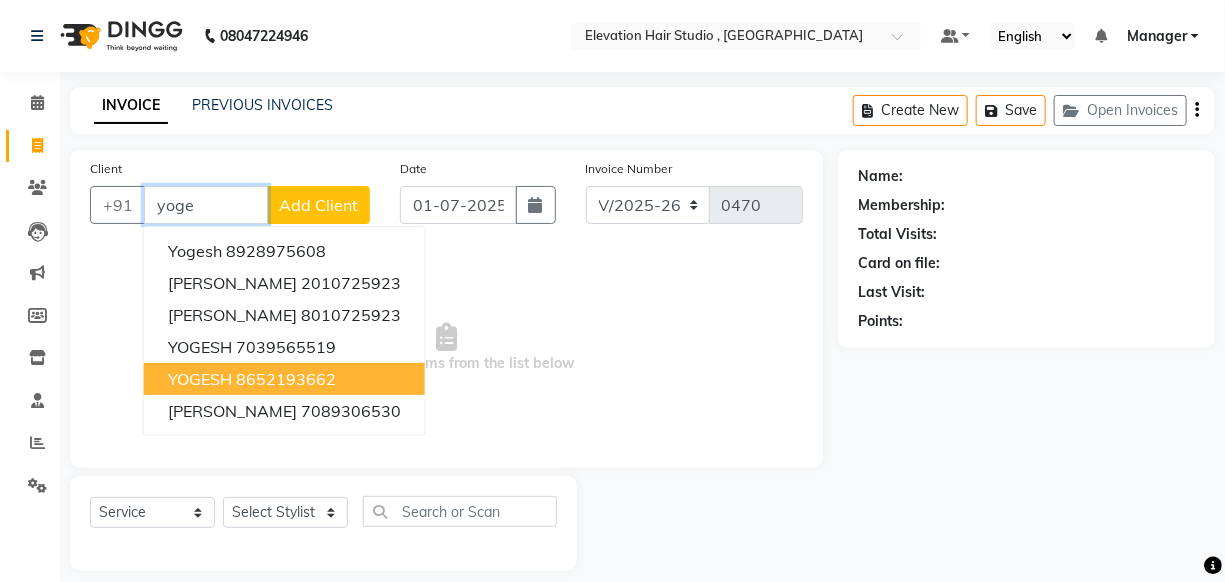 click on "8652193662" at bounding box center (286, 379) 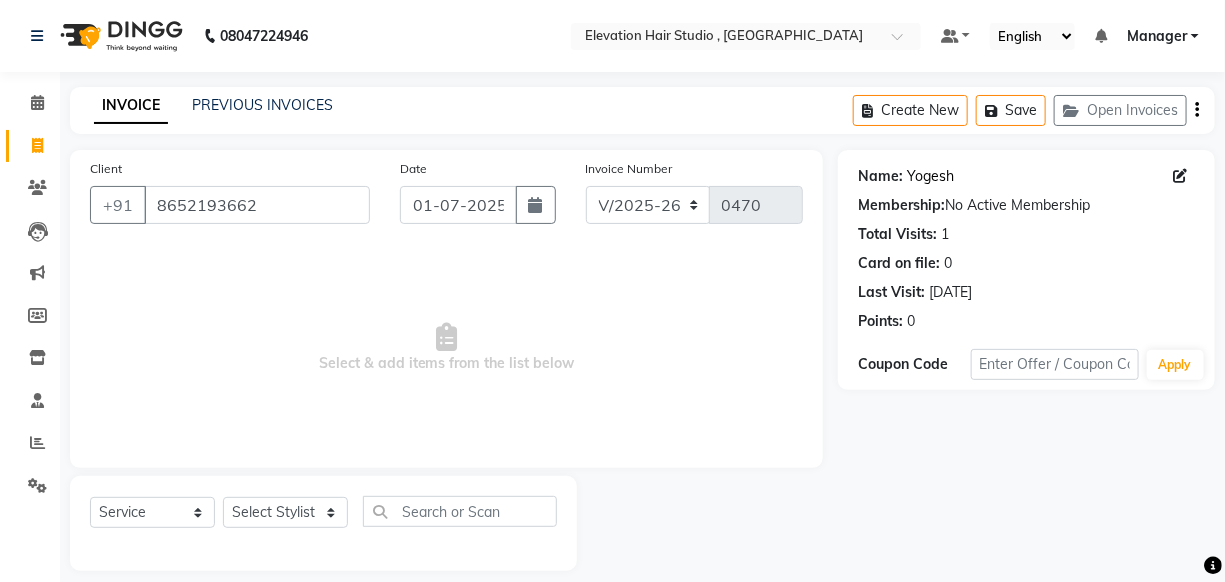 click on "Yogesh" 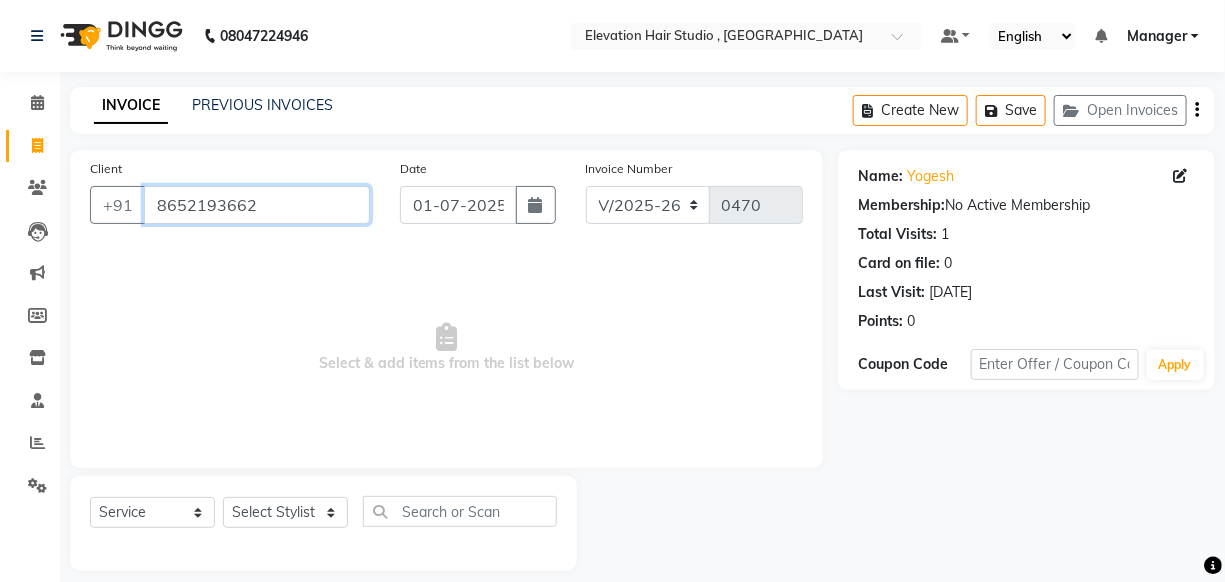 click on "8652193662" at bounding box center (257, 205) 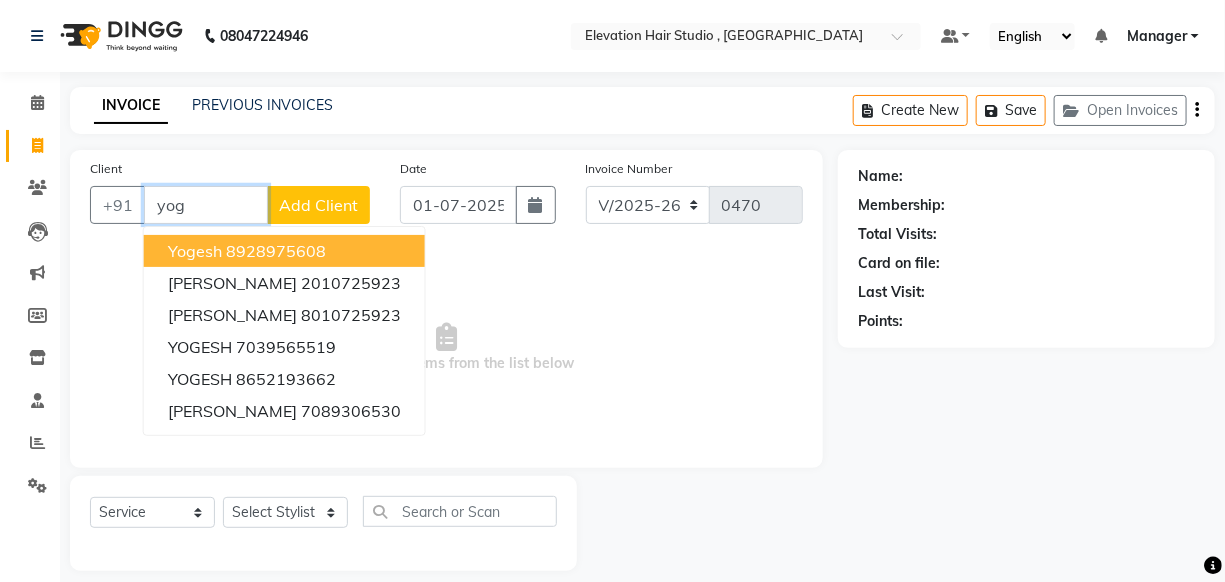 click on "Yogesh" at bounding box center [195, 251] 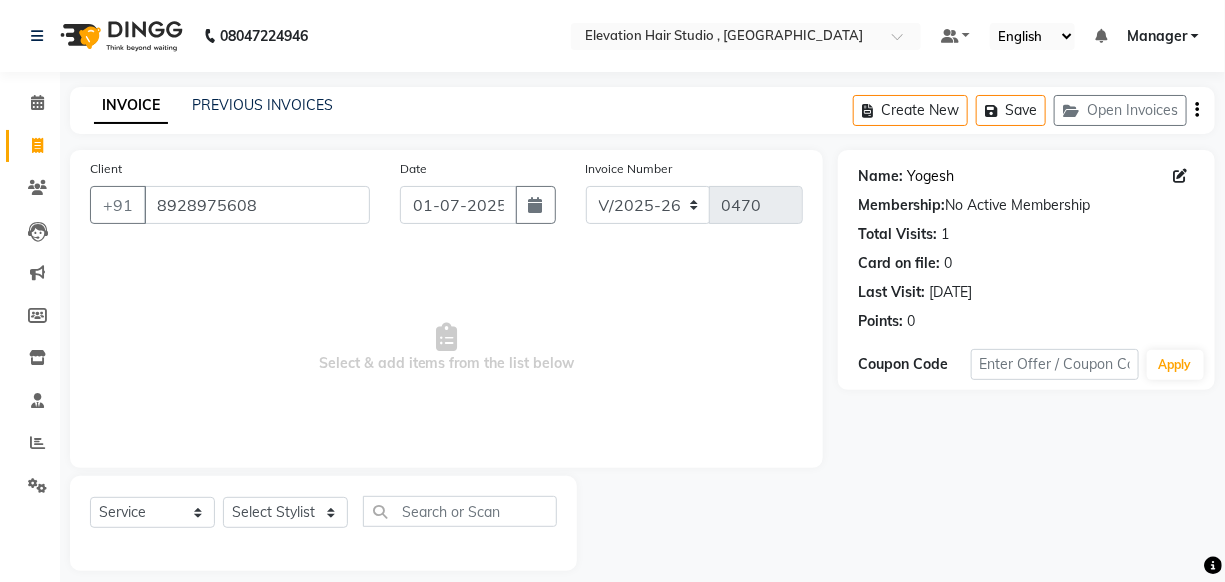 click on "Yogesh" 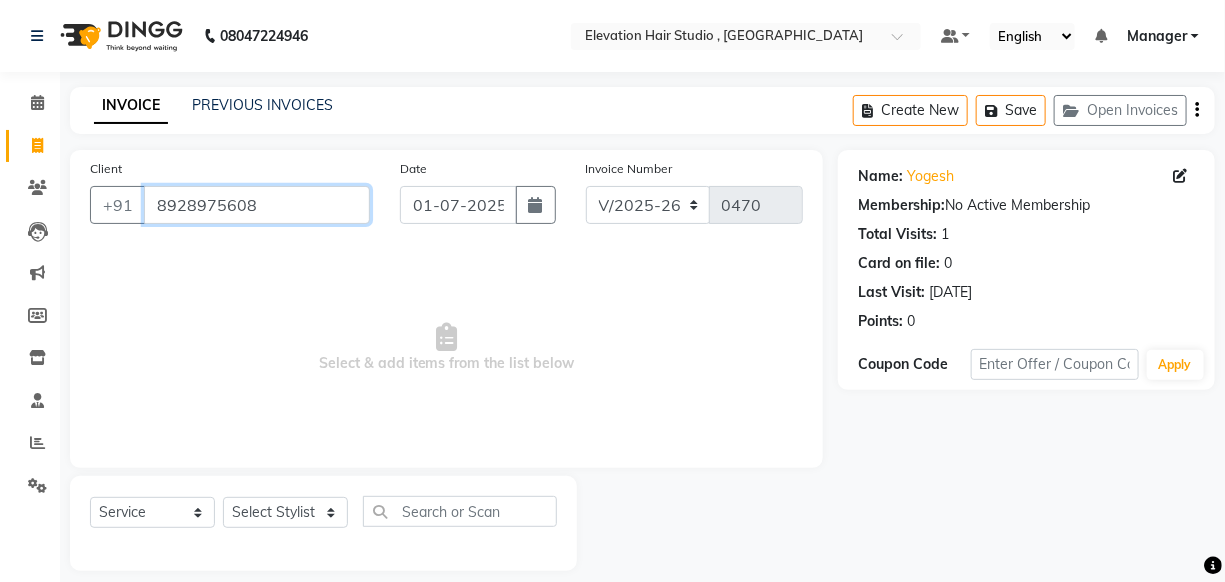click on "8928975608" at bounding box center [257, 205] 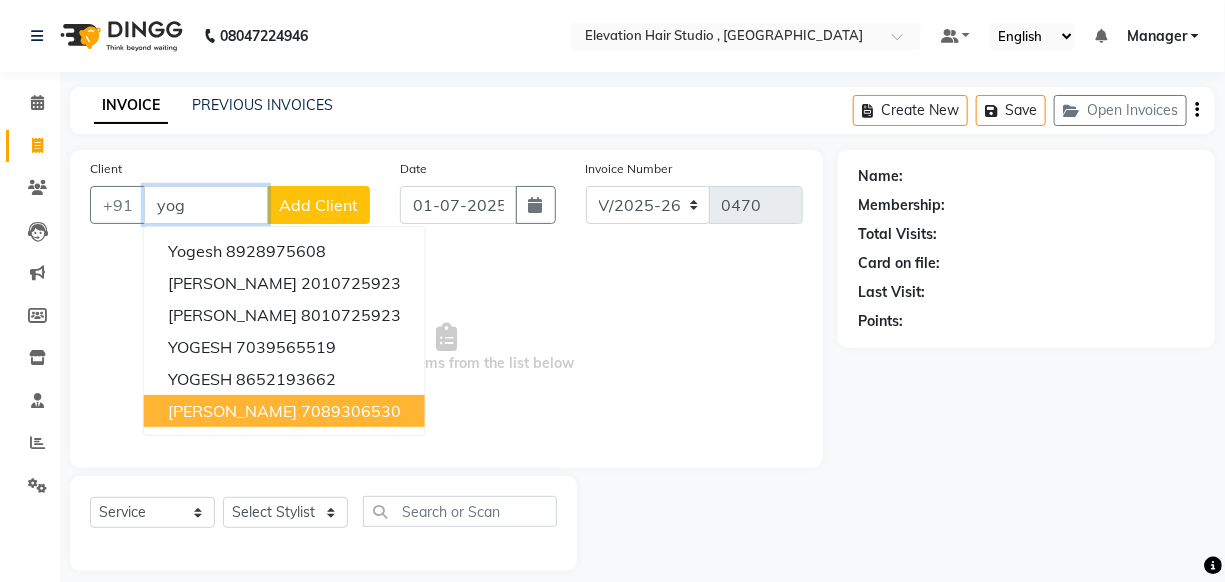 click on "7089306530" at bounding box center (351, 411) 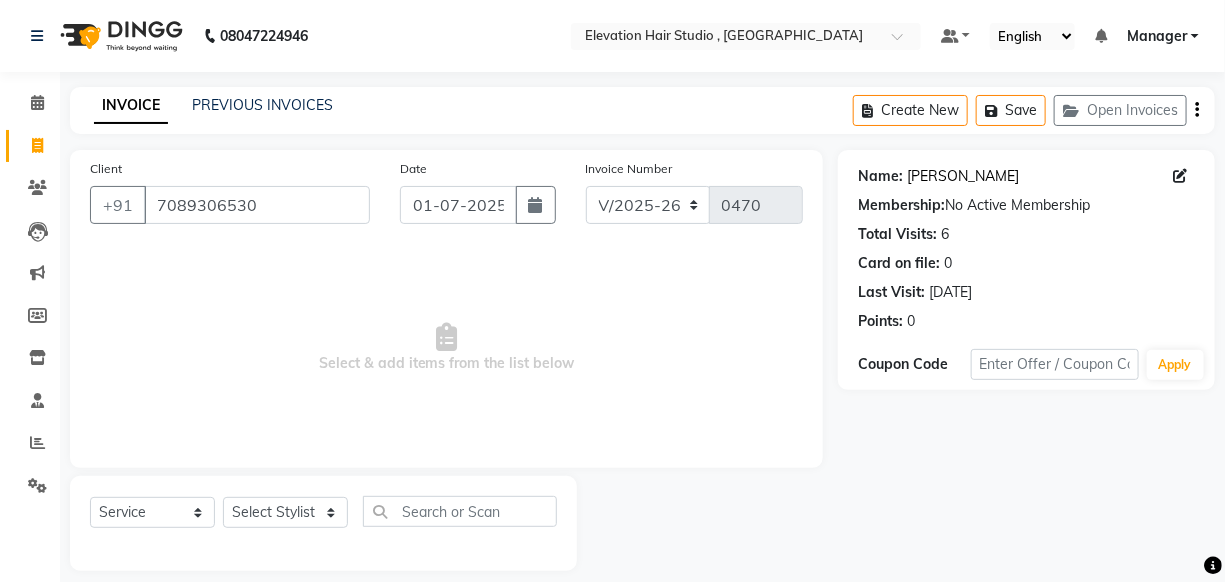 click on "Yogesh Kamble" 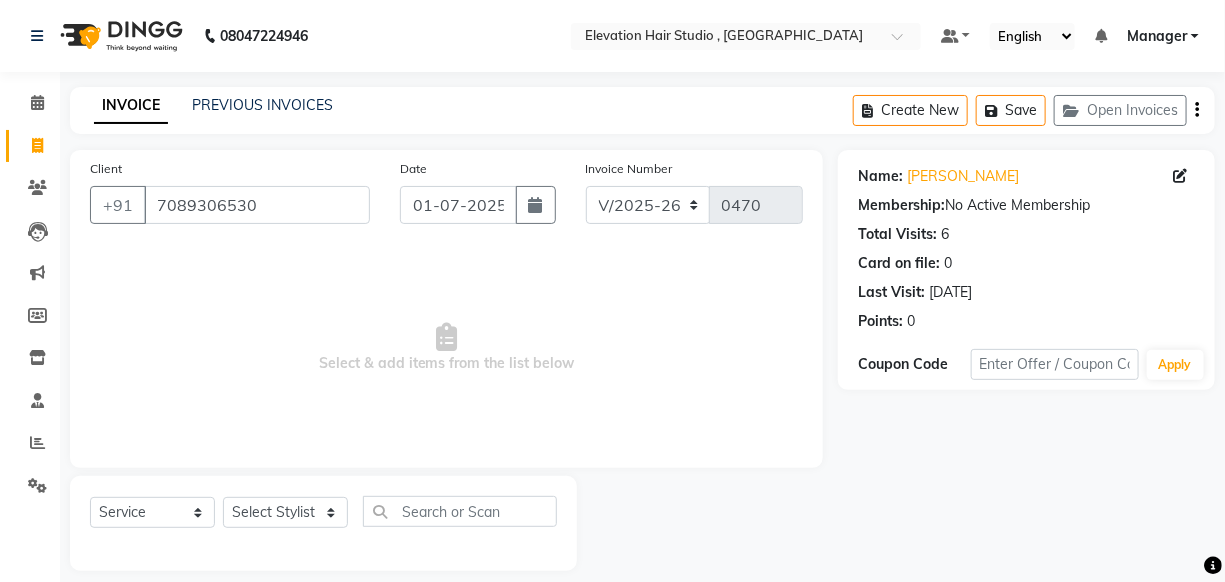 drag, startPoint x: 213, startPoint y: 327, endPoint x: 188, endPoint y: 309, distance: 30.805843 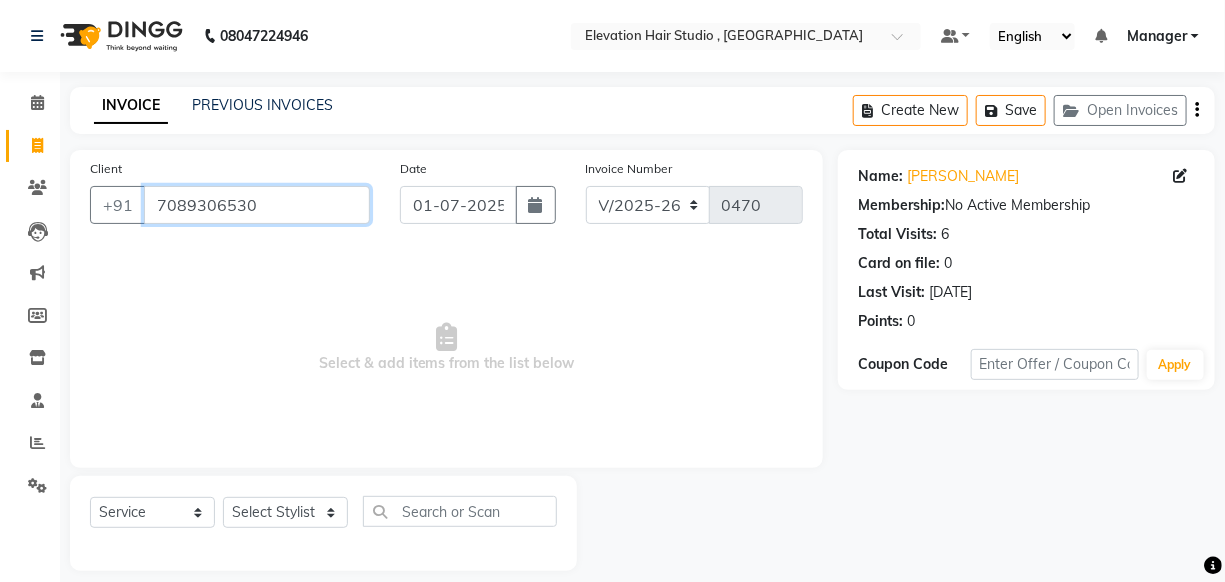 click on "7089306530" at bounding box center (257, 205) 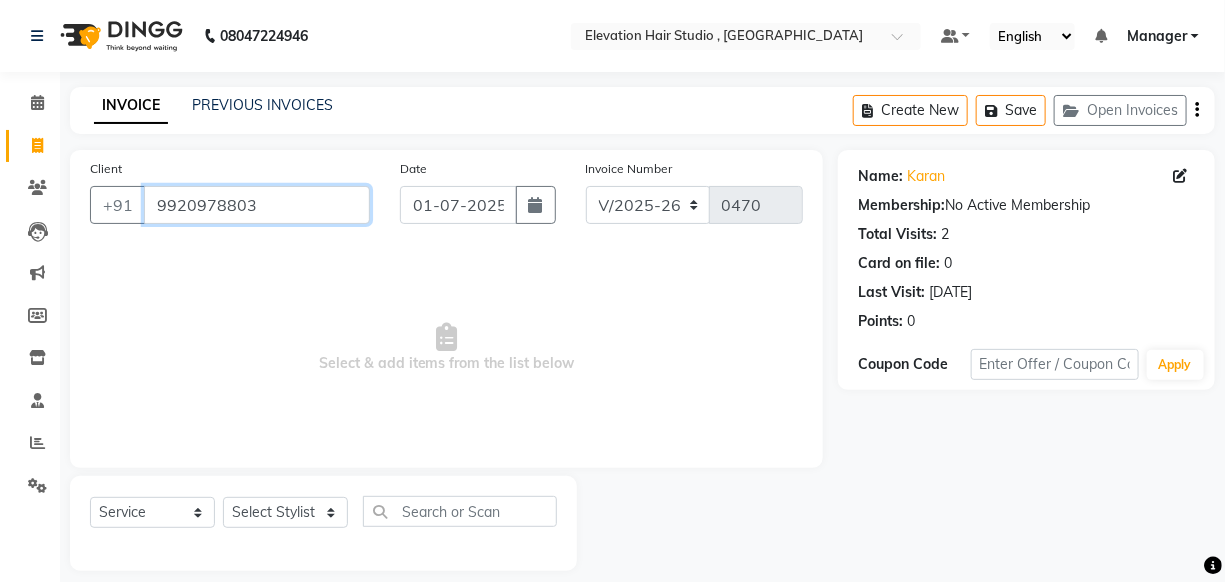 click on "9920978803" at bounding box center [257, 205] 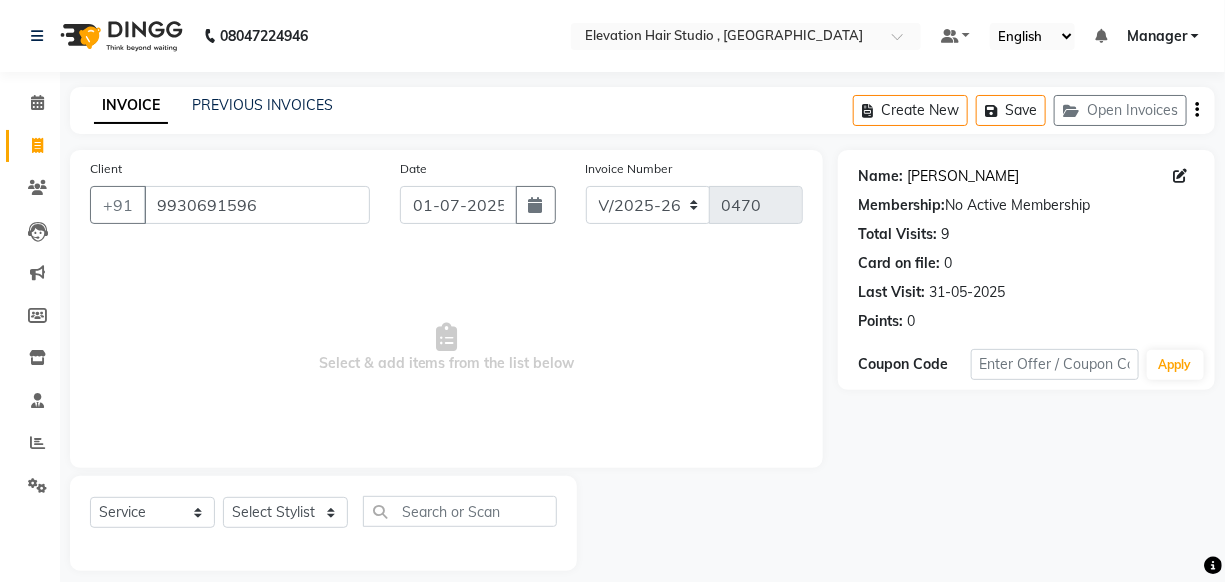 click on "Kalpesh" 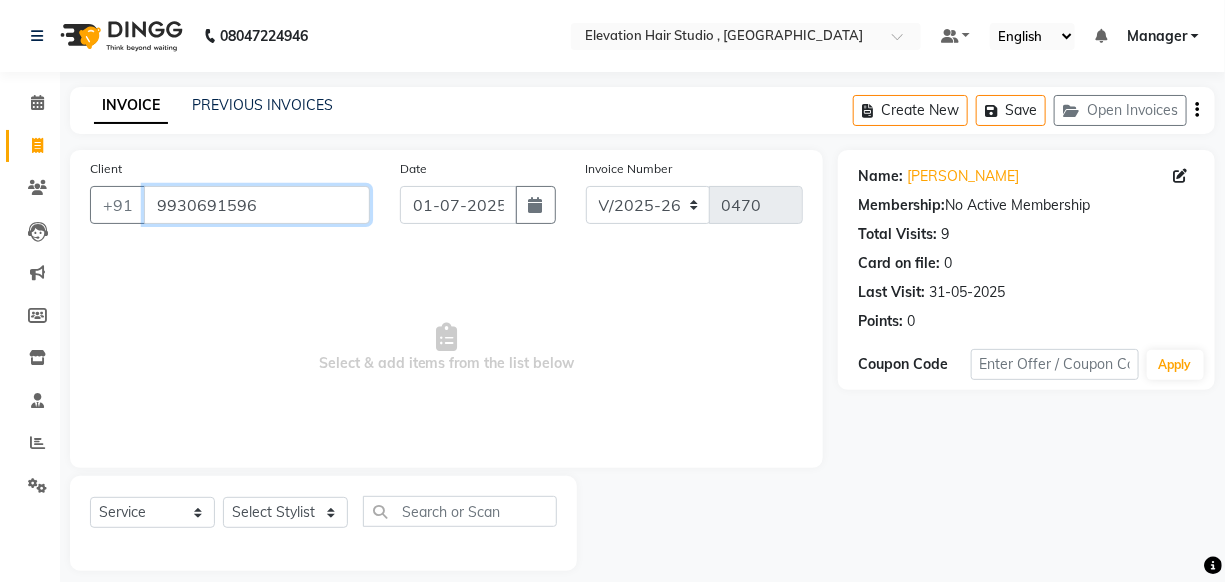 click on "9930691596" at bounding box center [257, 205] 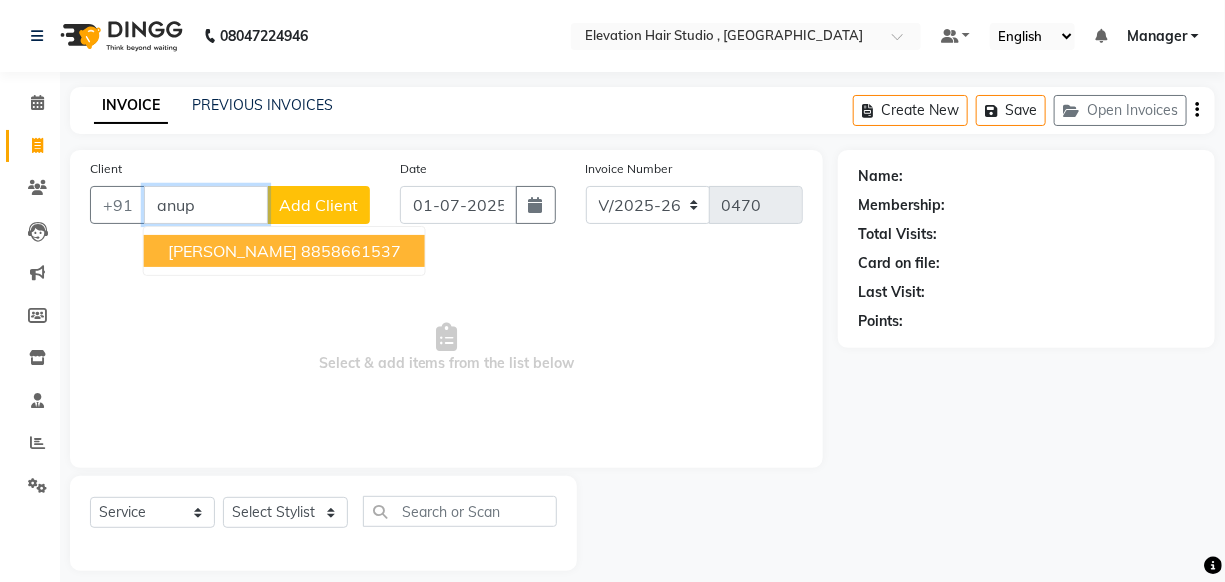 click on "8858661537" at bounding box center (351, 251) 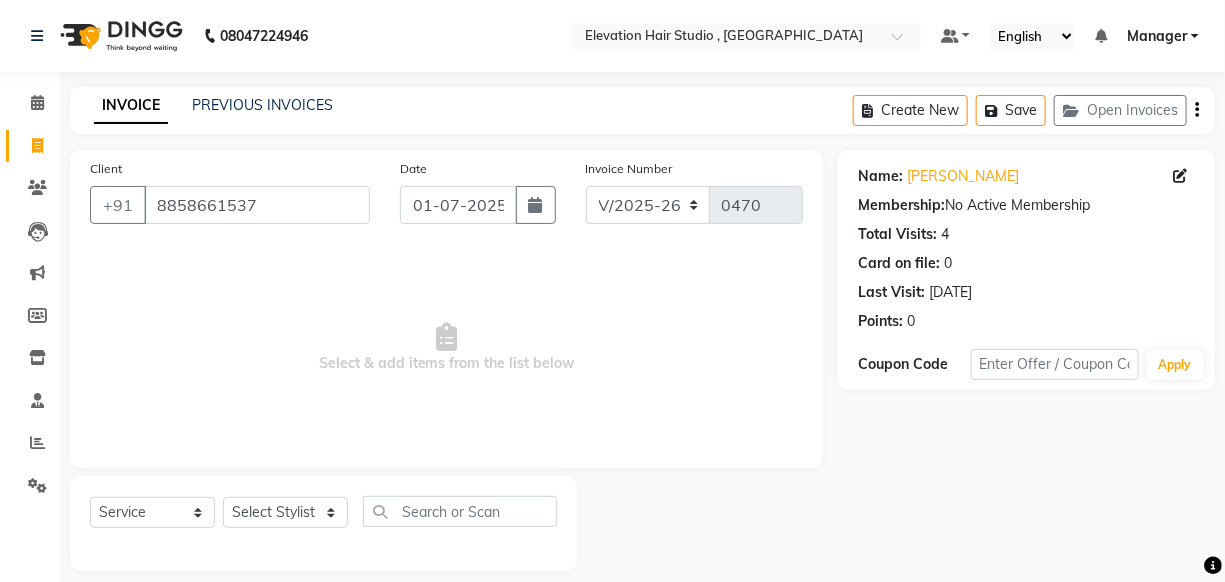 click on "28-06-2025" 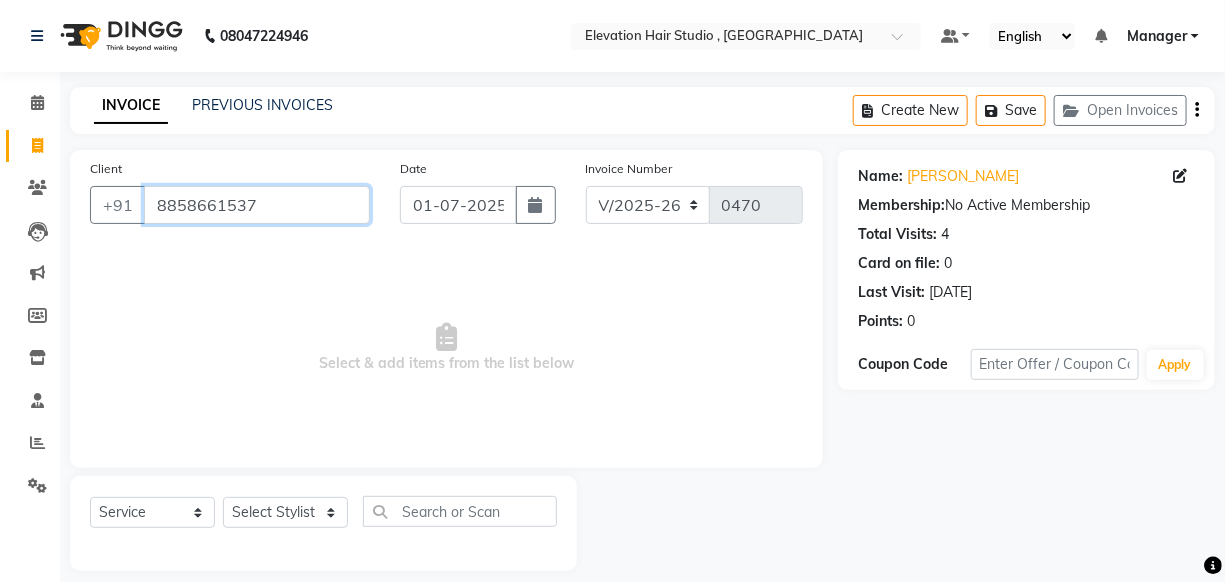 click on "8858661537" at bounding box center [257, 205] 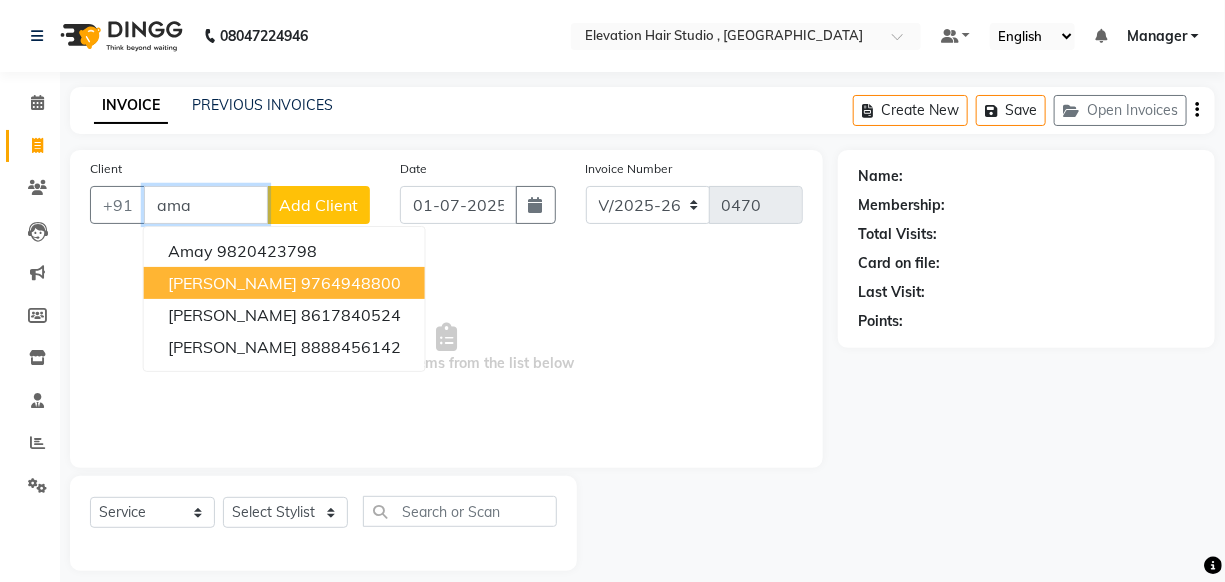 click on "Aman Shroff" at bounding box center (232, 283) 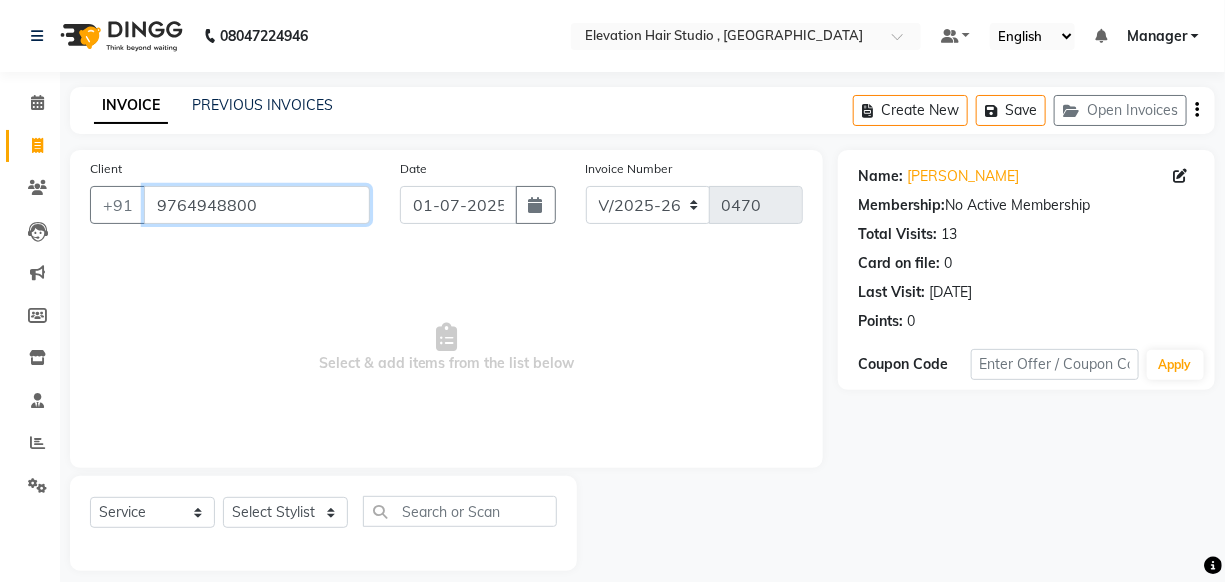 click on "9764948800" at bounding box center (257, 205) 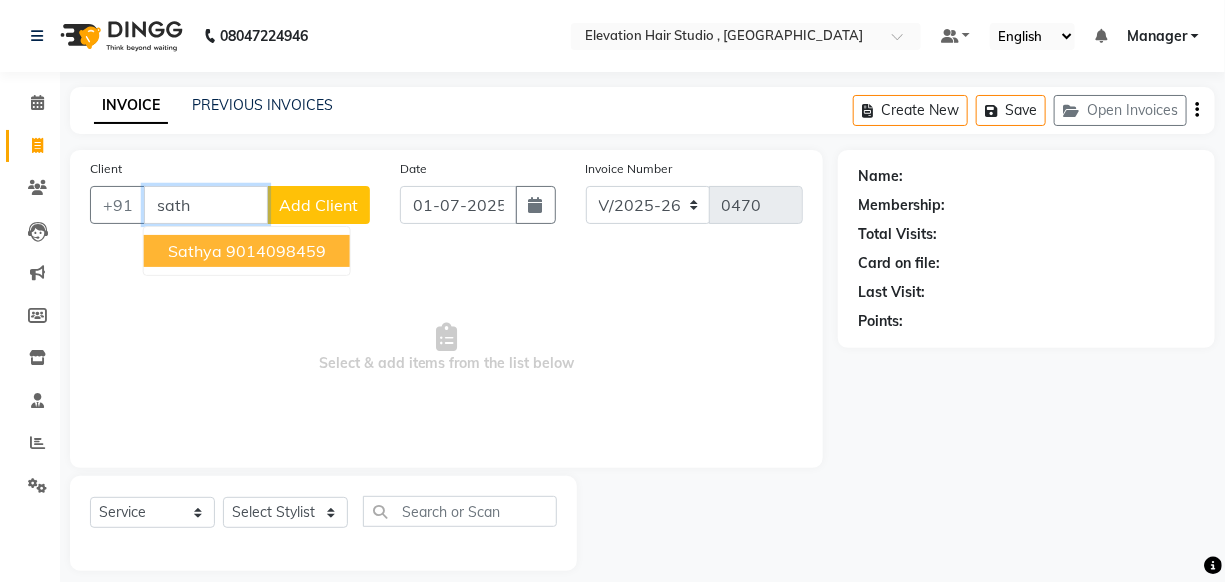 click on "sathya" at bounding box center [195, 251] 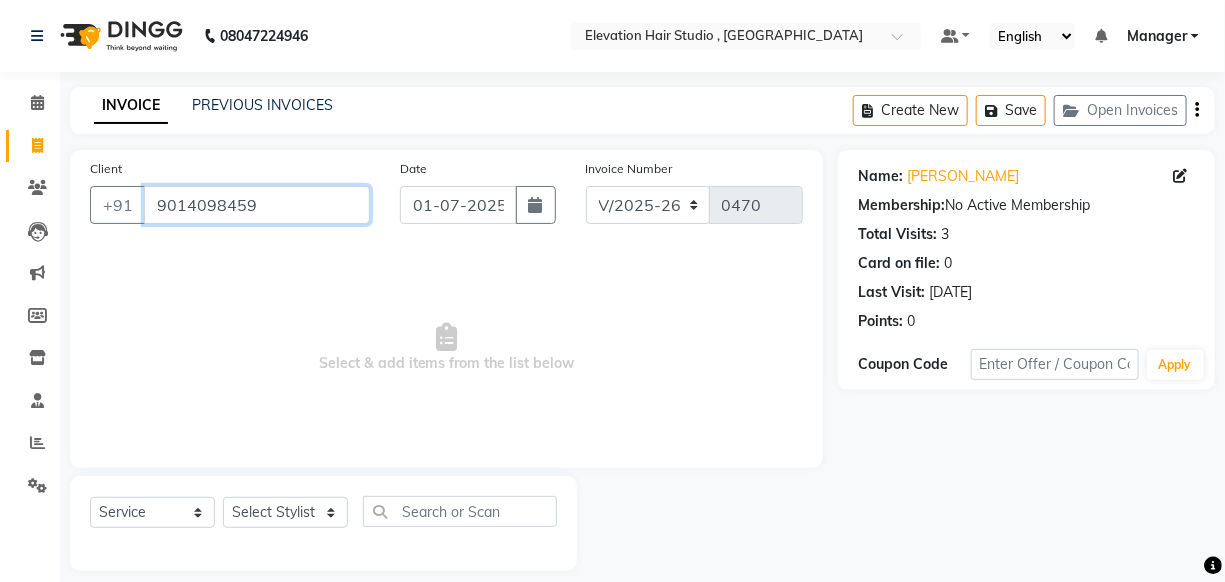 click on "9014098459" at bounding box center (257, 205) 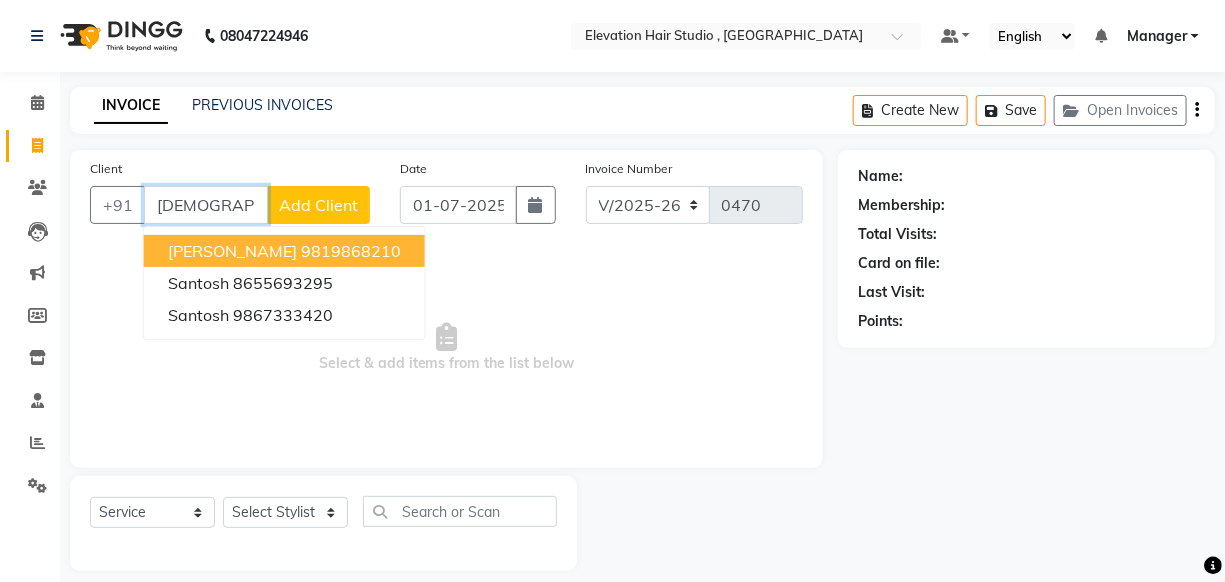 click on "SANTOSH BHAGAL" at bounding box center [232, 251] 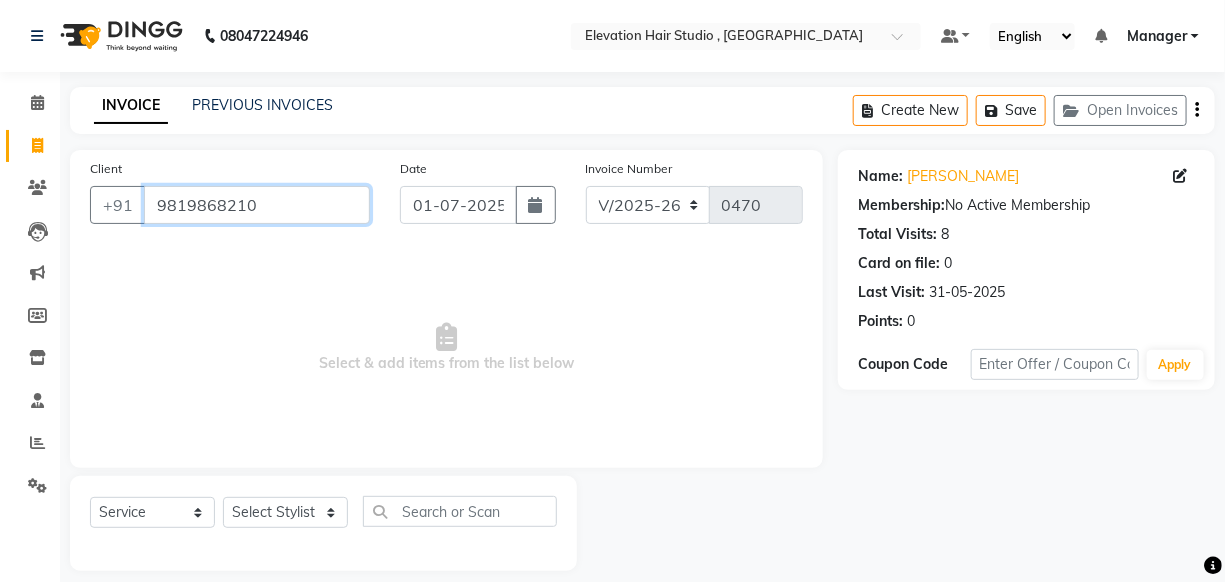 click on "9819868210" at bounding box center (257, 205) 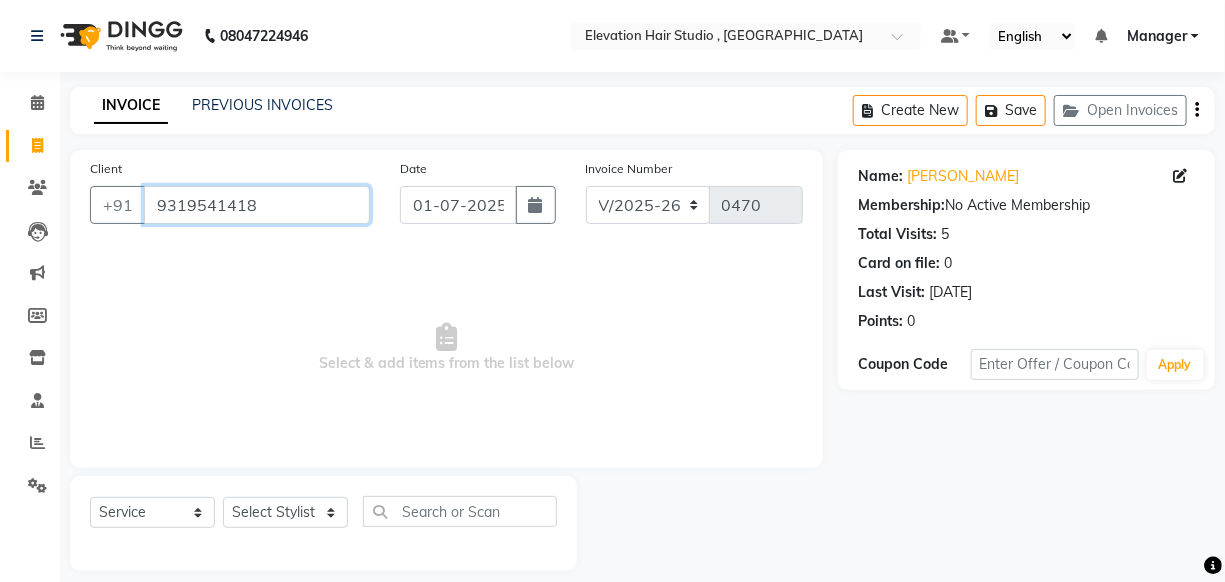 click on "9319541418" at bounding box center [257, 205] 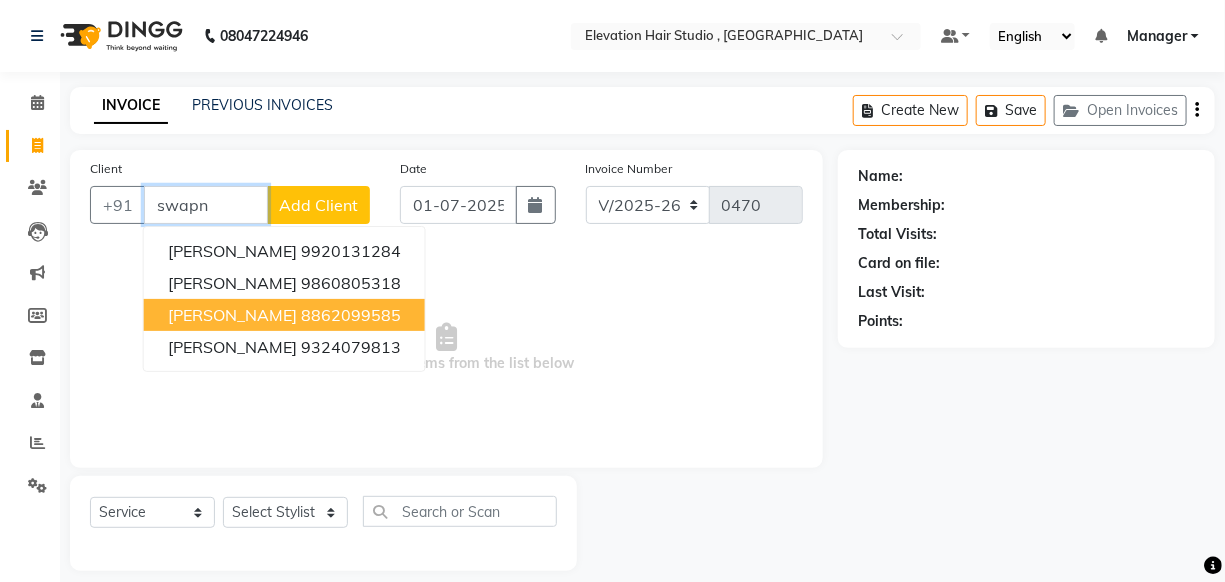 click on "Swapnil  8862099585" at bounding box center (284, 315) 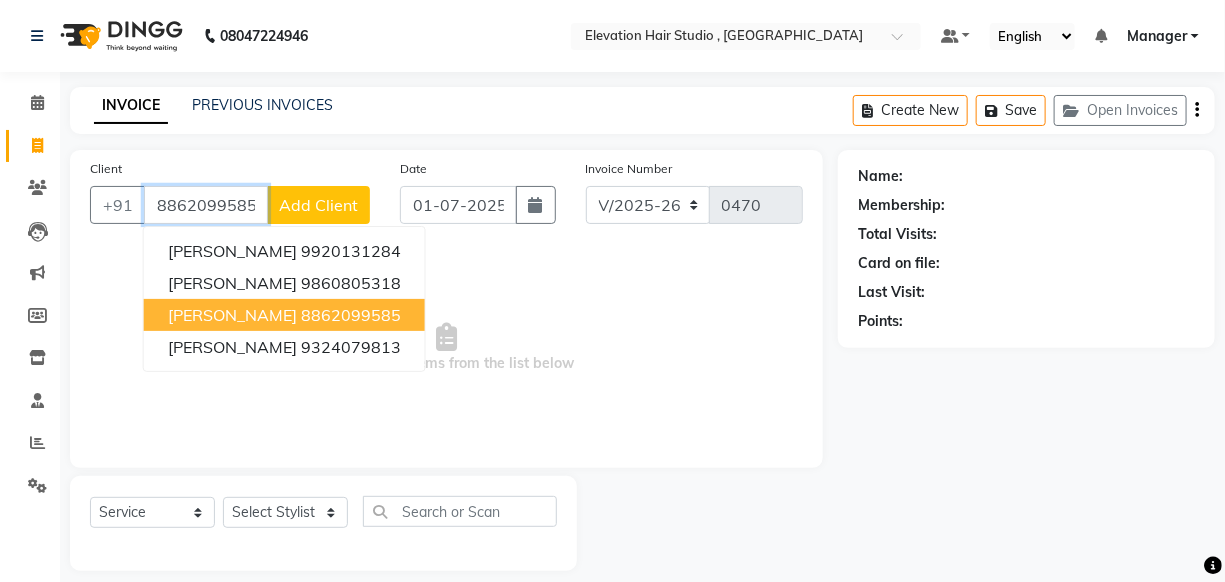 type on "8862099585" 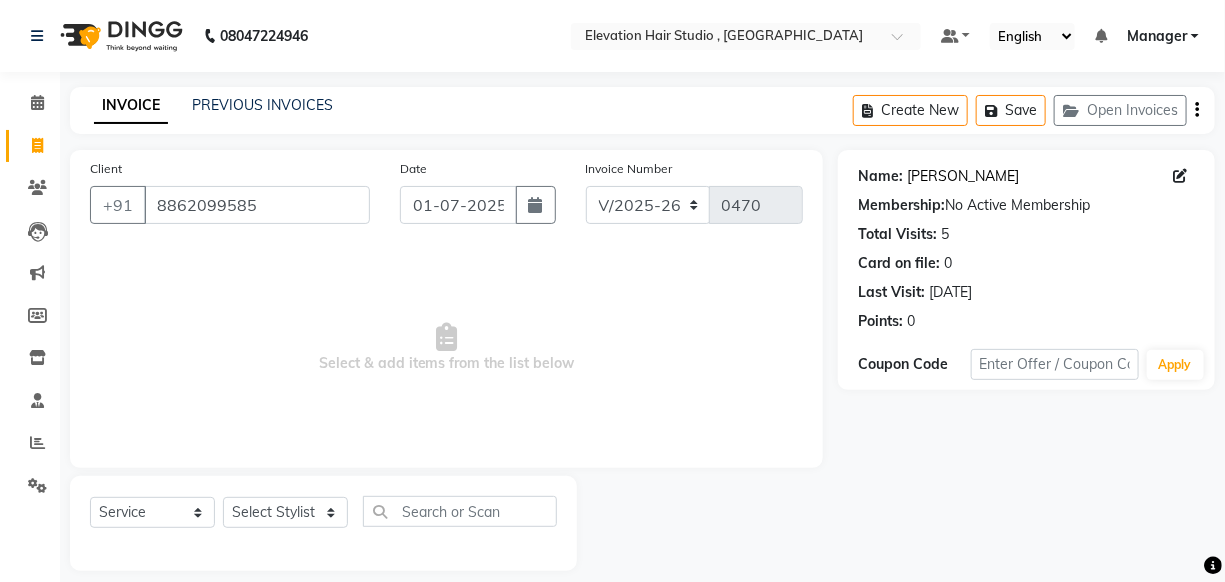 click on "Swapnil" 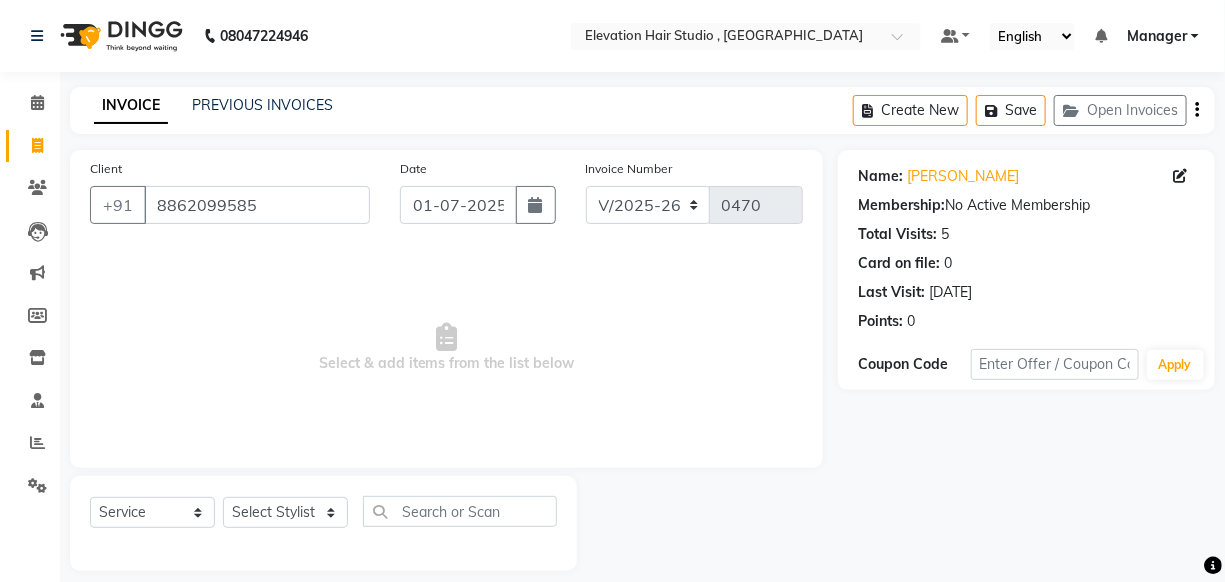 click on "Client +91 8862099585" 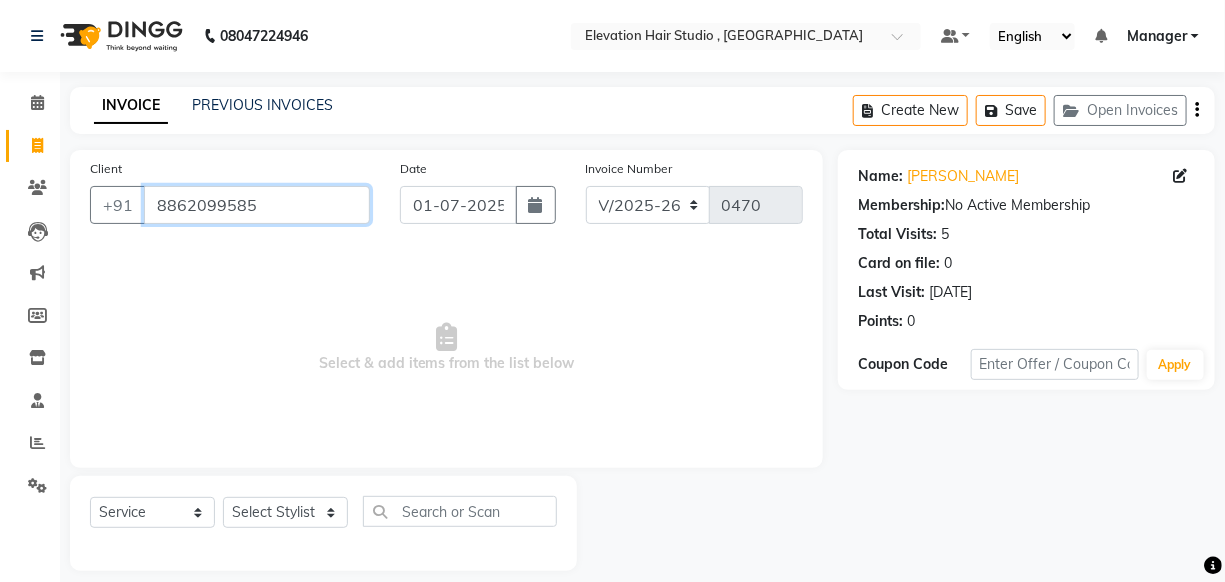 click on "8862099585" at bounding box center [257, 205] 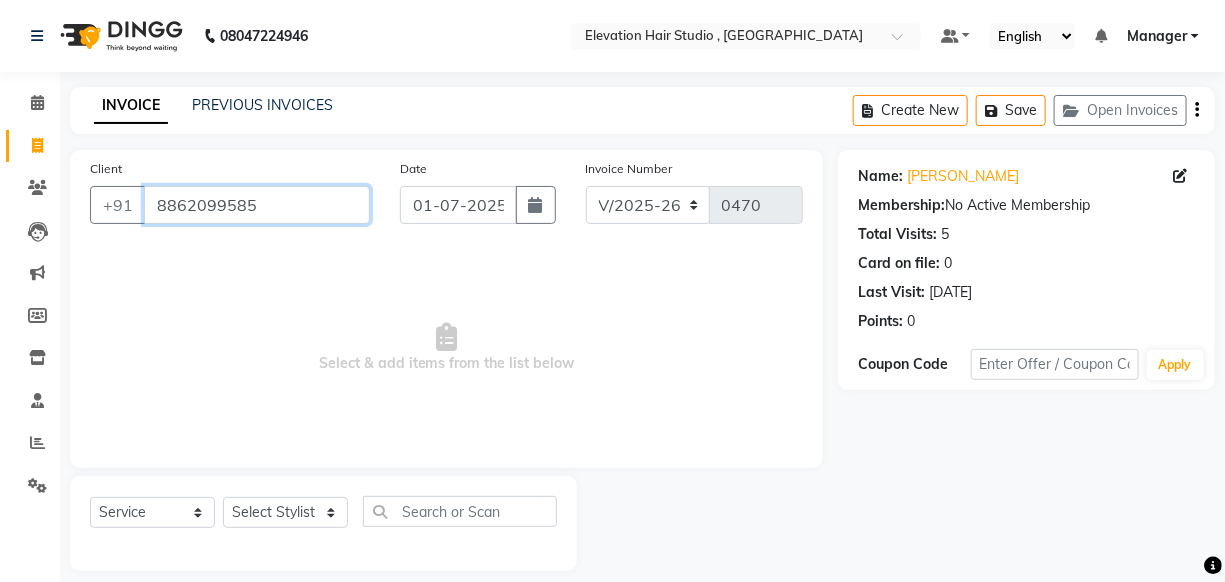 click on "8862099585" at bounding box center (257, 205) 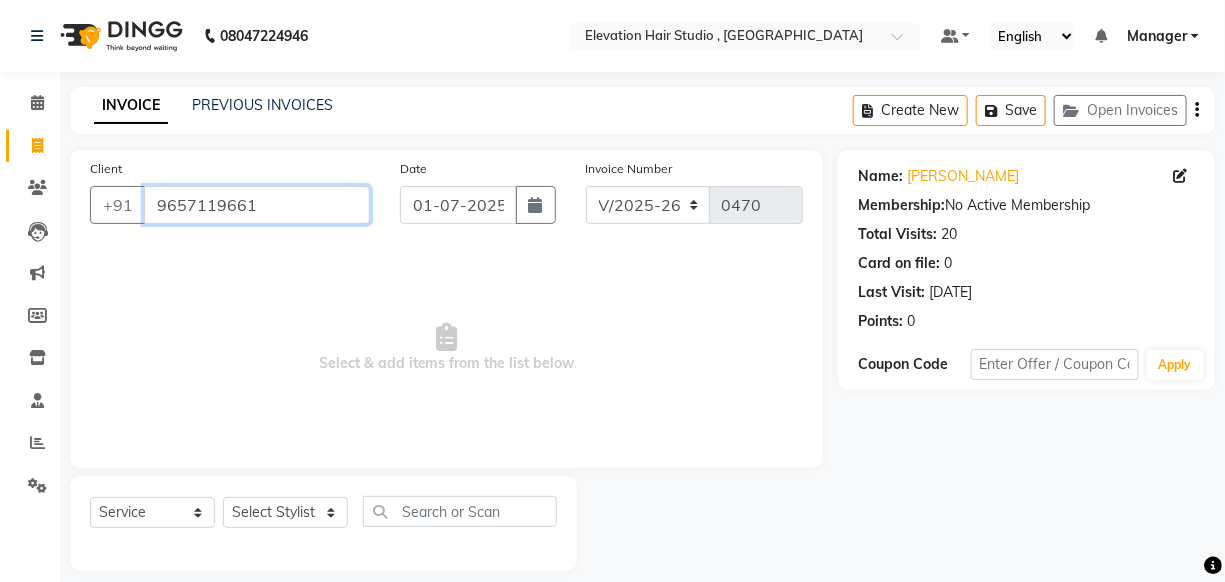 click on "9657119661" at bounding box center [257, 205] 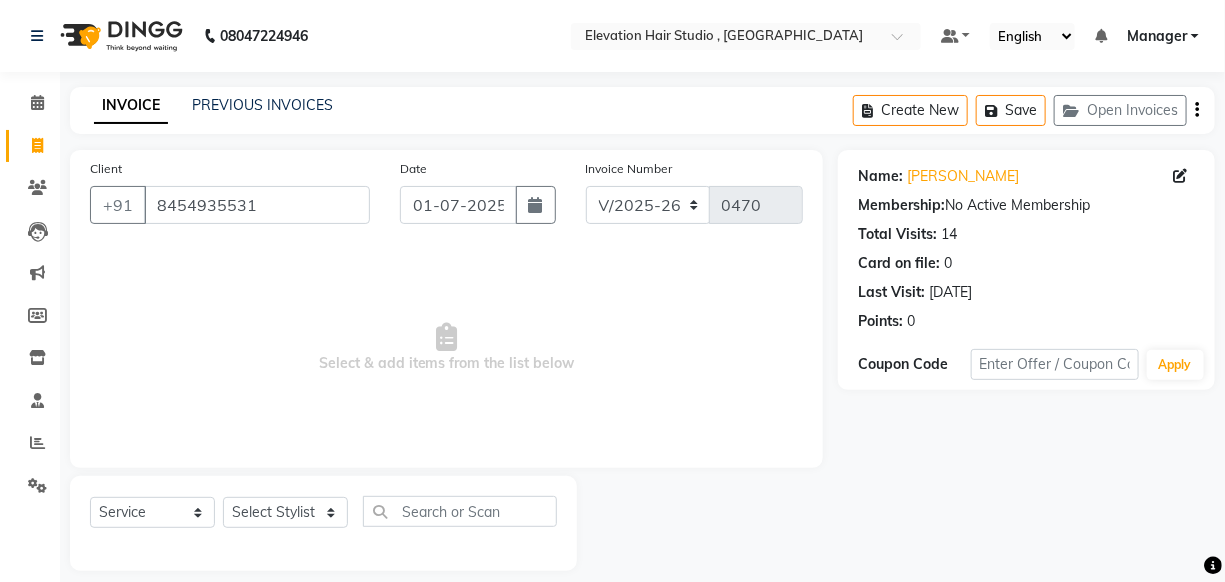 click on "01-06-2025" 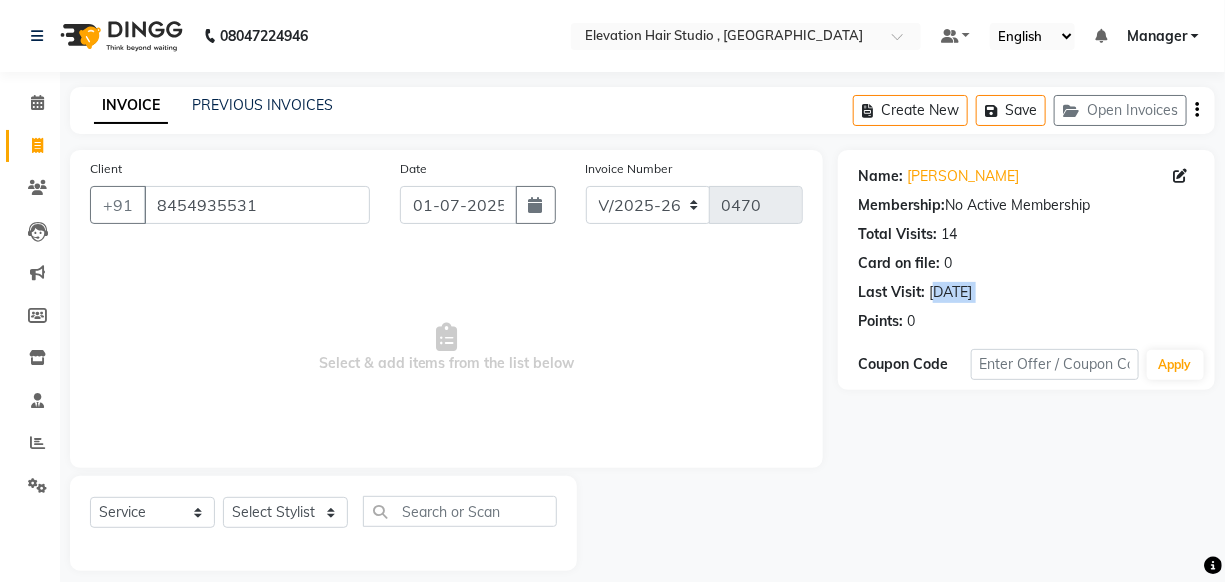 click on "01-06-2025" 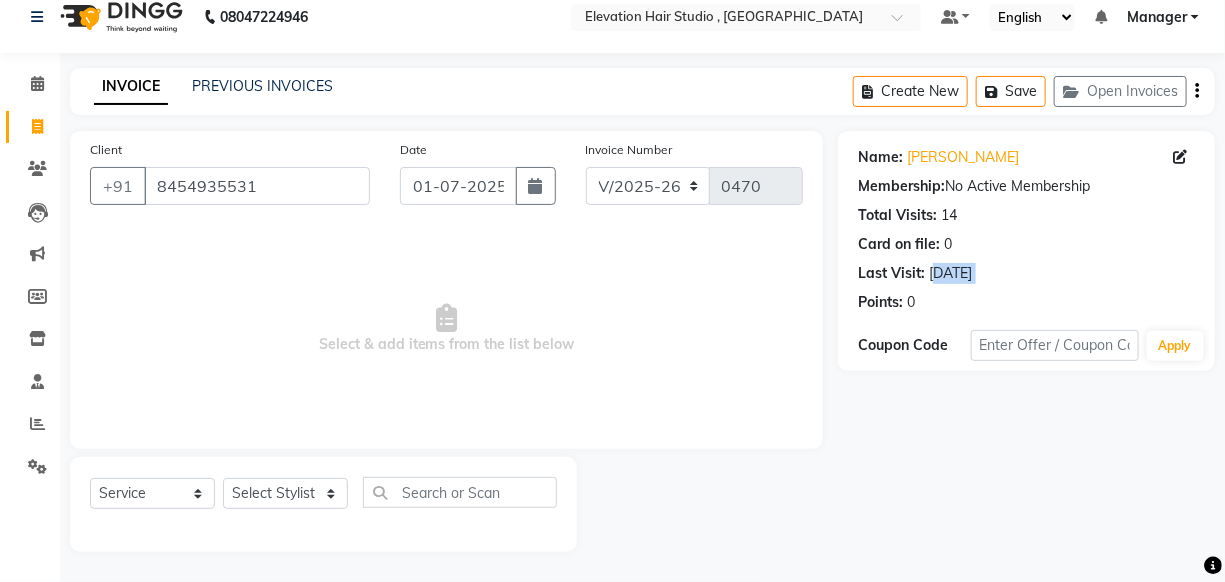 scroll, scrollTop: 20, scrollLeft: 0, axis: vertical 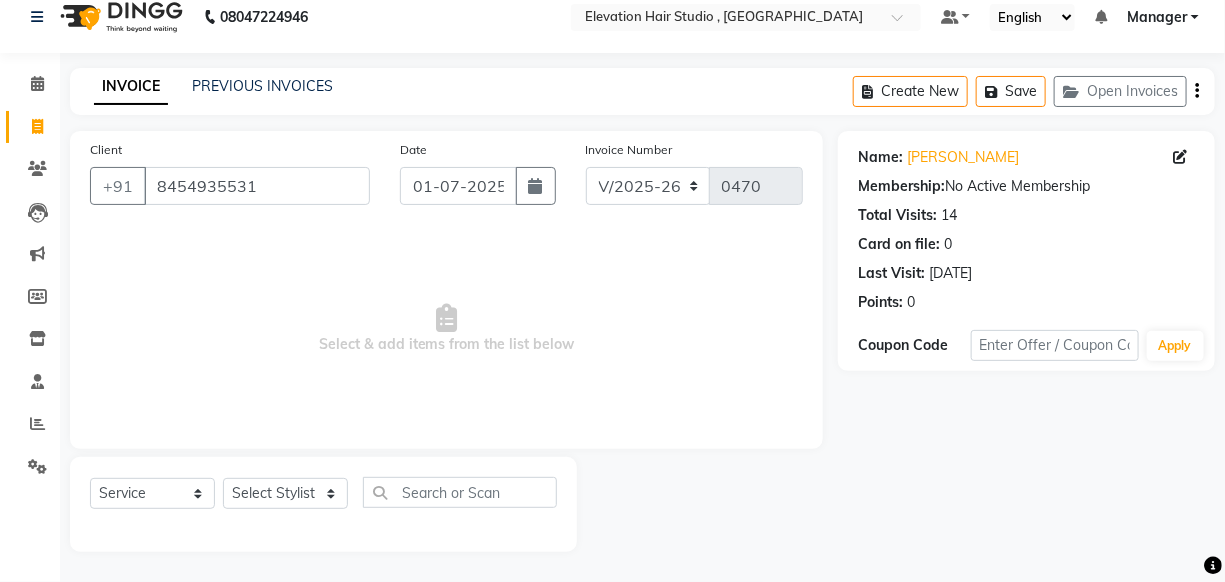 click on "Client +91 8454935531" 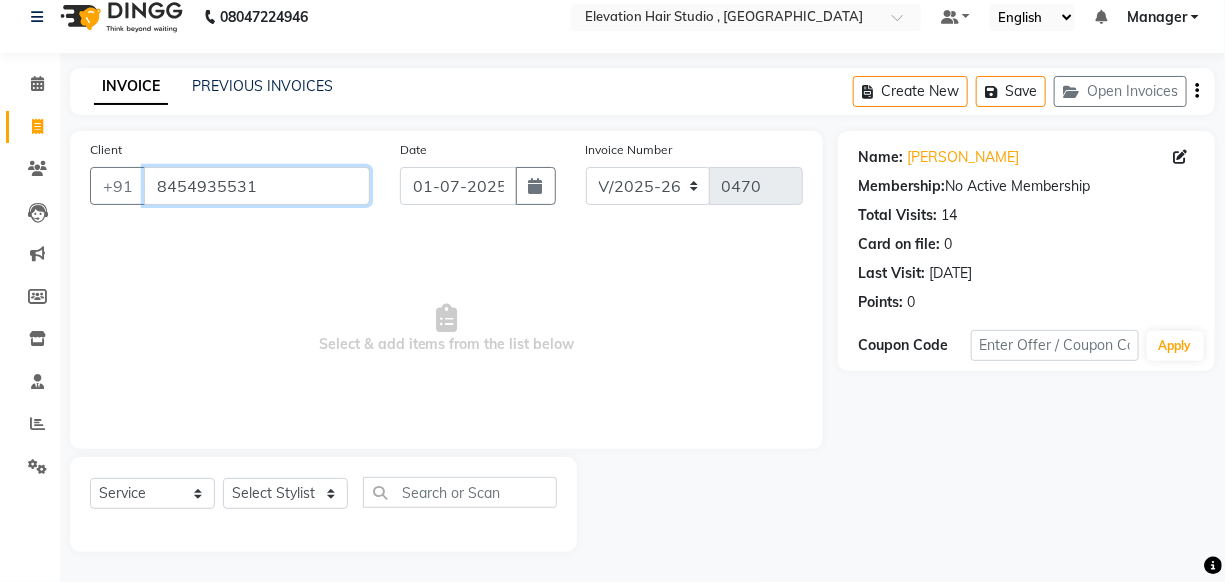 click on "8454935531" at bounding box center [257, 186] 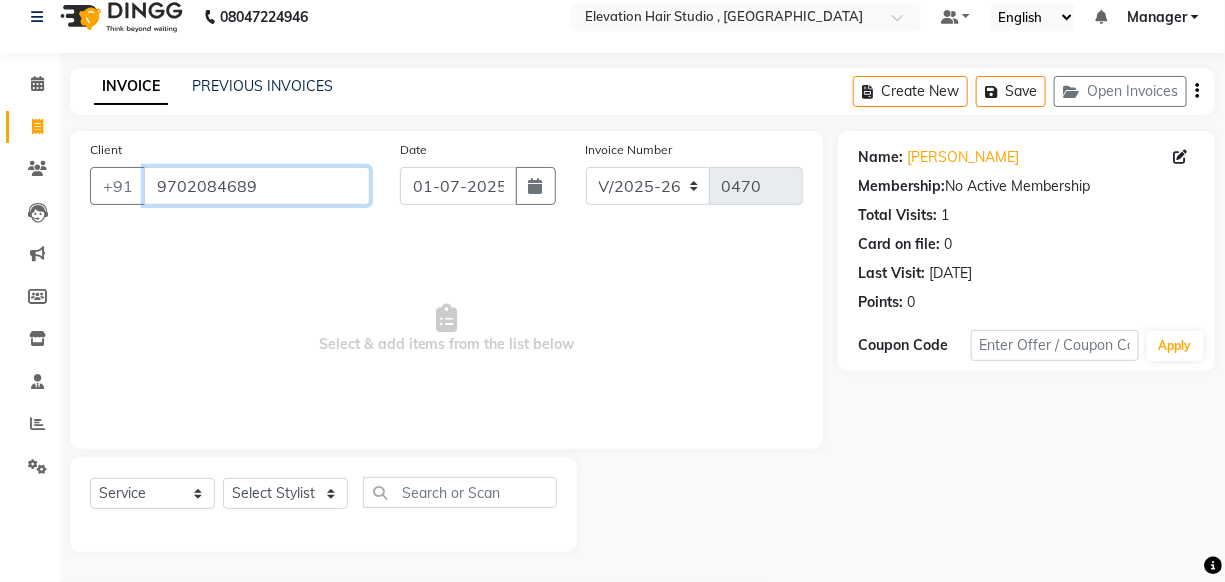 click on "9702084689" at bounding box center [257, 186] 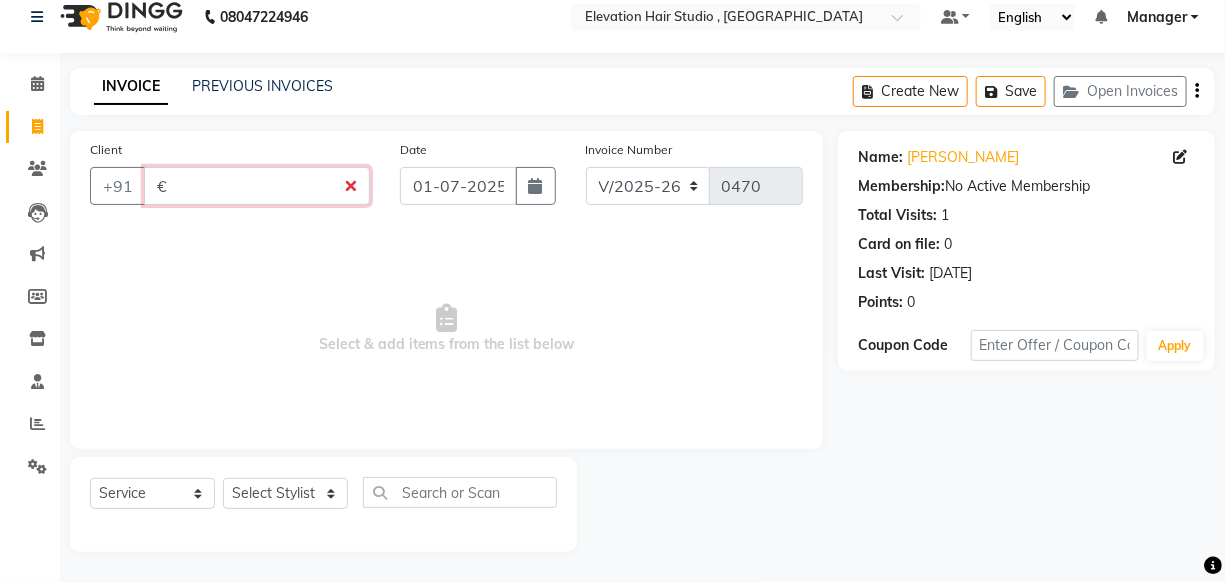 type on "€" 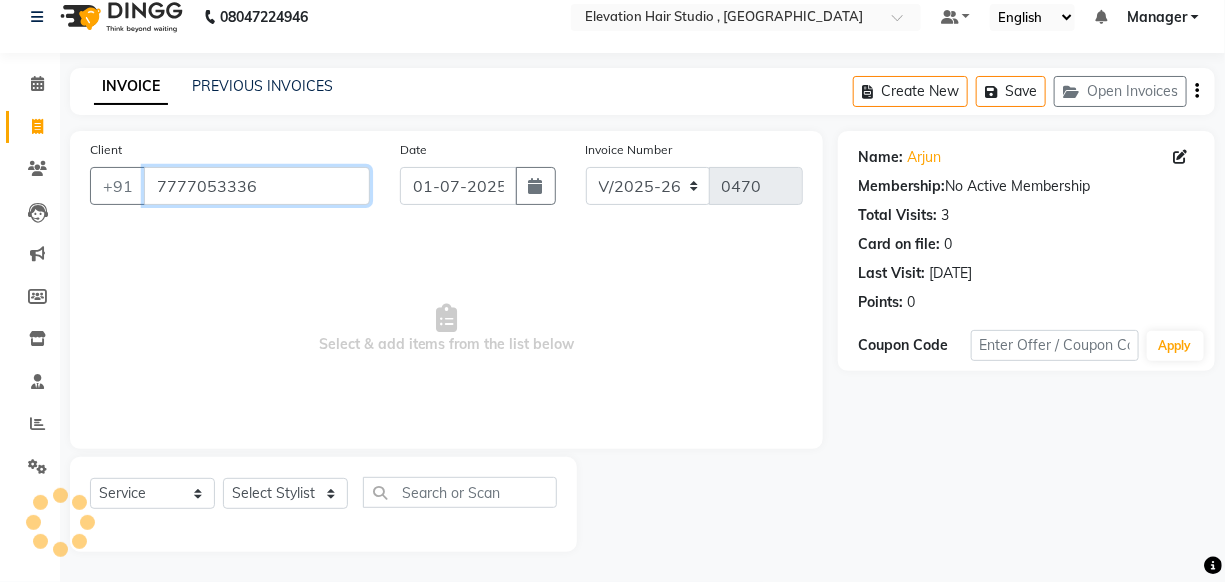 click on "7777053336" at bounding box center (257, 186) 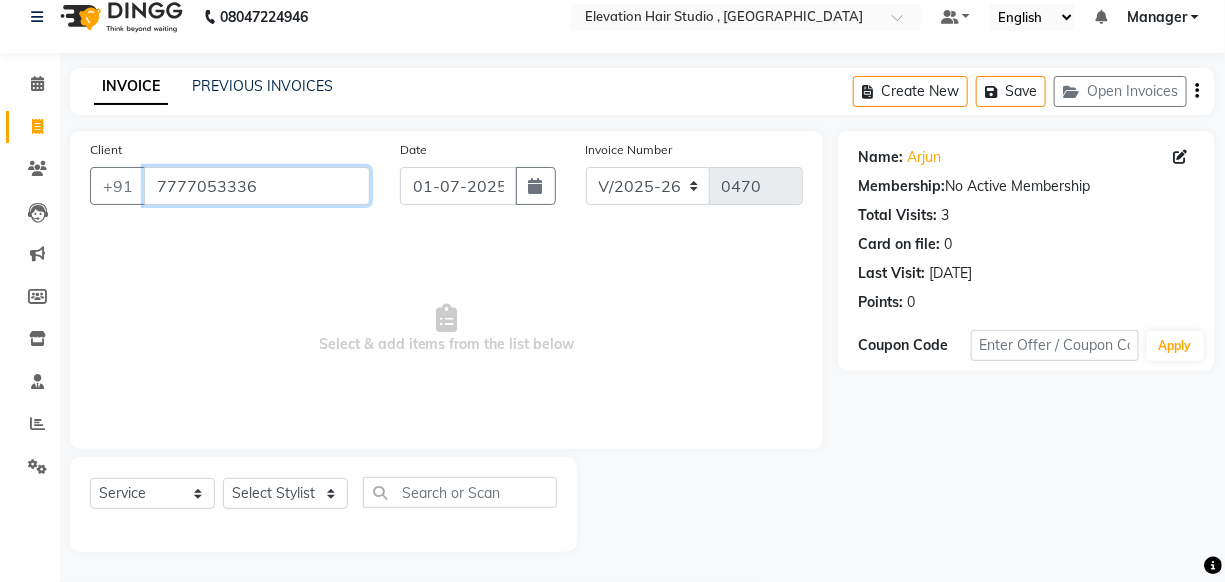 click on "7777053336" at bounding box center (257, 186) 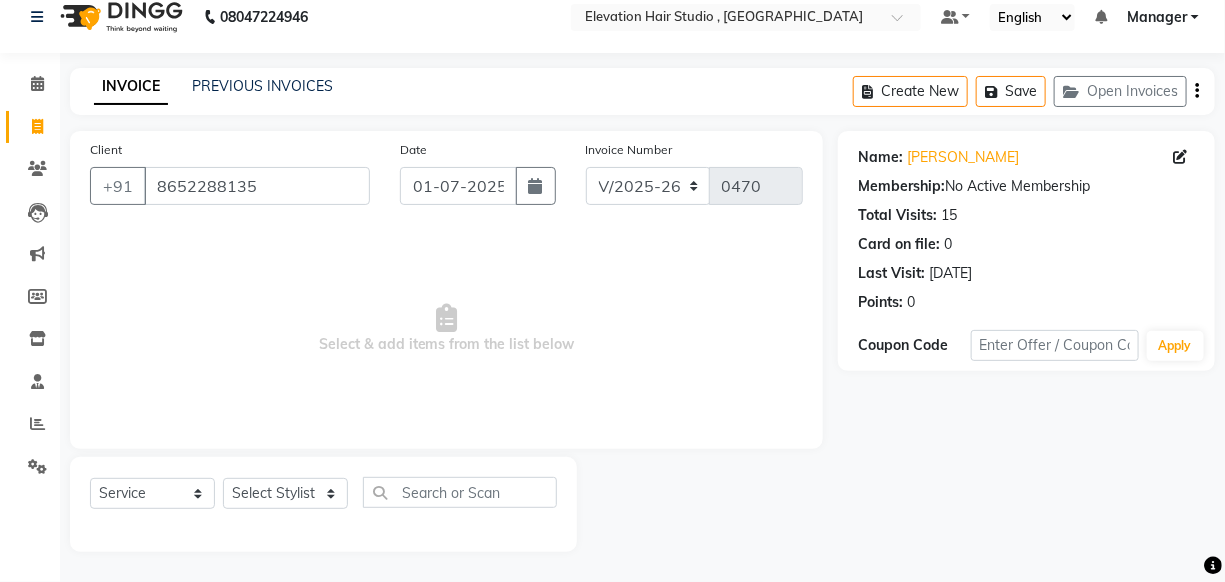 click on "Client +91 8652288135" 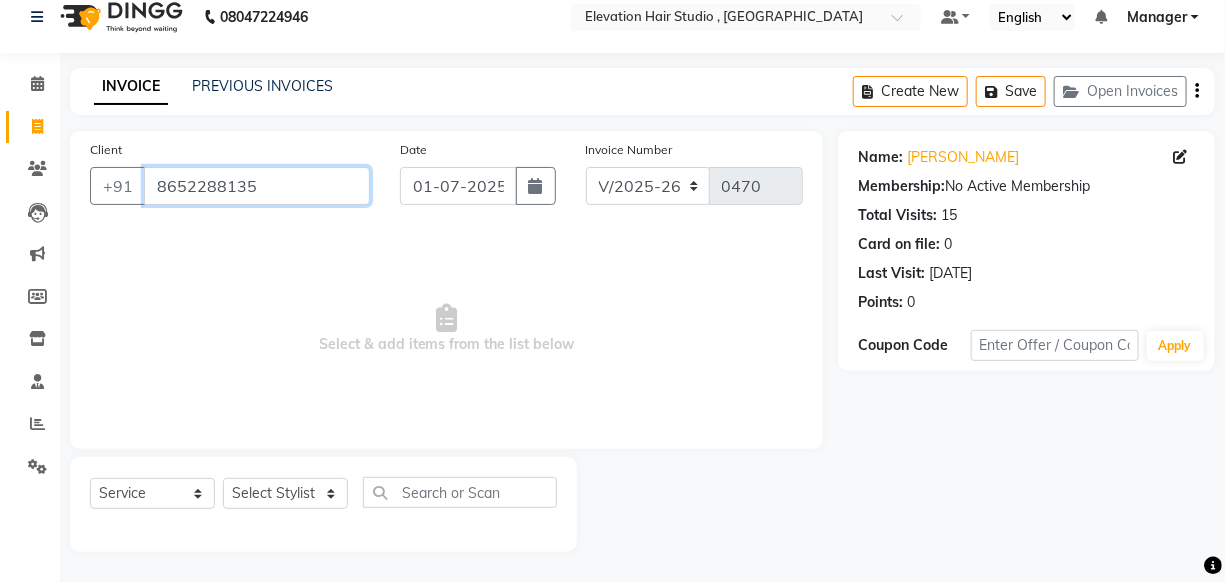 click on "8652288135" at bounding box center [257, 186] 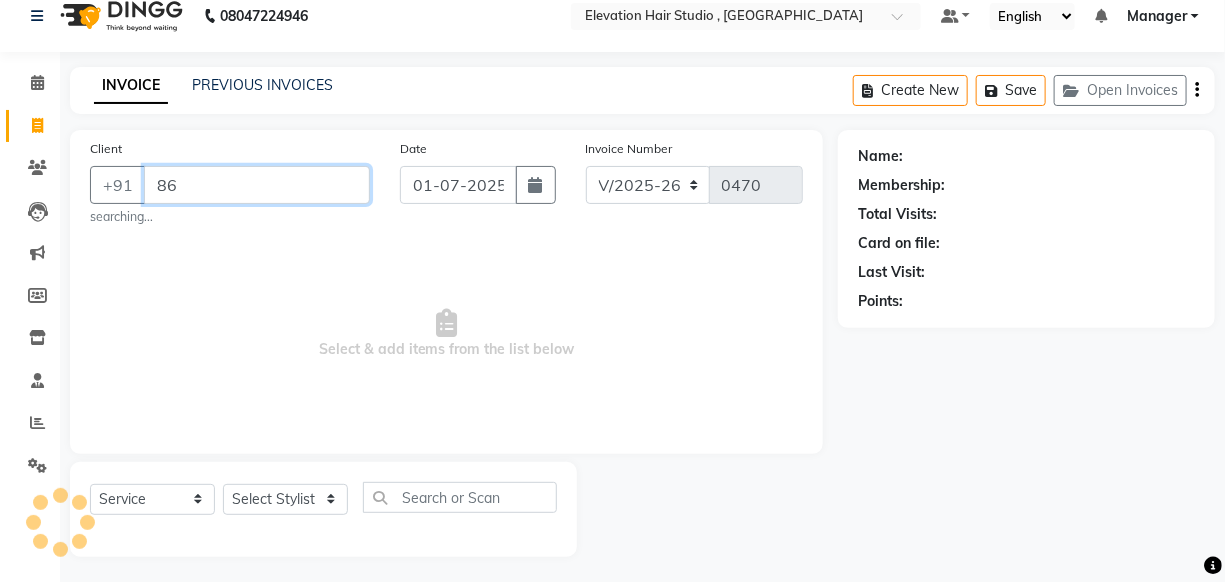 type on "8" 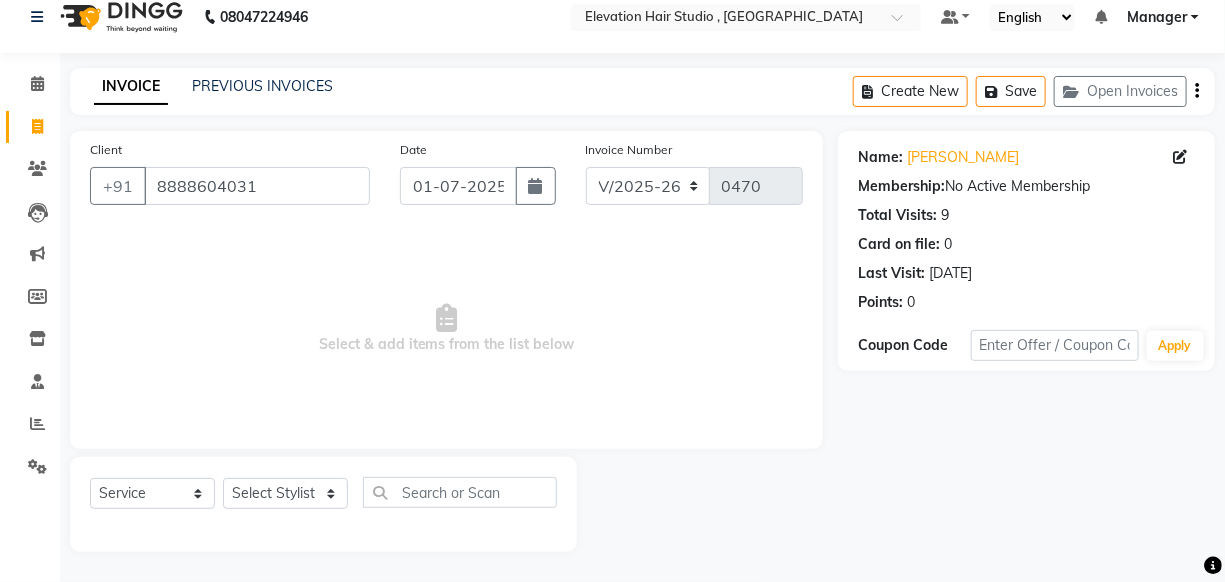 drag, startPoint x: 752, startPoint y: 503, endPoint x: 762, endPoint y: 451, distance: 52.95281 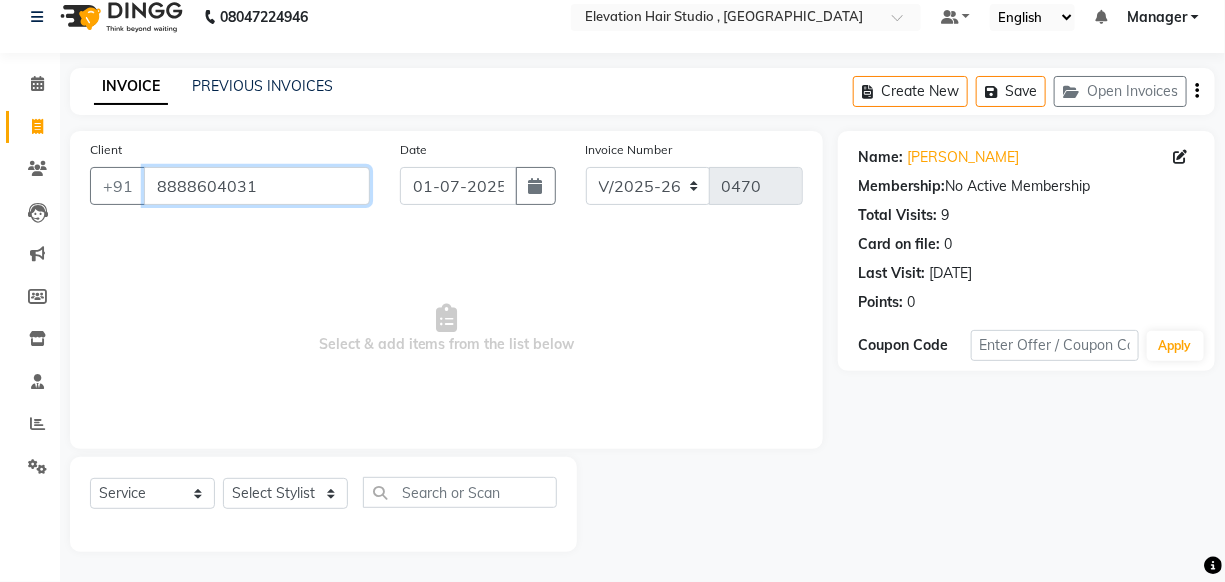 click on "8888604031" at bounding box center (257, 186) 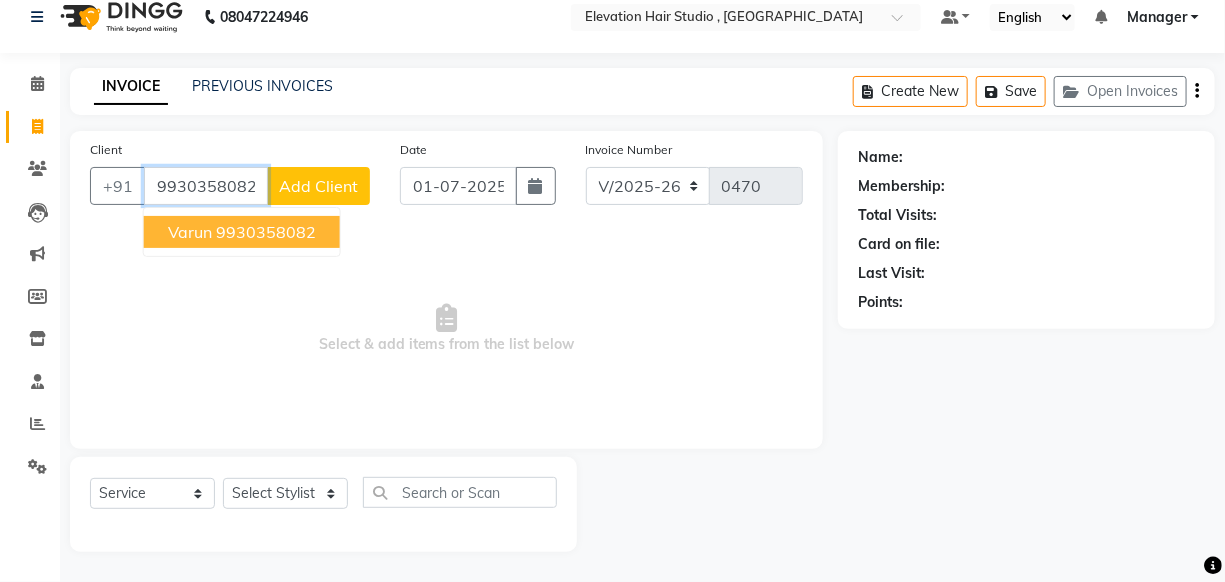 type on "9930358082" 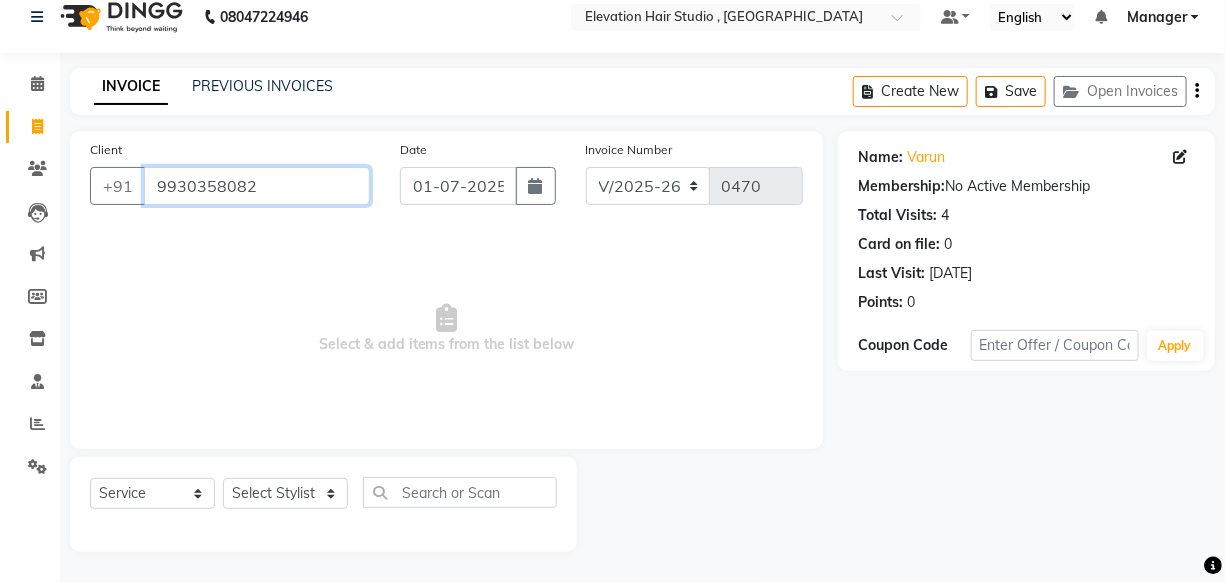 click on "9930358082" at bounding box center [257, 186] 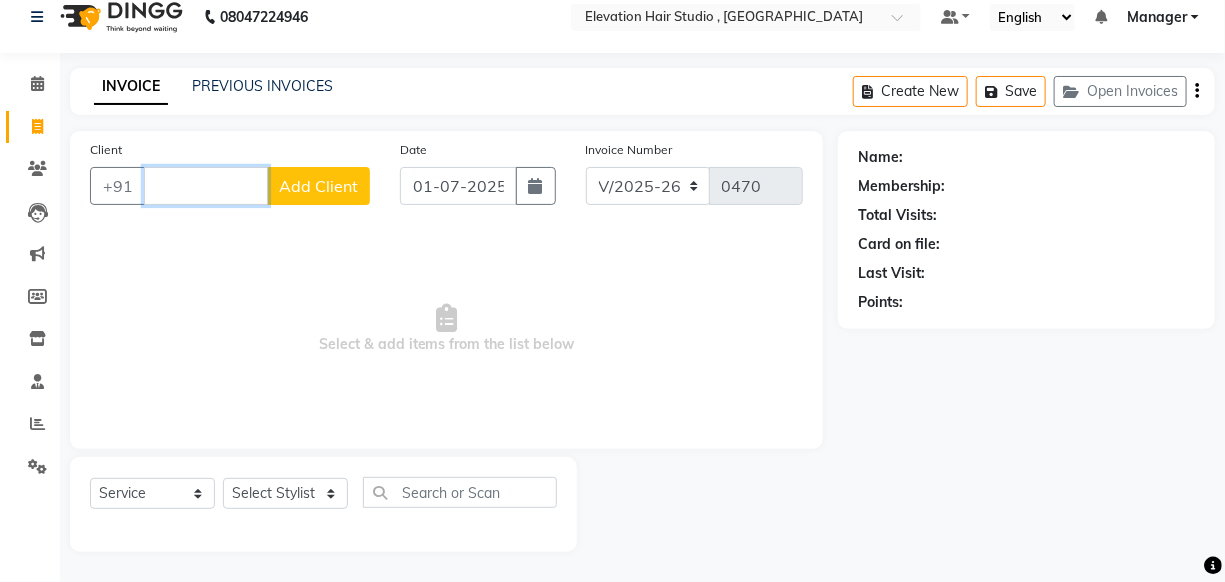 drag, startPoint x: 800, startPoint y: 7, endPoint x: 224, endPoint y: 171, distance: 598.89233 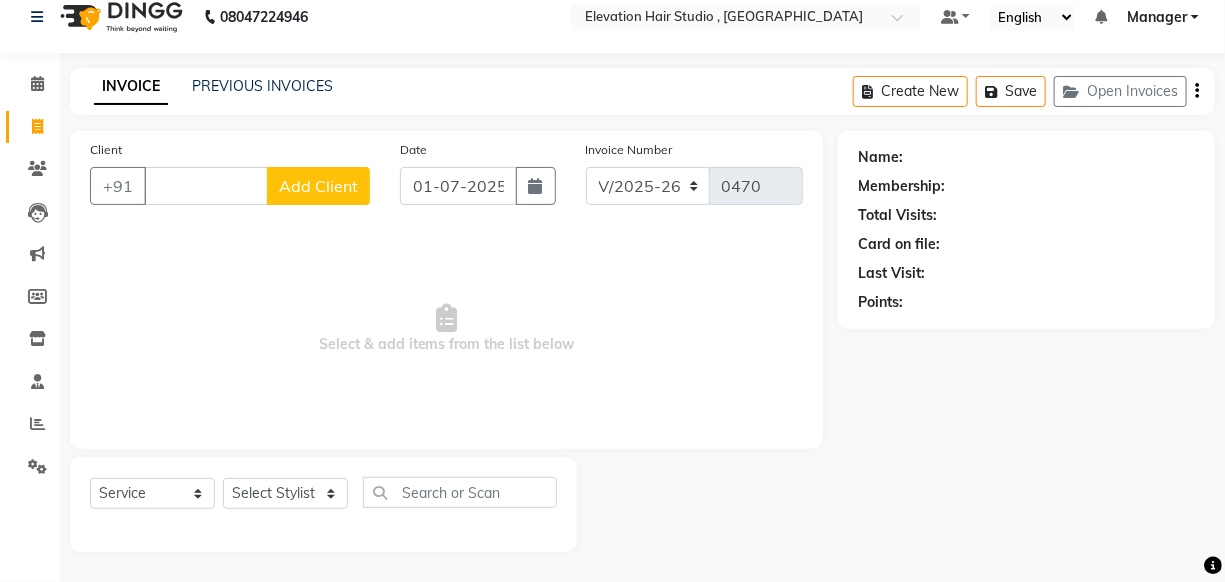click on "Select & add items from the list below" at bounding box center (446, 329) 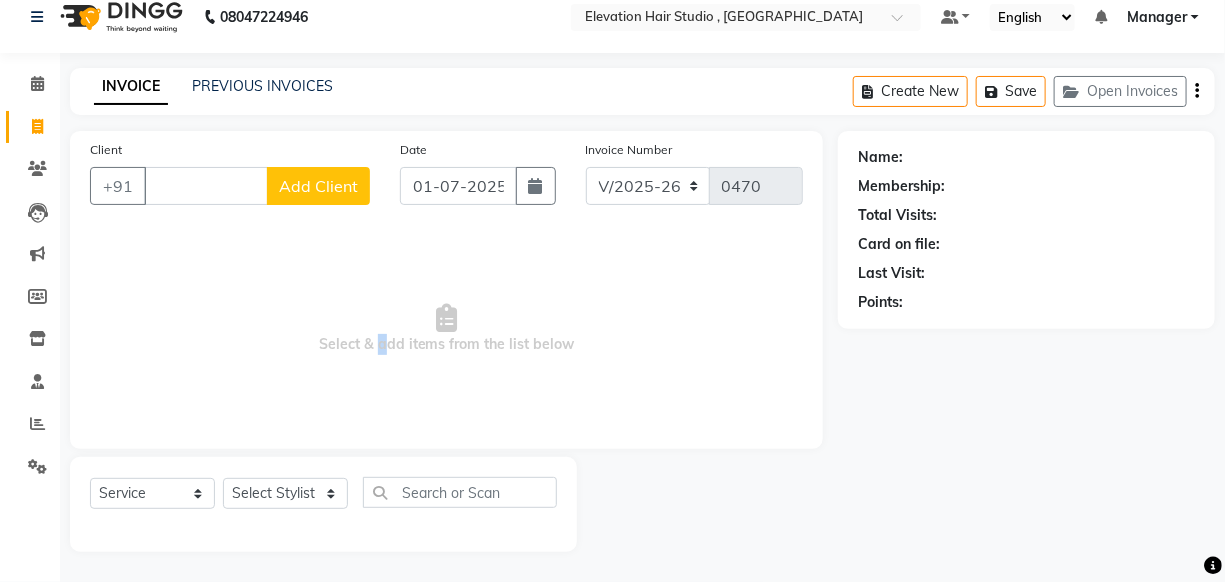 click on "Select & add items from the list below" at bounding box center (446, 329) 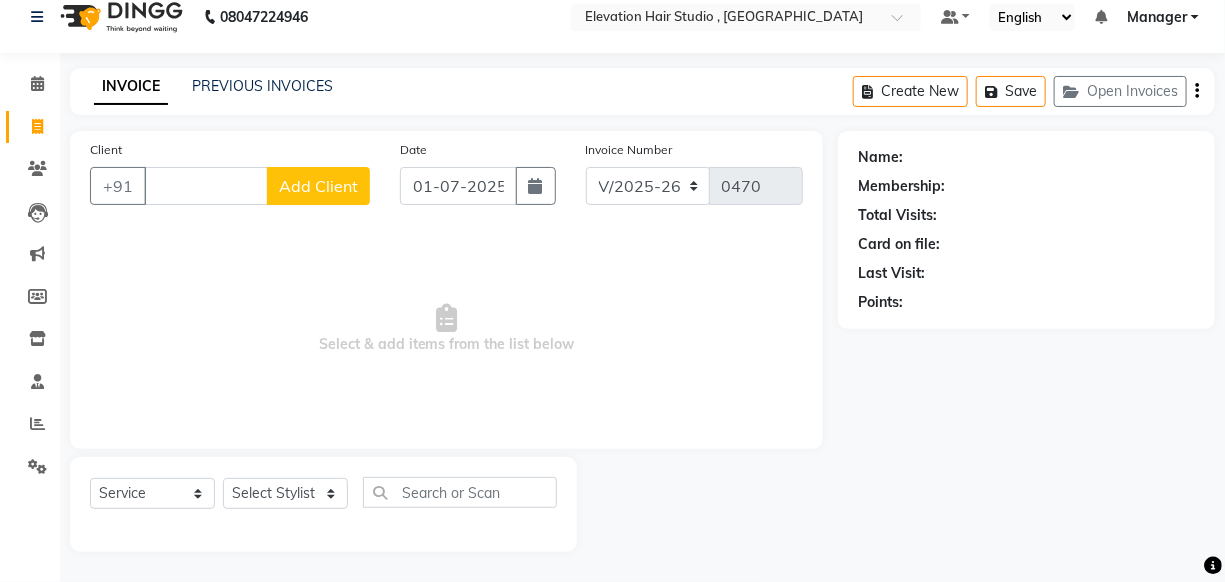 click on "Points:" 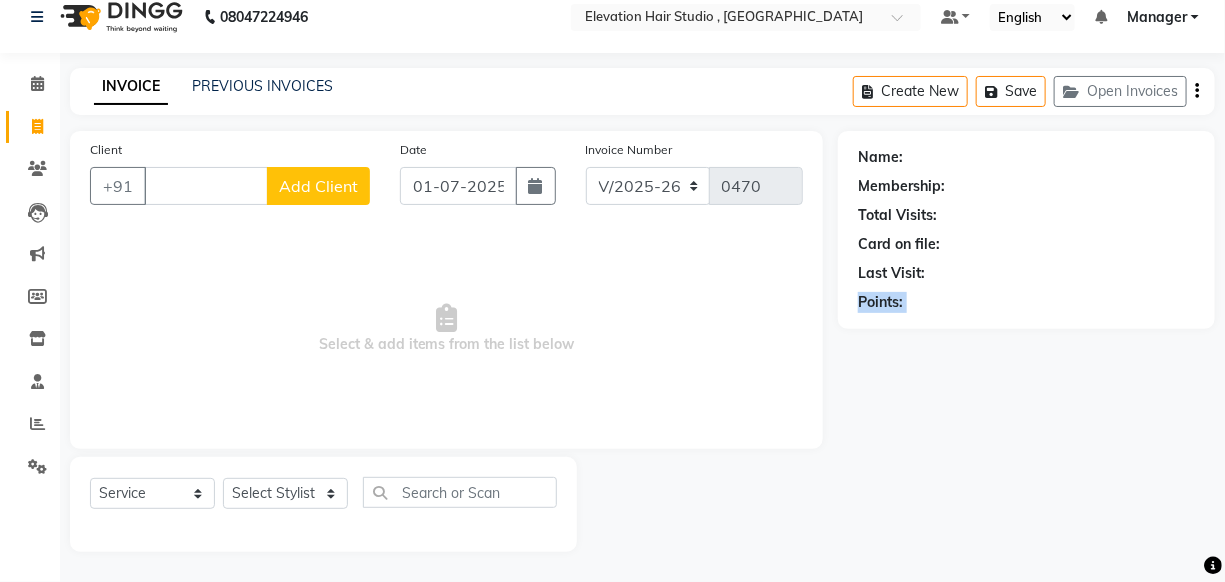 click on "Points:" 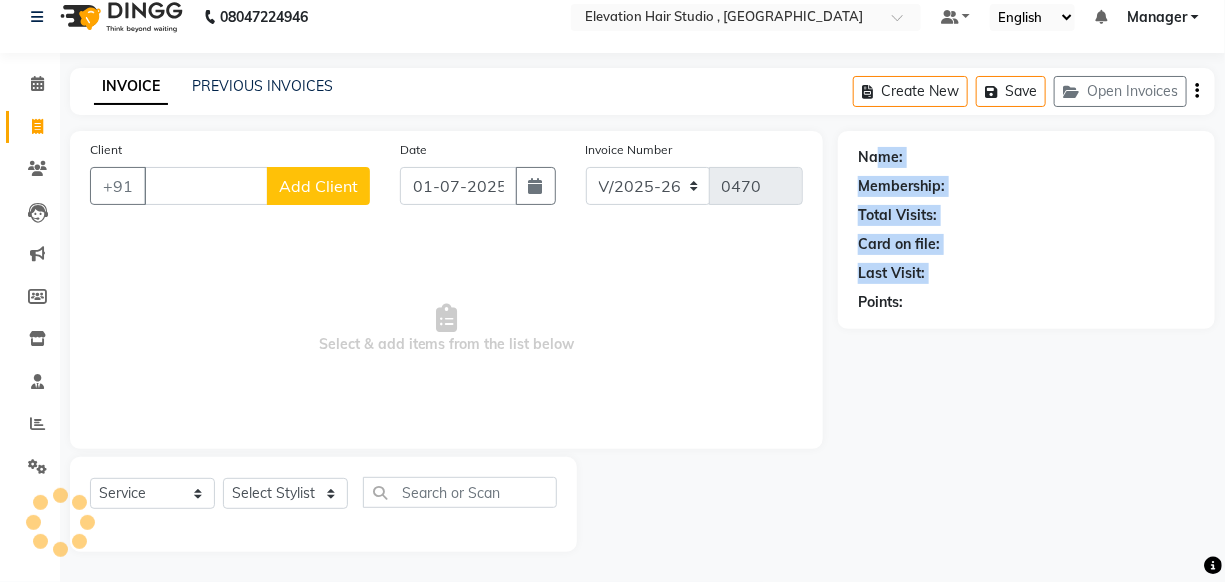 drag, startPoint x: 874, startPoint y: 145, endPoint x: 853, endPoint y: 298, distance: 154.43445 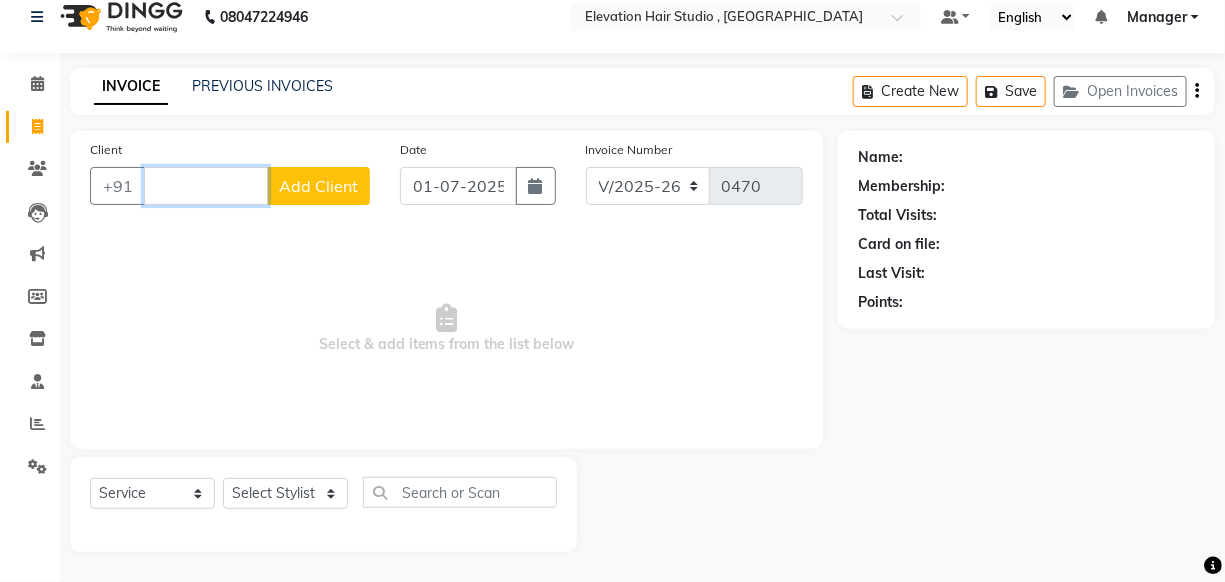 click on "Client" at bounding box center [206, 186] 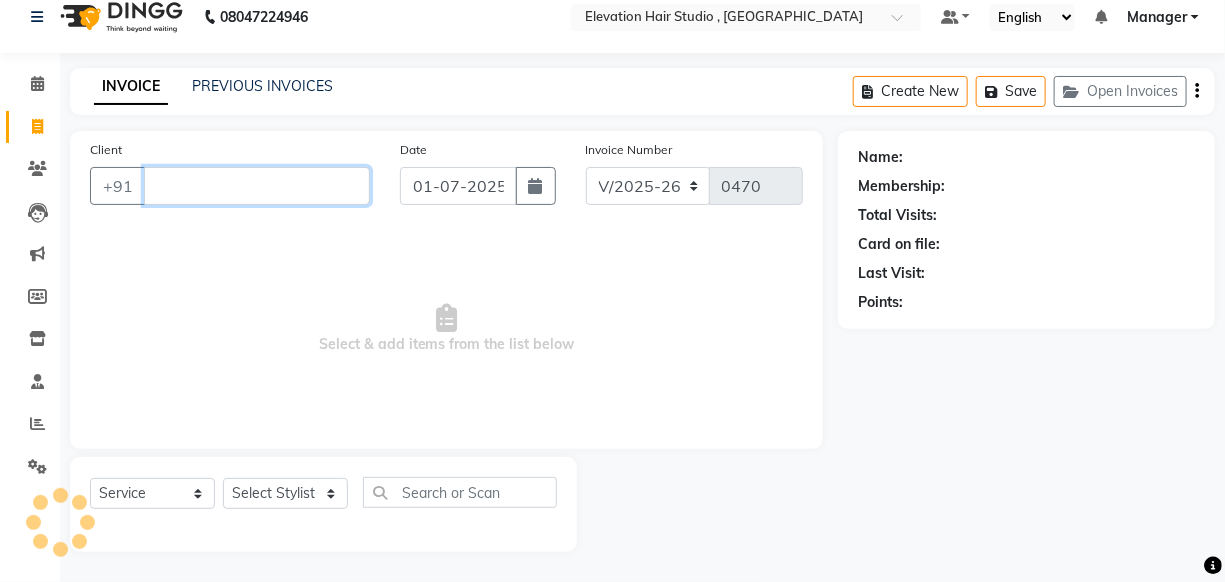 type 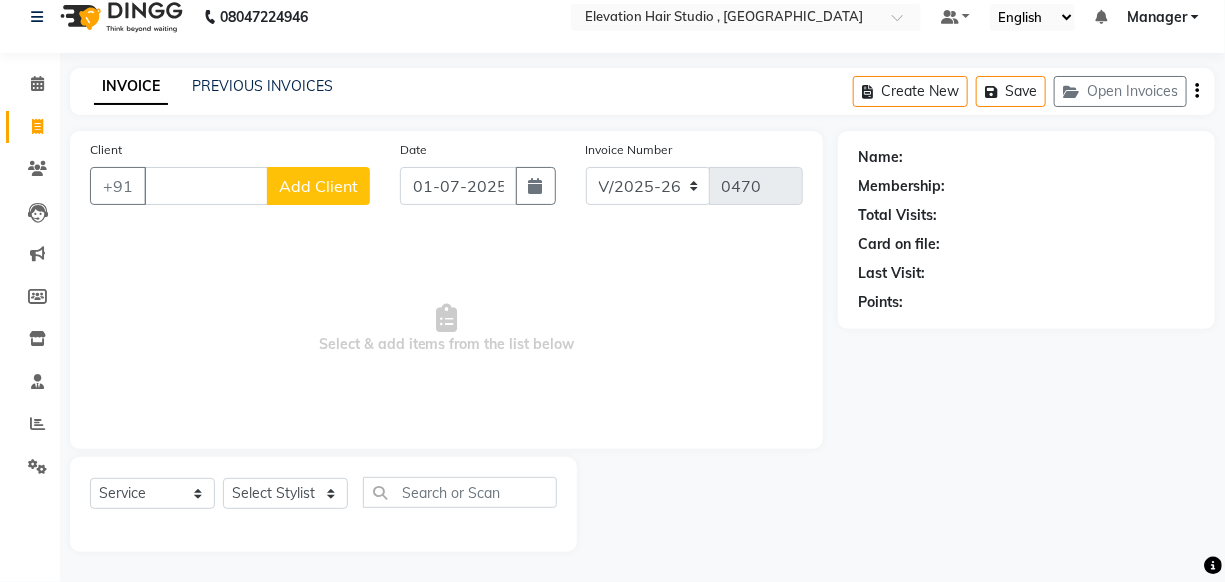 click on "Select & add items from the list below" at bounding box center [446, 329] 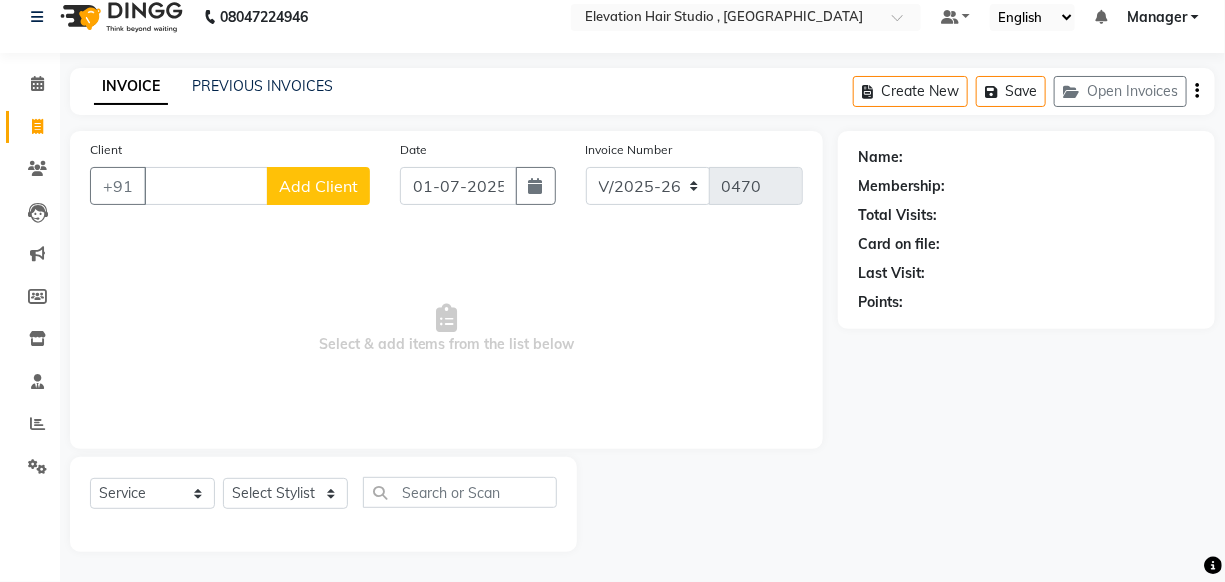 click on "Select & add items from the list below" at bounding box center [446, 329] 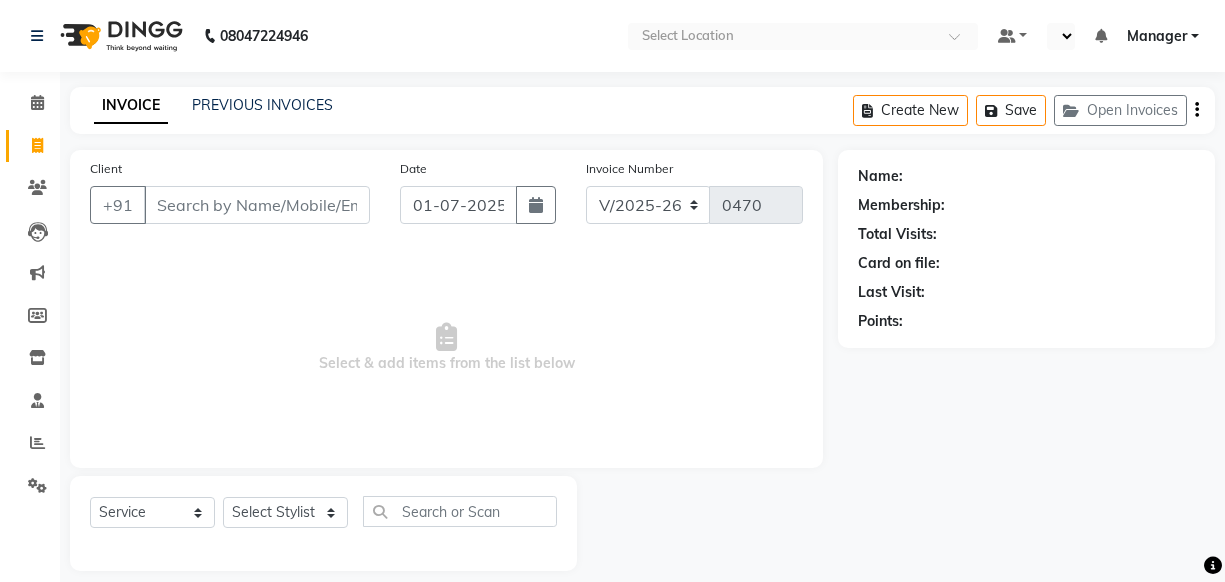 select on "6886" 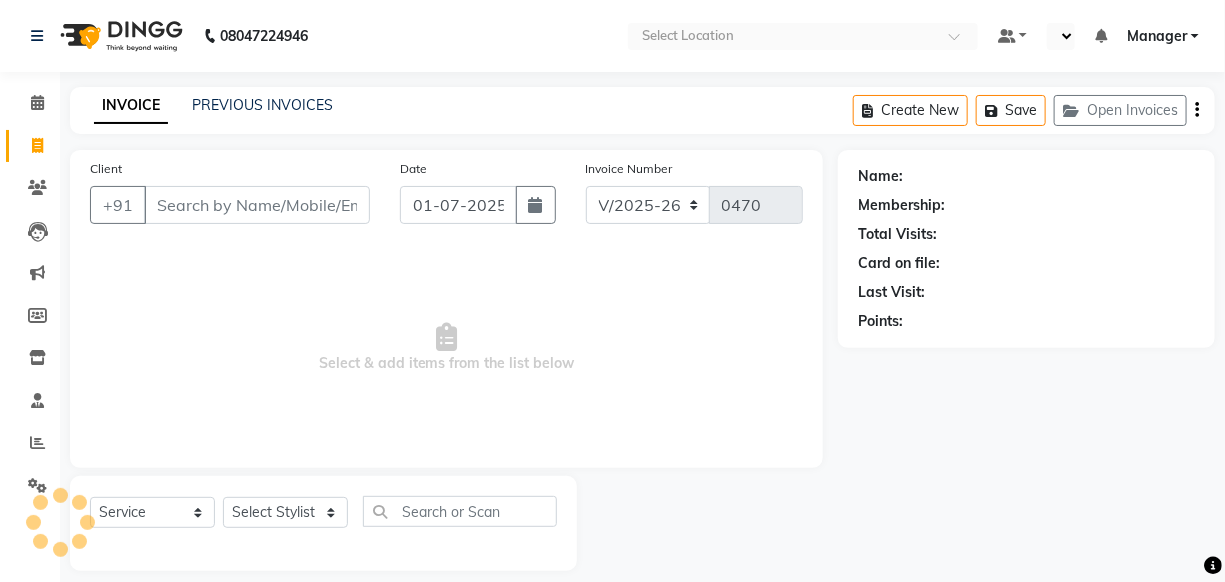select on "en" 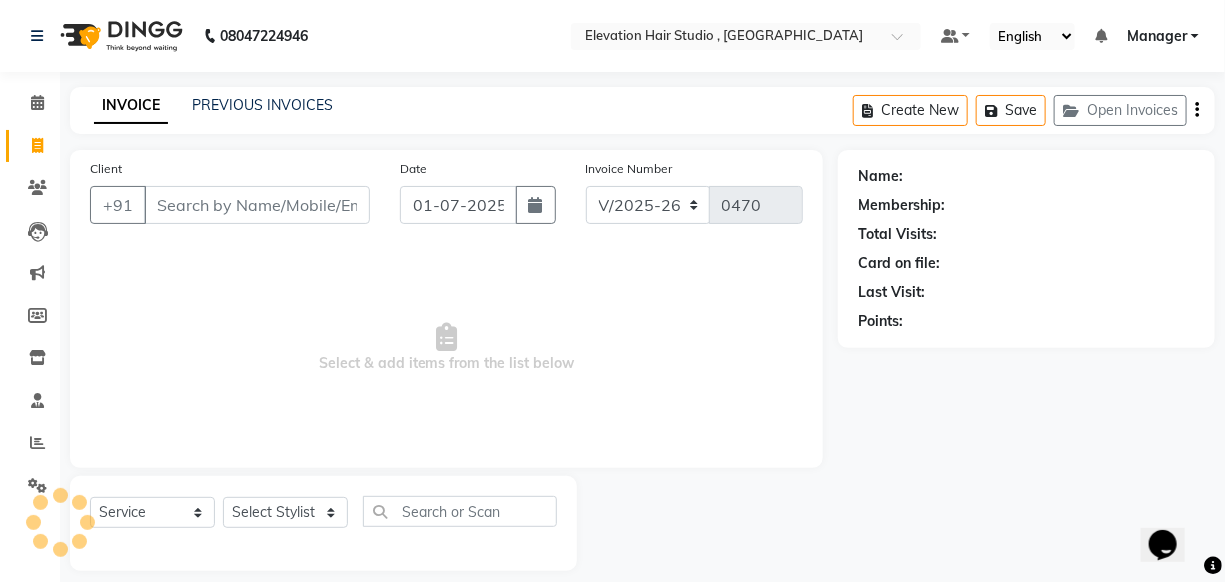 scroll, scrollTop: 0, scrollLeft: 0, axis: both 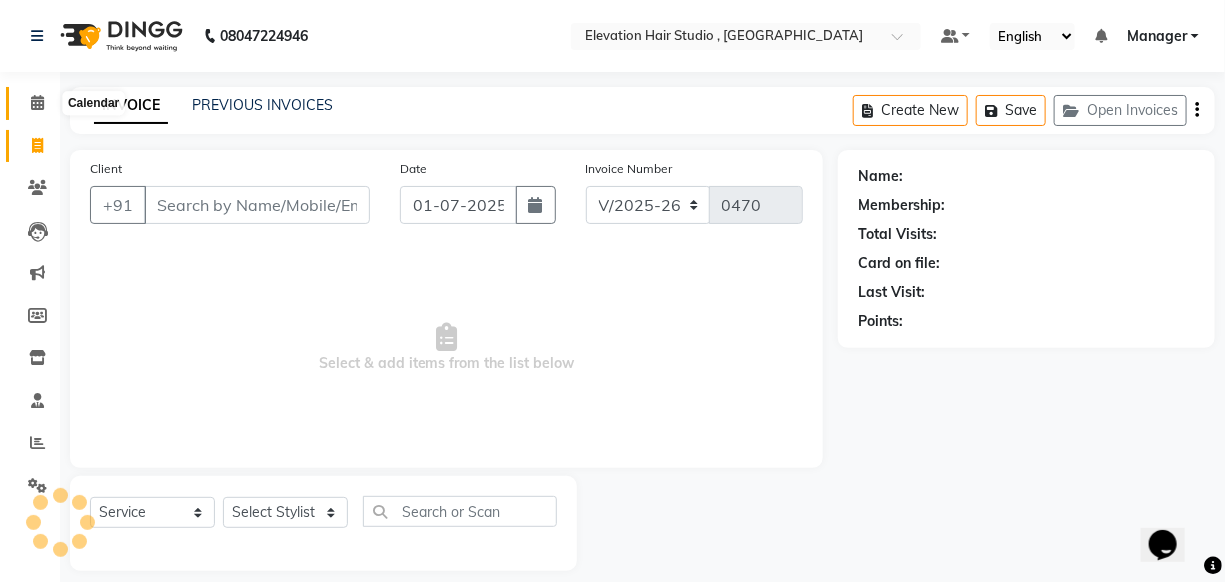 click 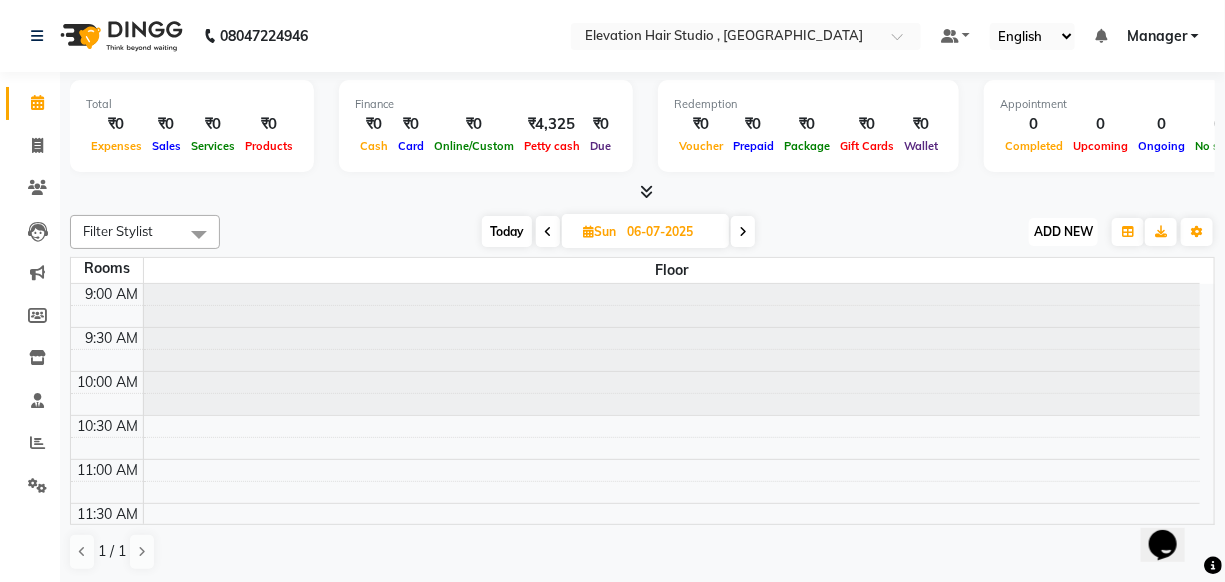 click on "ADD NEW" at bounding box center (1063, 231) 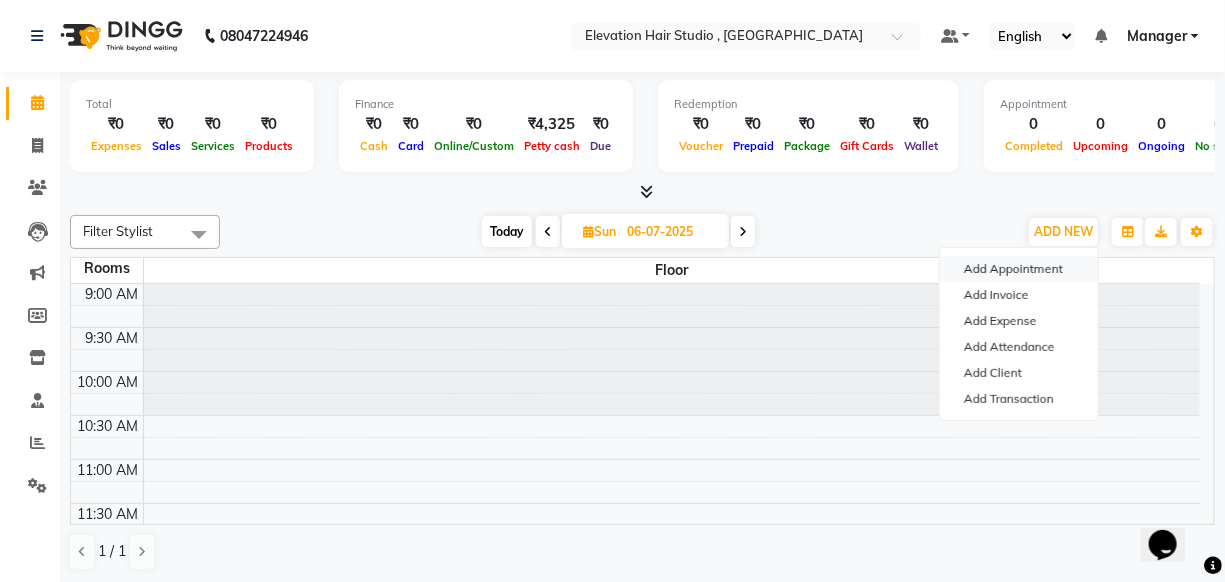 click on "Add Appointment" at bounding box center [1019, 269] 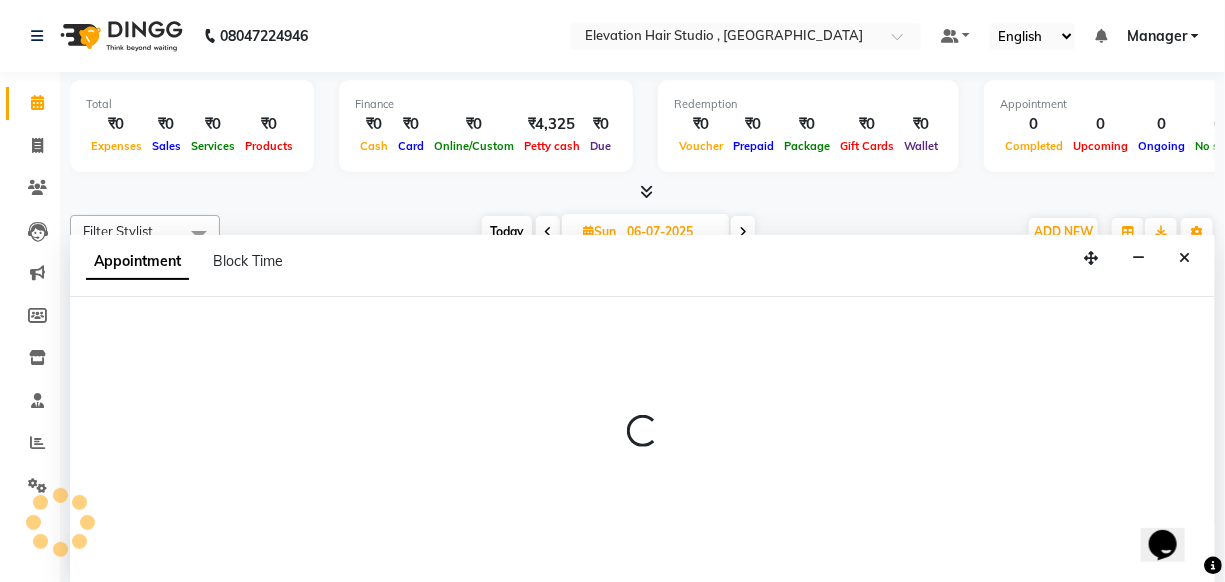scroll, scrollTop: 0, scrollLeft: 0, axis: both 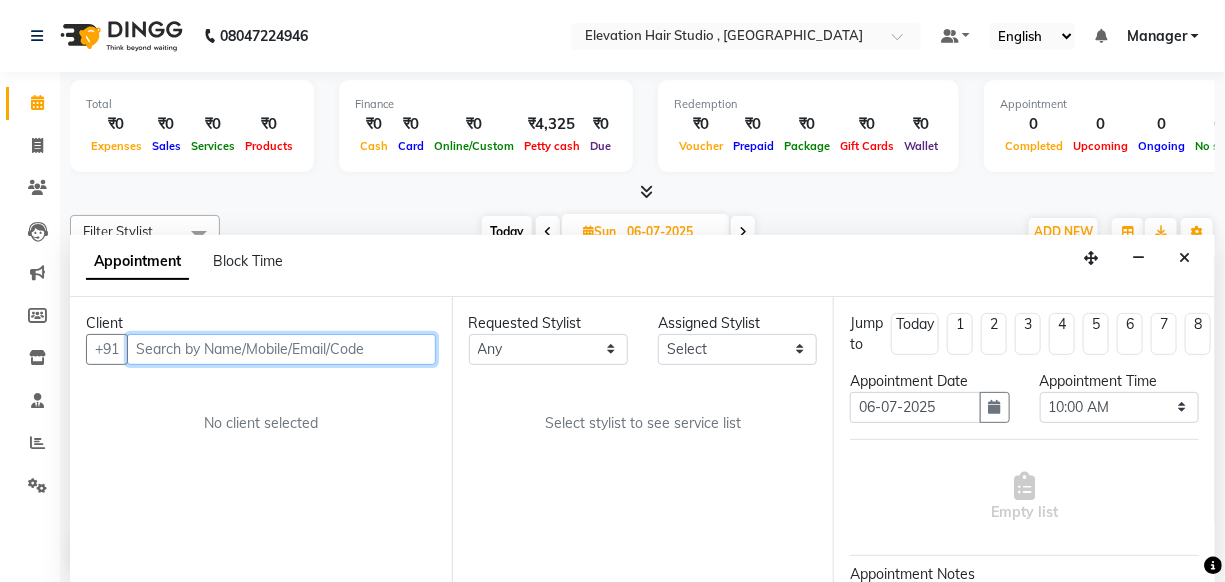 paste on "9987797788" 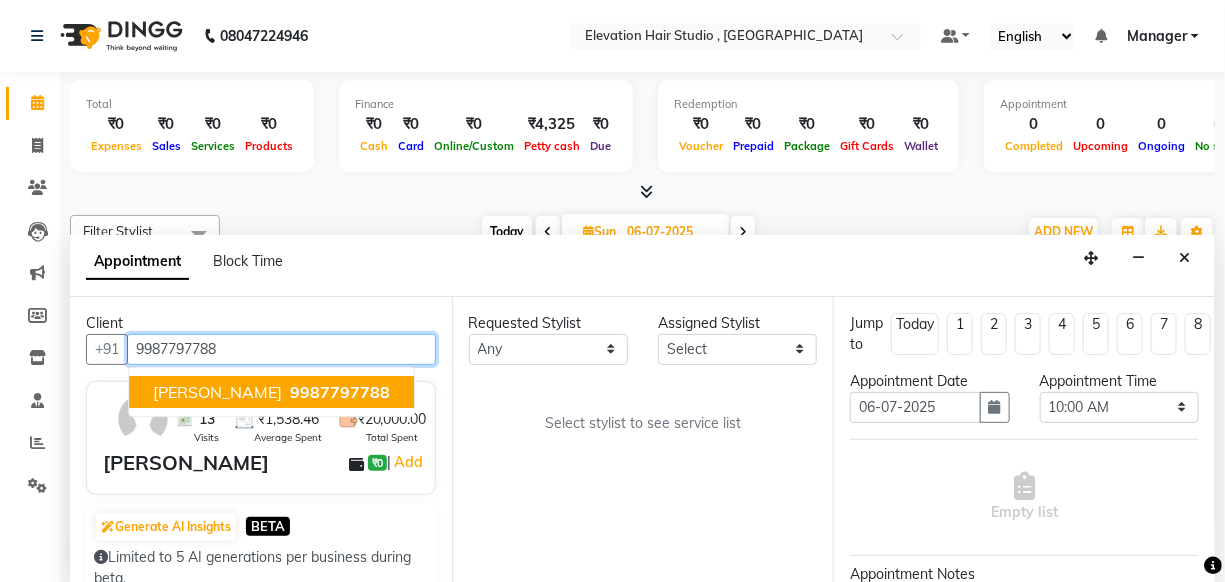 type on "9987797788" 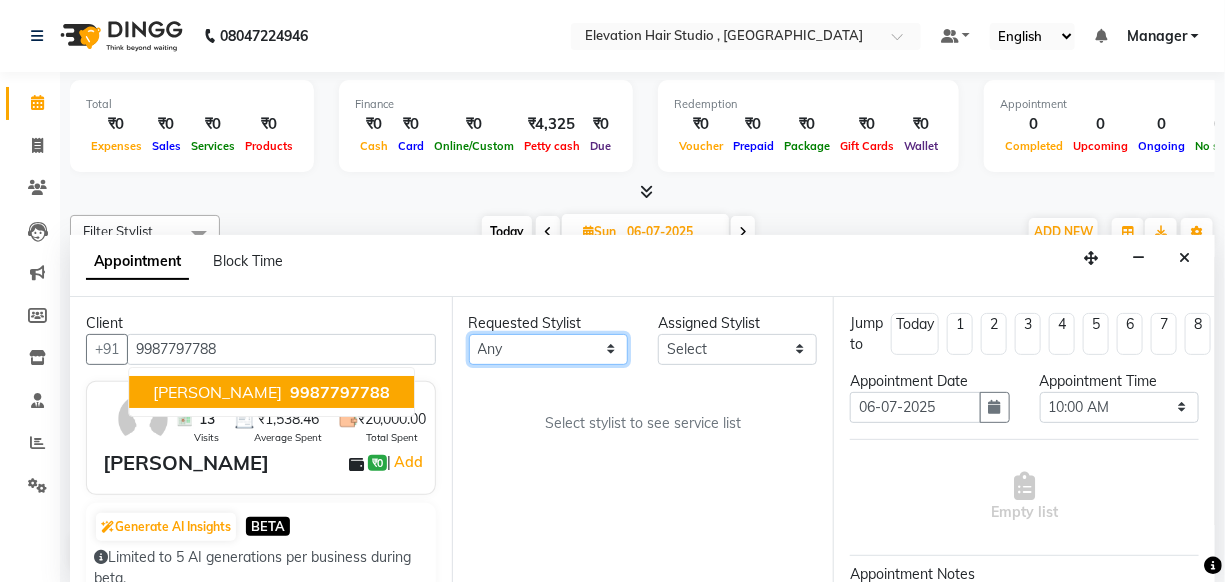 click on "Any Anish shaikh anjali gautam Ashik ali Dilip Manager mehboob  sameer Sanjay Sarfaraz  Tanvi" at bounding box center (548, 349) 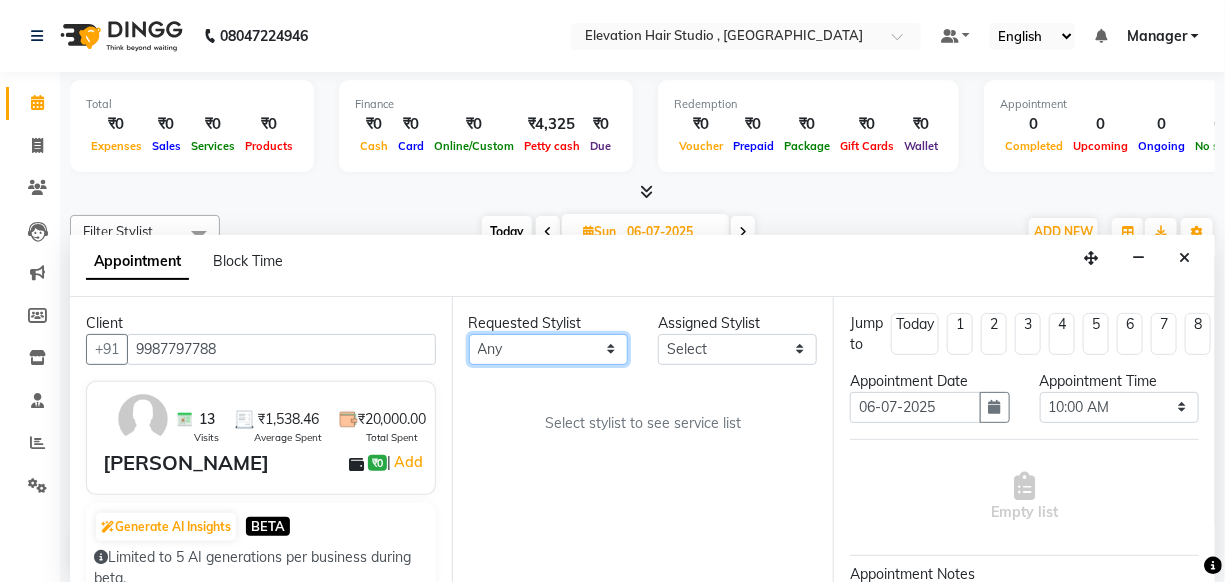 select on "62586" 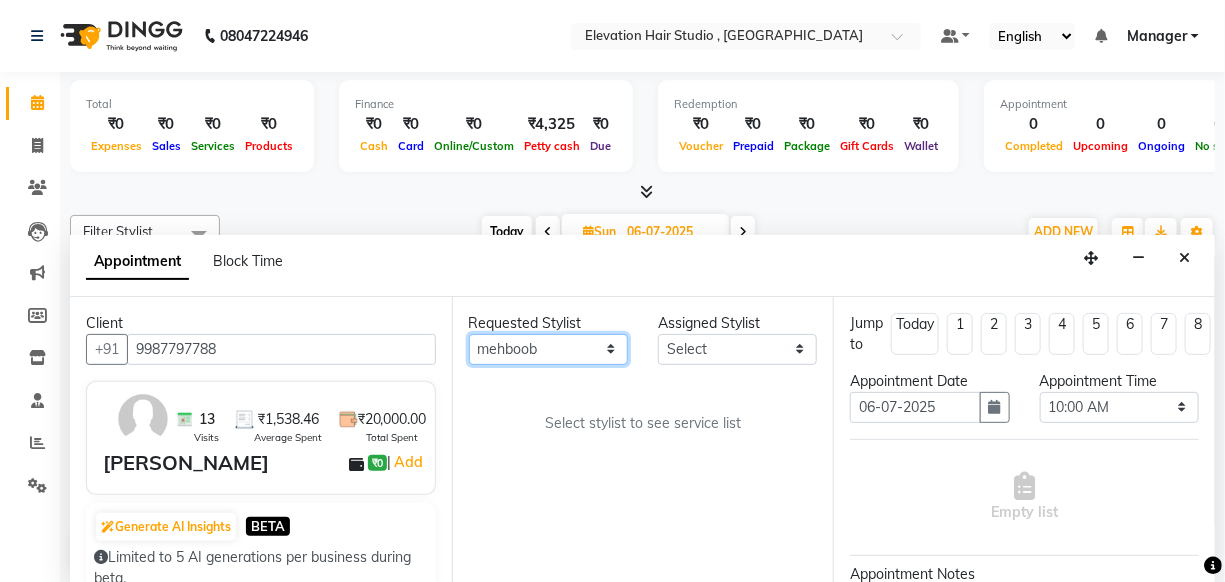 click on "Any Anish shaikh anjali gautam Ashik ali Dilip Manager mehboob  sameer Sanjay Sarfaraz  Tanvi" at bounding box center (548, 349) 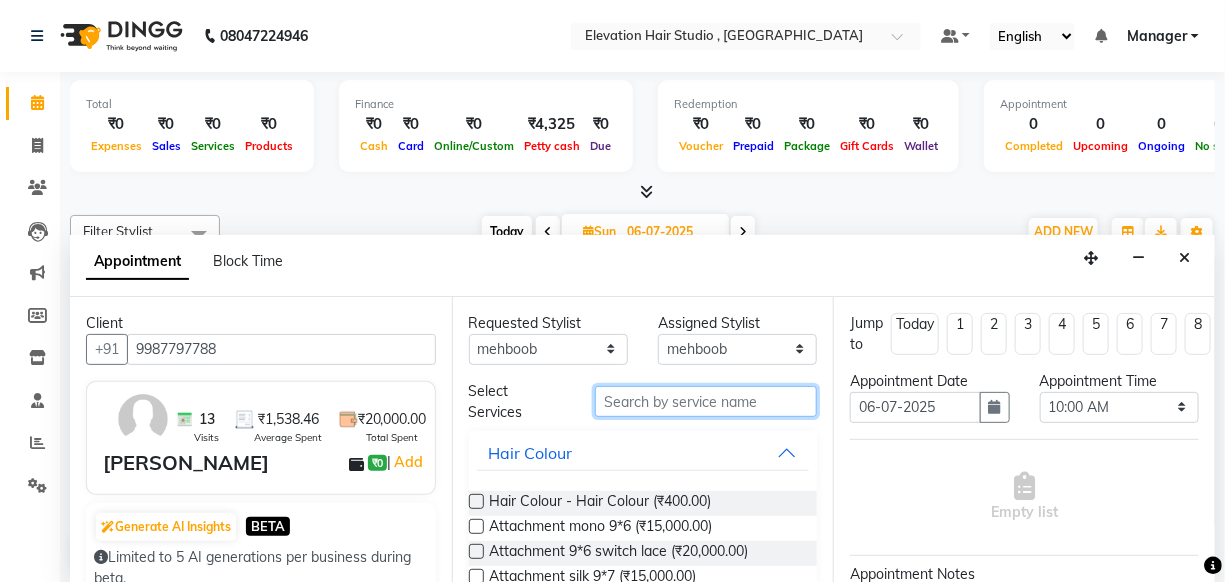click at bounding box center [706, 401] 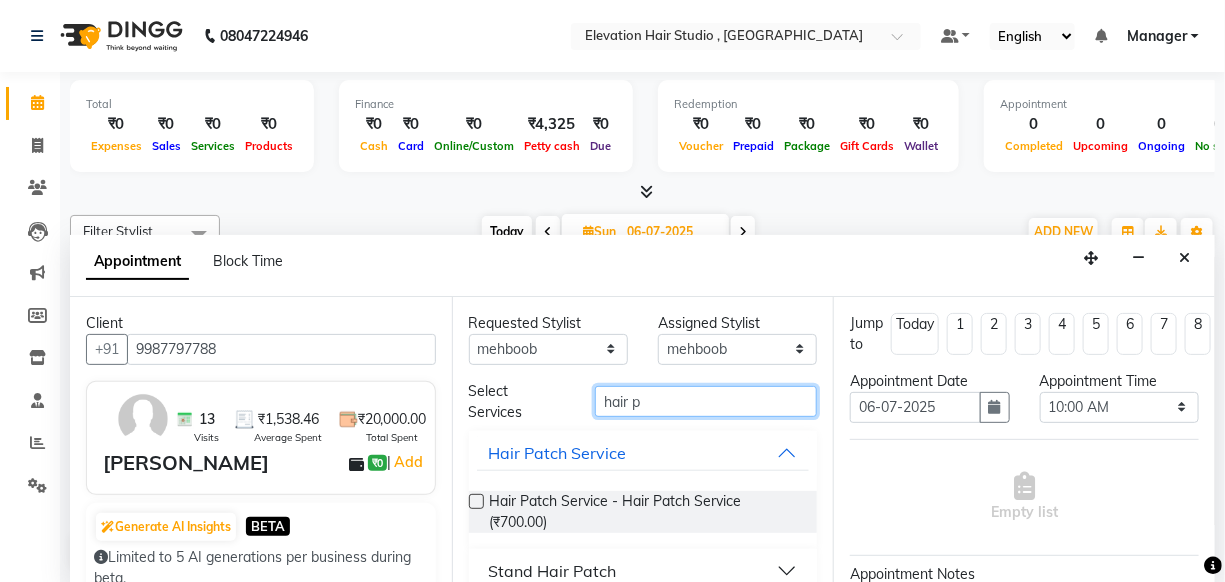 type on "hair p" 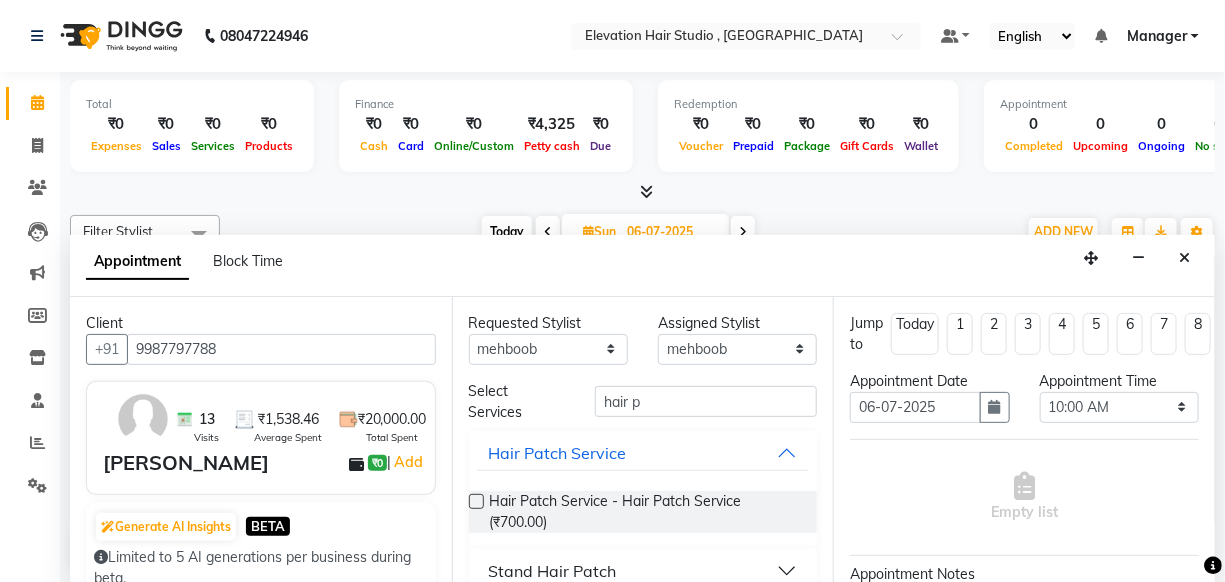 click at bounding box center (476, 501) 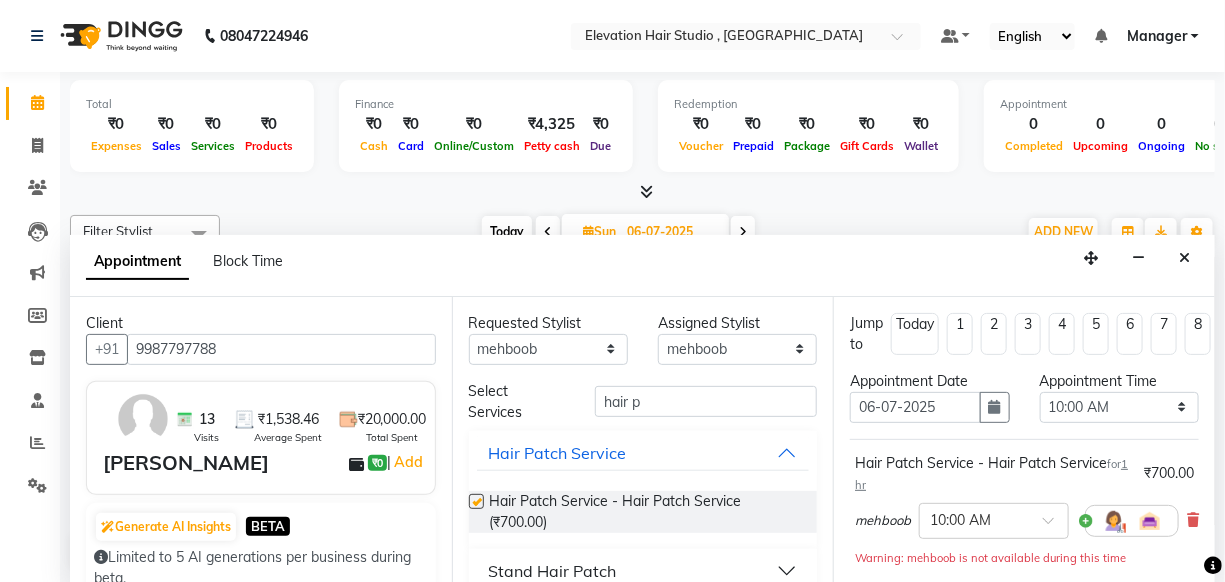 checkbox on "false" 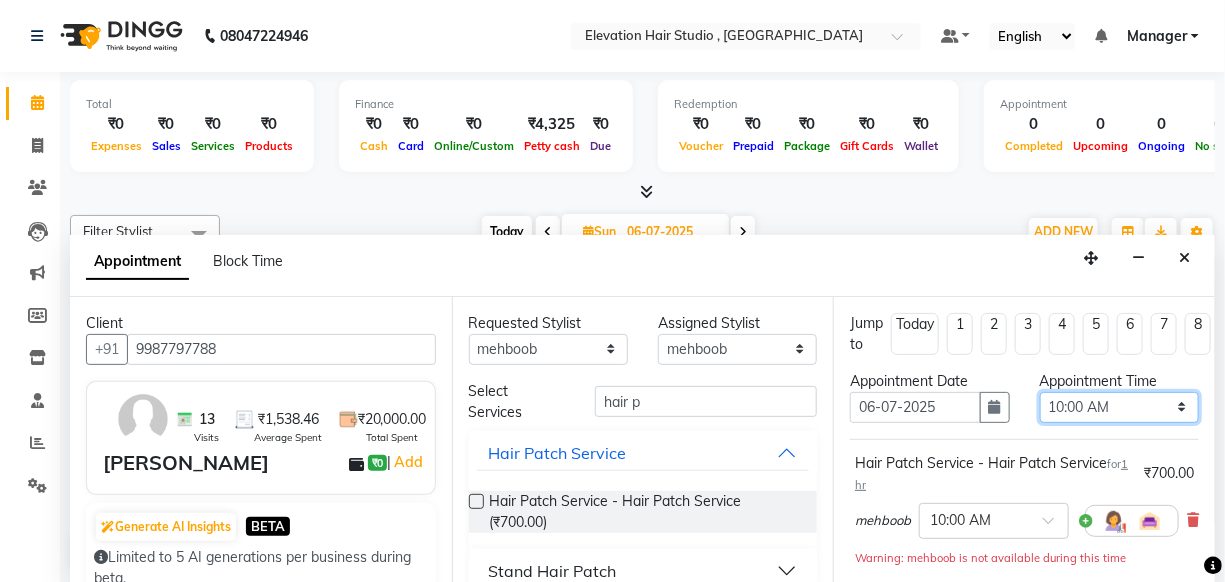 click on "Select 10:00 AM 10:15 AM 10:30 AM 10:45 AM 11:00 AM 11:15 AM 11:30 AM 11:45 AM 12:00 PM 12:15 PM 12:30 PM 12:45 PM 01:00 PM 01:15 PM 01:30 PM 01:45 PM 02:00 PM 02:15 PM 02:30 PM 02:45 PM 03:00 PM 03:15 PM 03:30 PM 03:45 PM 04:00 PM 04:15 PM 04:30 PM 04:45 PM 05:00 PM 05:15 PM 05:30 PM 05:45 PM 06:00 PM 06:15 PM 06:30 PM 06:45 PM 07:00 PM 07:15 PM 07:30 PM 07:45 PM 08:00 PM 08:15 PM 08:30 PM" at bounding box center (1119, 407) 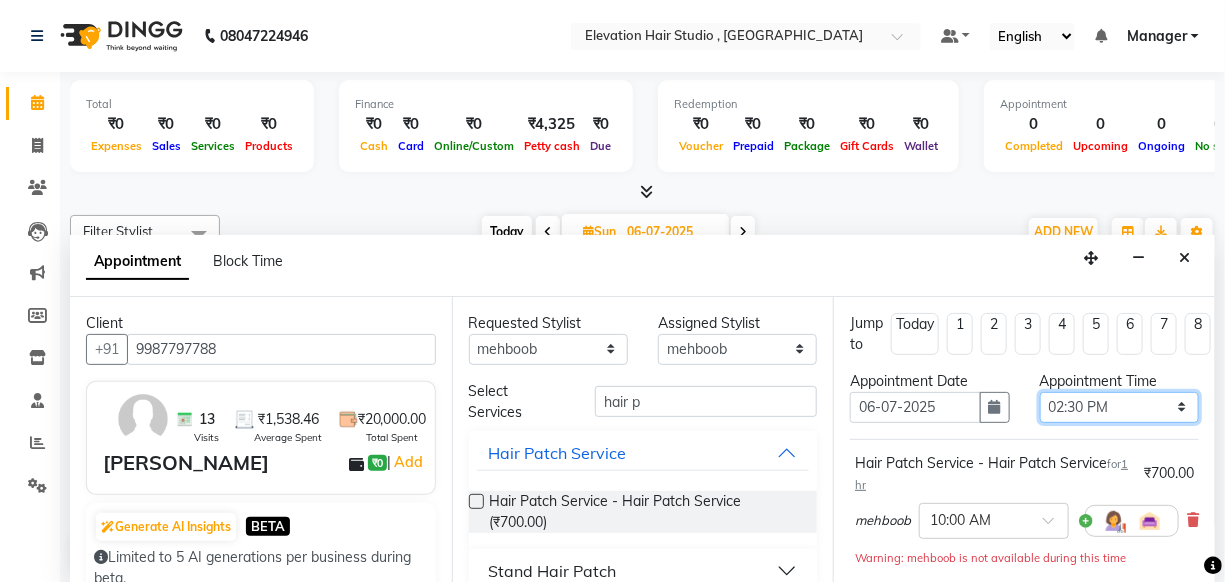 click on "Select 10:00 AM 10:15 AM 10:30 AM 10:45 AM 11:00 AM 11:15 AM 11:30 AM 11:45 AM 12:00 PM 12:15 PM 12:30 PM 12:45 PM 01:00 PM 01:15 PM 01:30 PM 01:45 PM 02:00 PM 02:15 PM 02:30 PM 02:45 PM 03:00 PM 03:15 PM 03:30 PM 03:45 PM 04:00 PM 04:15 PM 04:30 PM 04:45 PM 05:00 PM 05:15 PM 05:30 PM 05:45 PM 06:00 PM 06:15 PM 06:30 PM 06:45 PM 07:00 PM 07:15 PM 07:30 PM 07:45 PM 08:00 PM 08:15 PM 08:30 PM" at bounding box center [1119, 407] 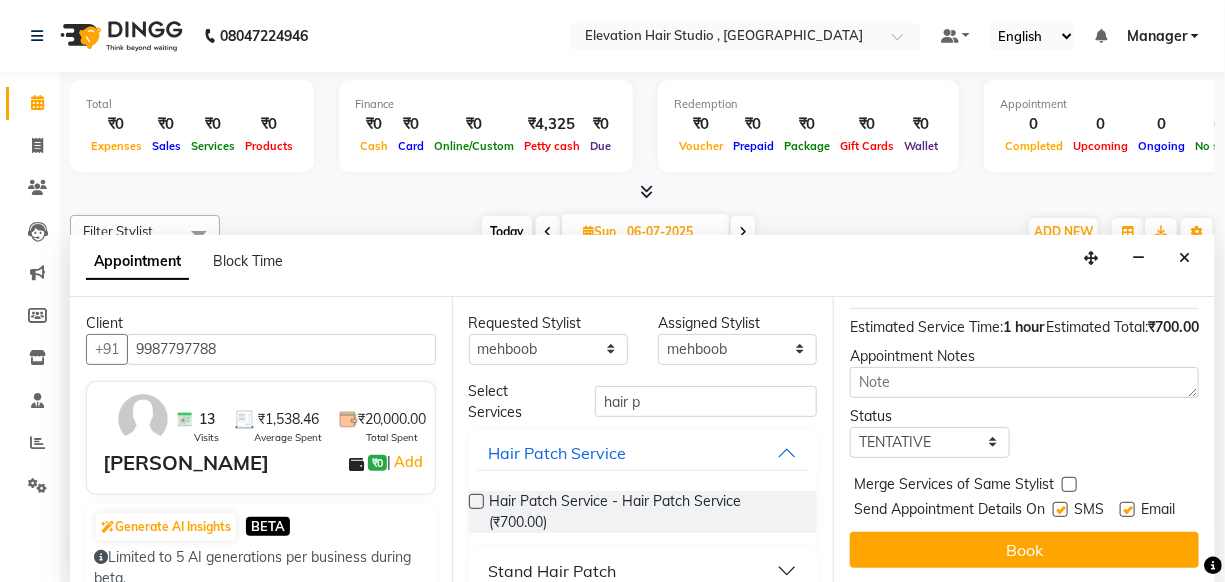 scroll, scrollTop: 331, scrollLeft: 0, axis: vertical 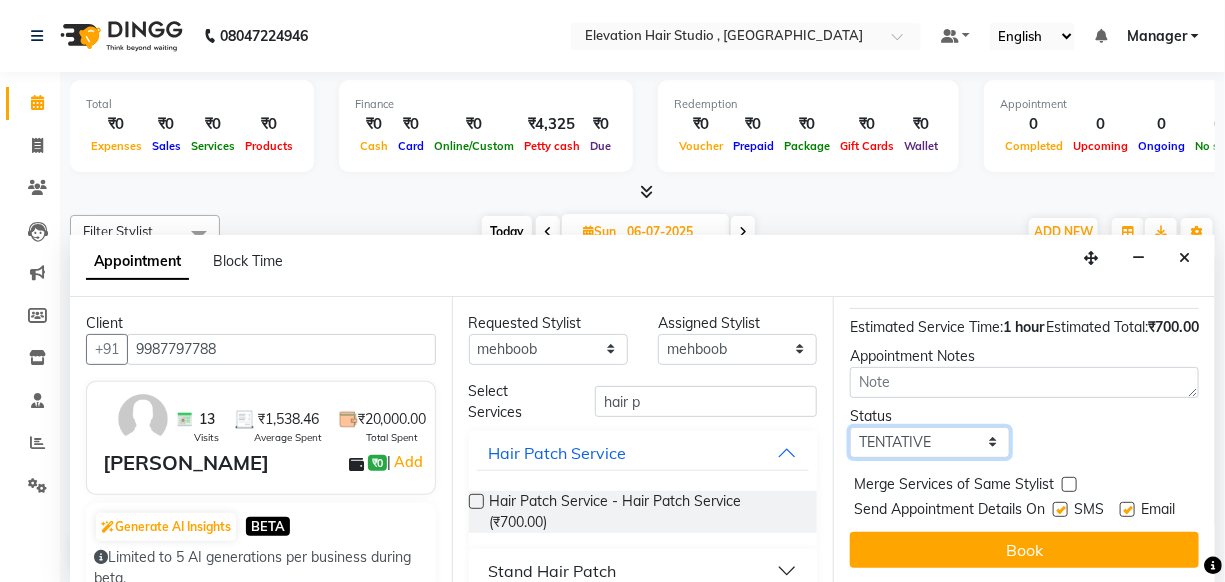 click on "Select TENTATIVE CONFIRM UPCOMING" at bounding box center [929, 442] 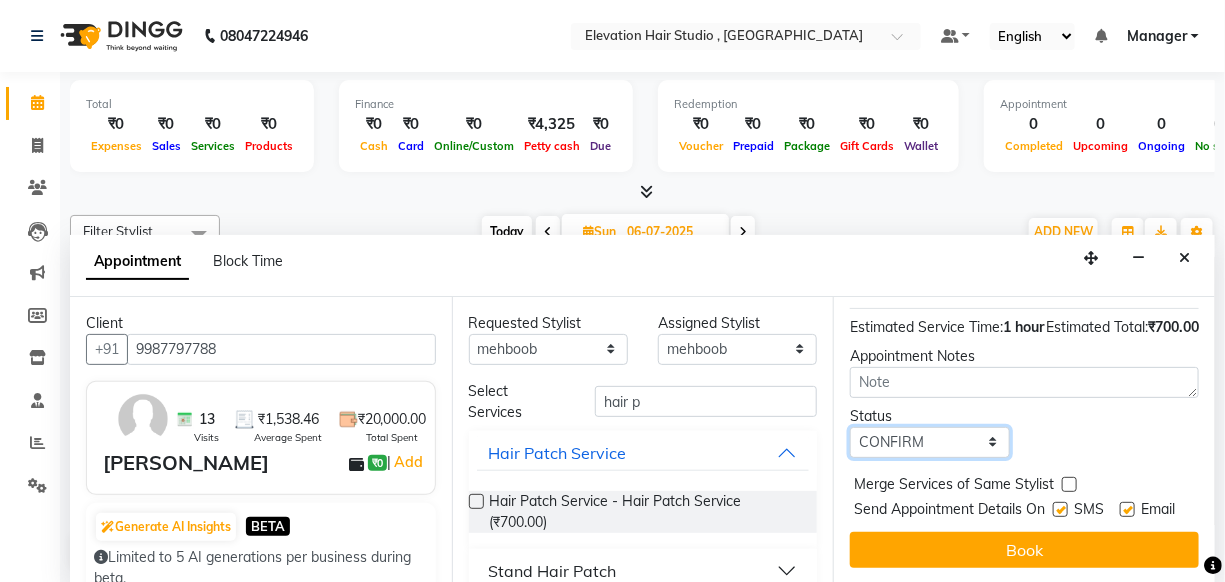 click on "Select TENTATIVE CONFIRM UPCOMING" at bounding box center (929, 442) 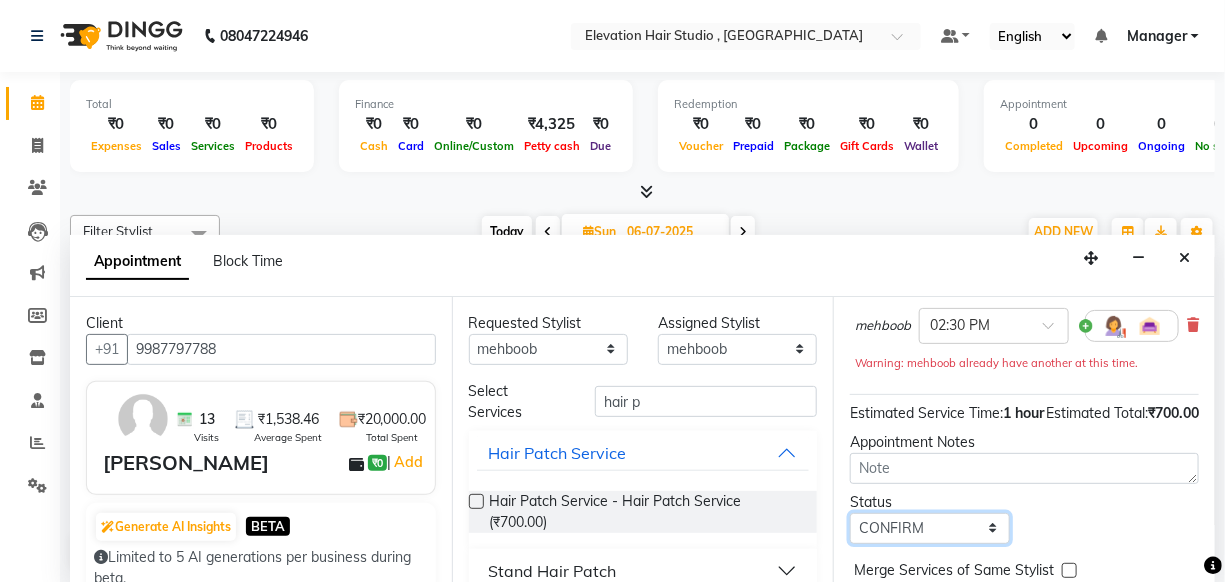 scroll, scrollTop: 0, scrollLeft: 0, axis: both 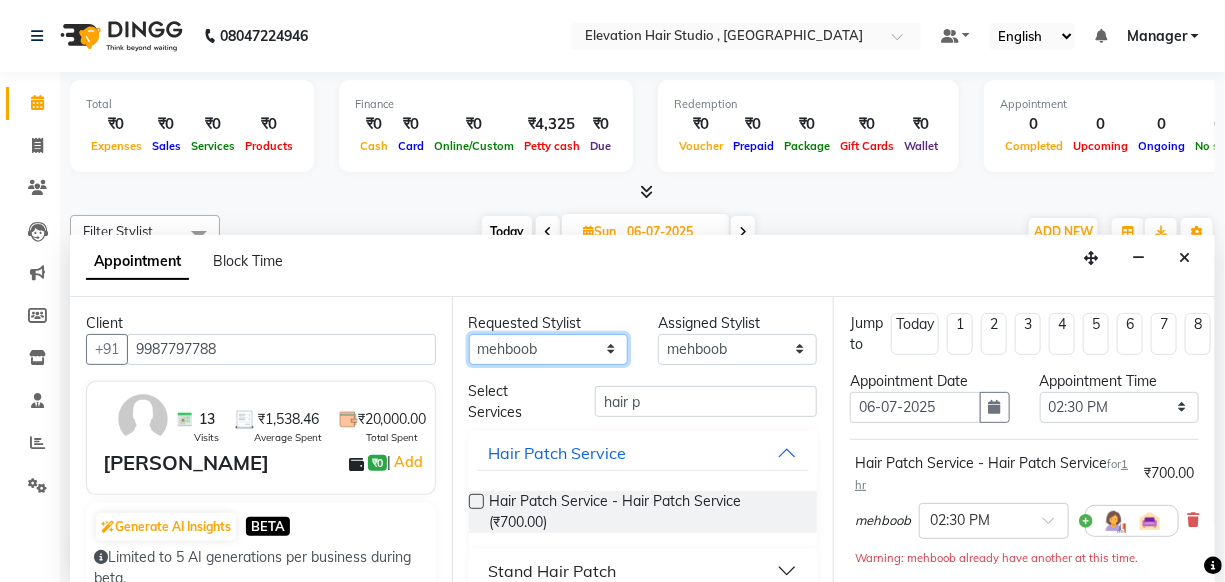 click on "Any Anish shaikh anjali gautam Ashik ali Dilip Manager mehboob  sameer Sanjay Sarfaraz  Tanvi" at bounding box center [548, 349] 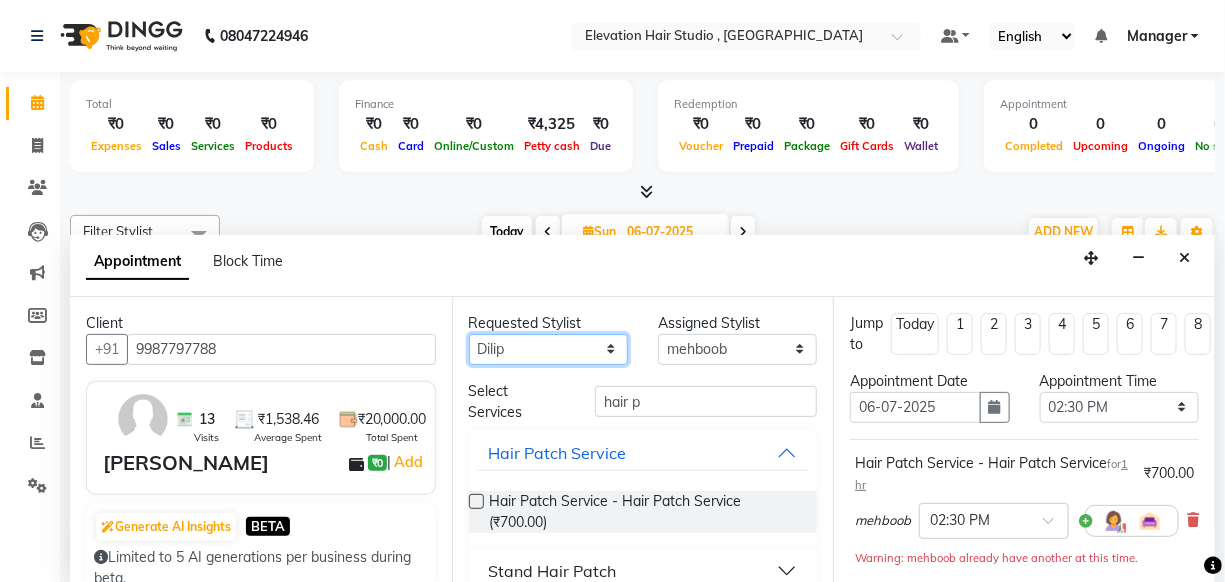 click on "Any Anish shaikh anjali gautam Ashik ali Dilip Manager mehboob  sameer Sanjay Sarfaraz  Tanvi" at bounding box center [548, 349] 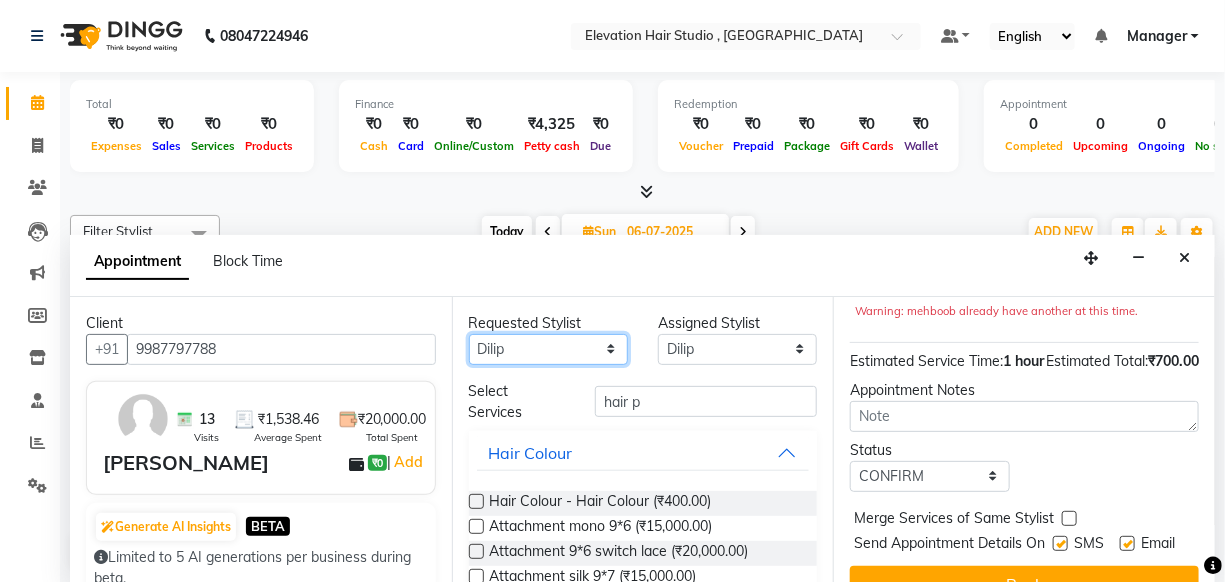 scroll, scrollTop: 272, scrollLeft: 0, axis: vertical 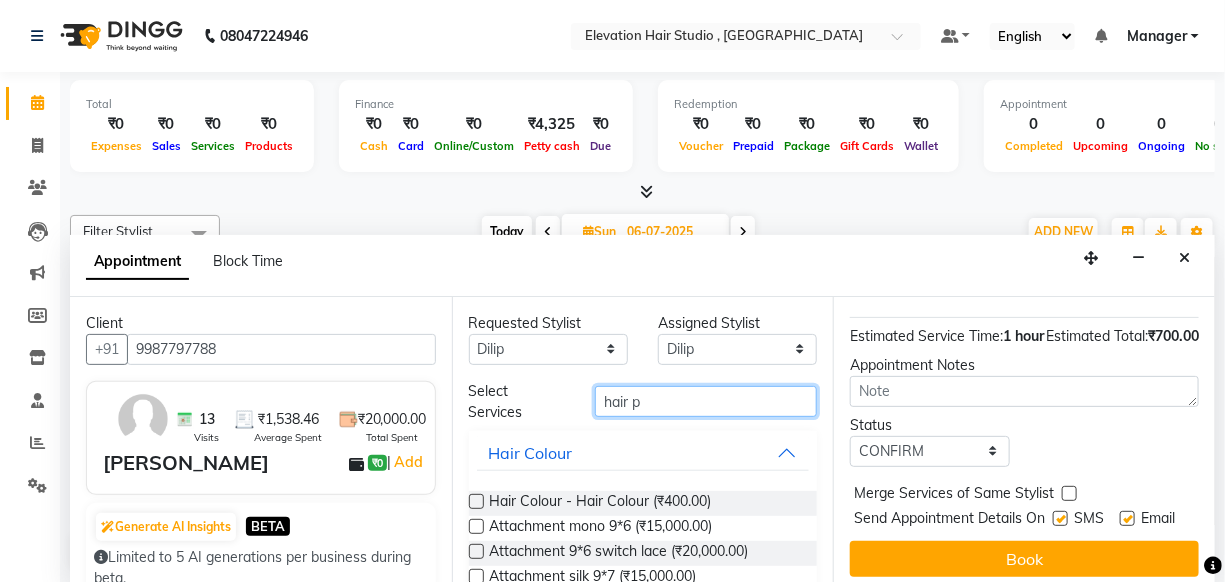 click on "hair p" at bounding box center [706, 401] 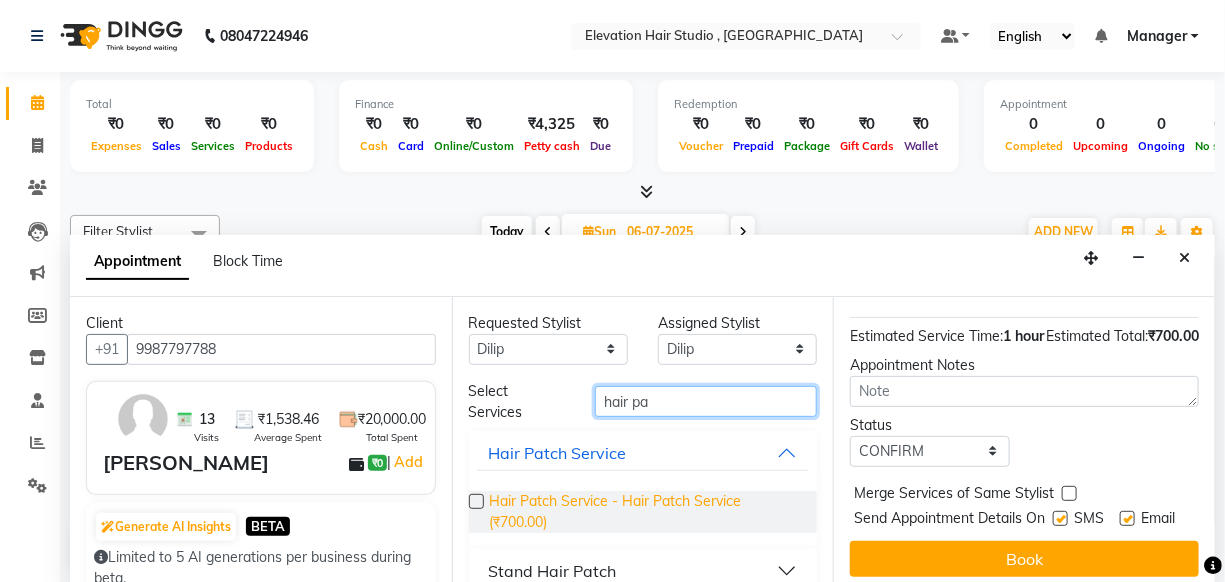 type on "hair pa" 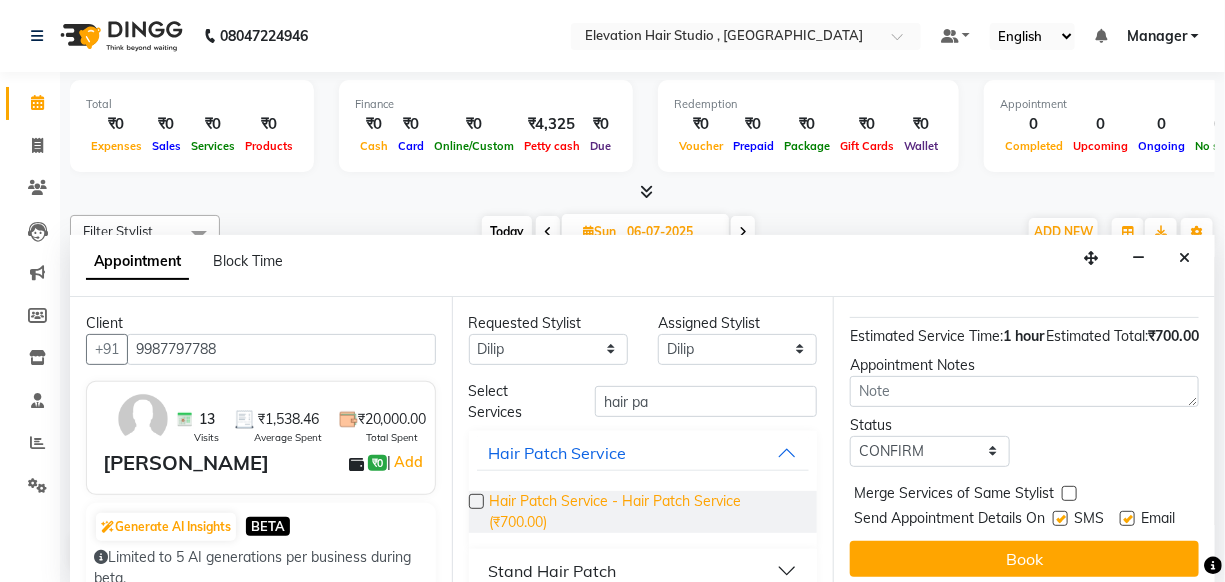 click on "Hair Patch Service - Hair Patch Service (₹700.00)" at bounding box center (646, 512) 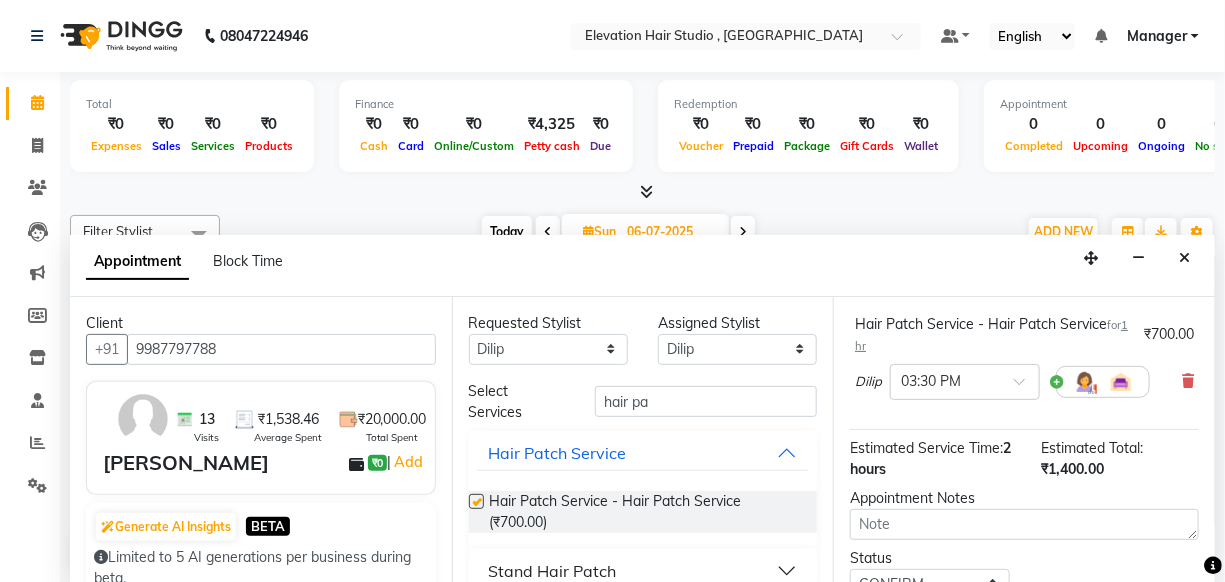 checkbox on "false" 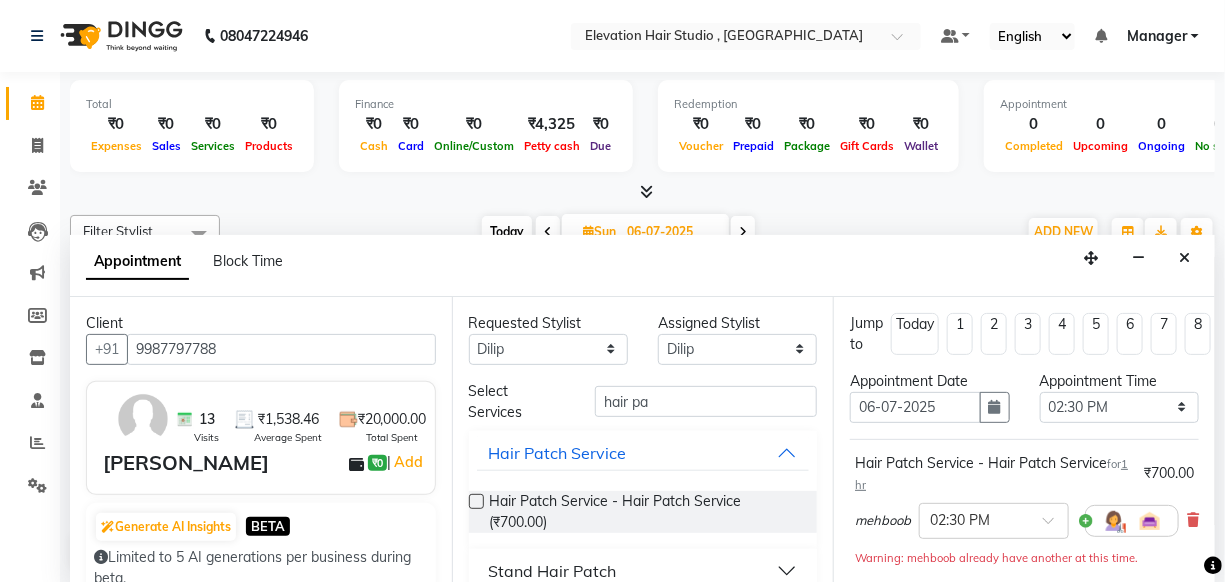 scroll, scrollTop: 444, scrollLeft: 0, axis: vertical 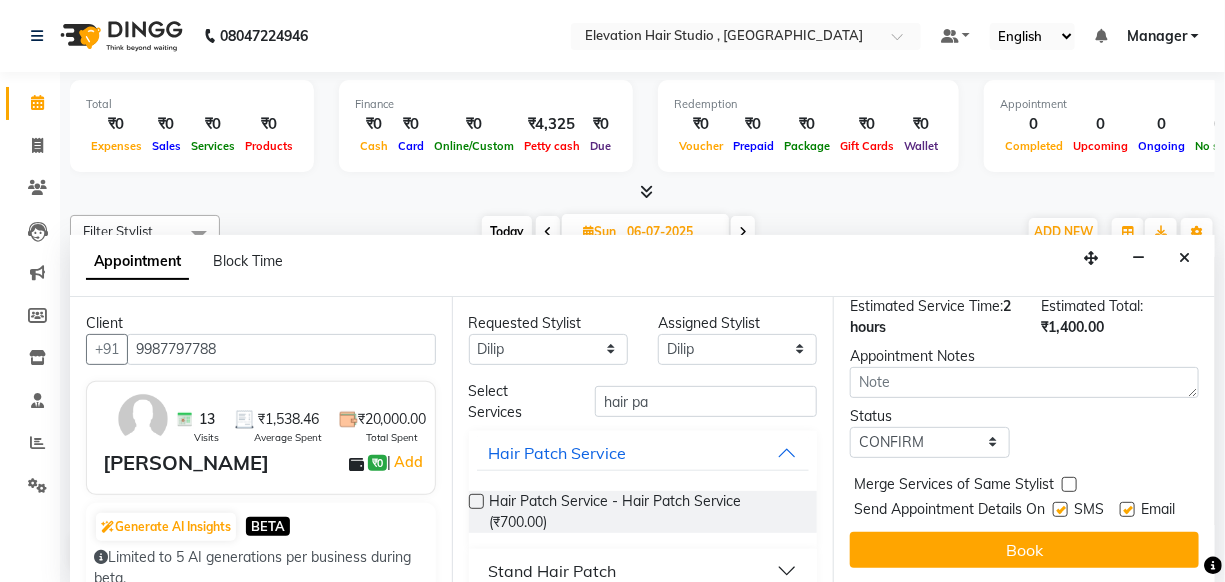 click at bounding box center (1127, 509) 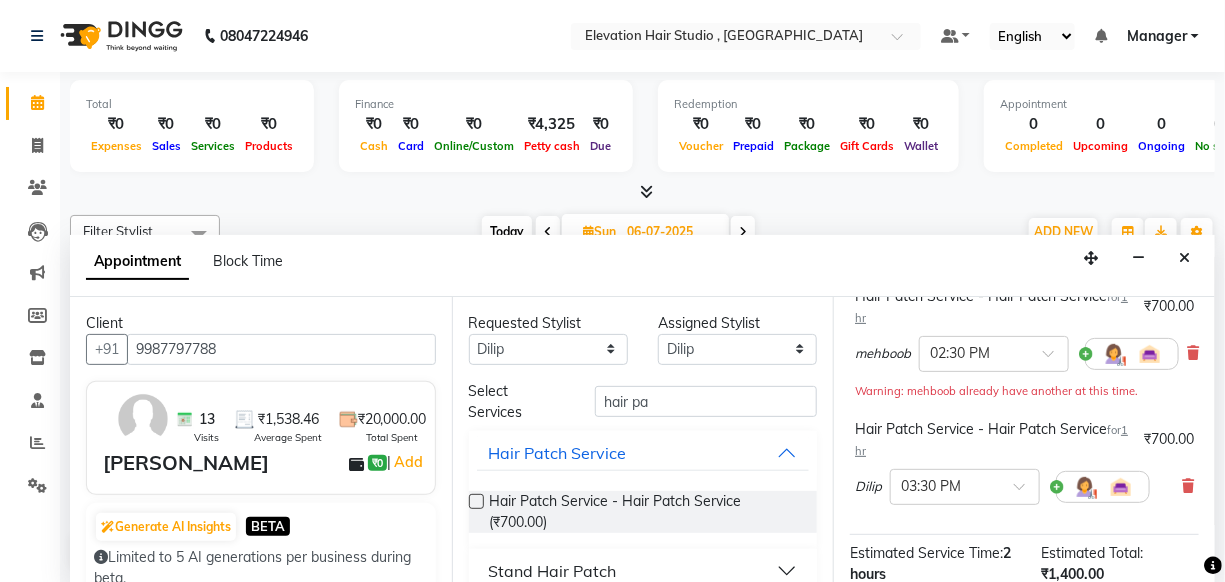 scroll, scrollTop: 181, scrollLeft: 0, axis: vertical 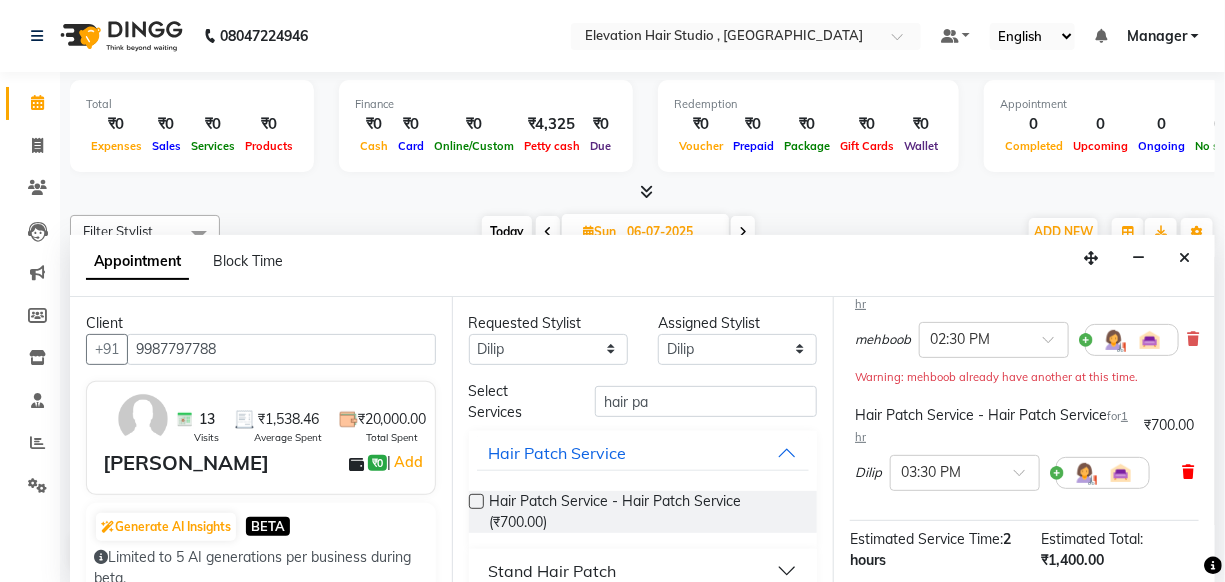 click at bounding box center [1188, 472] 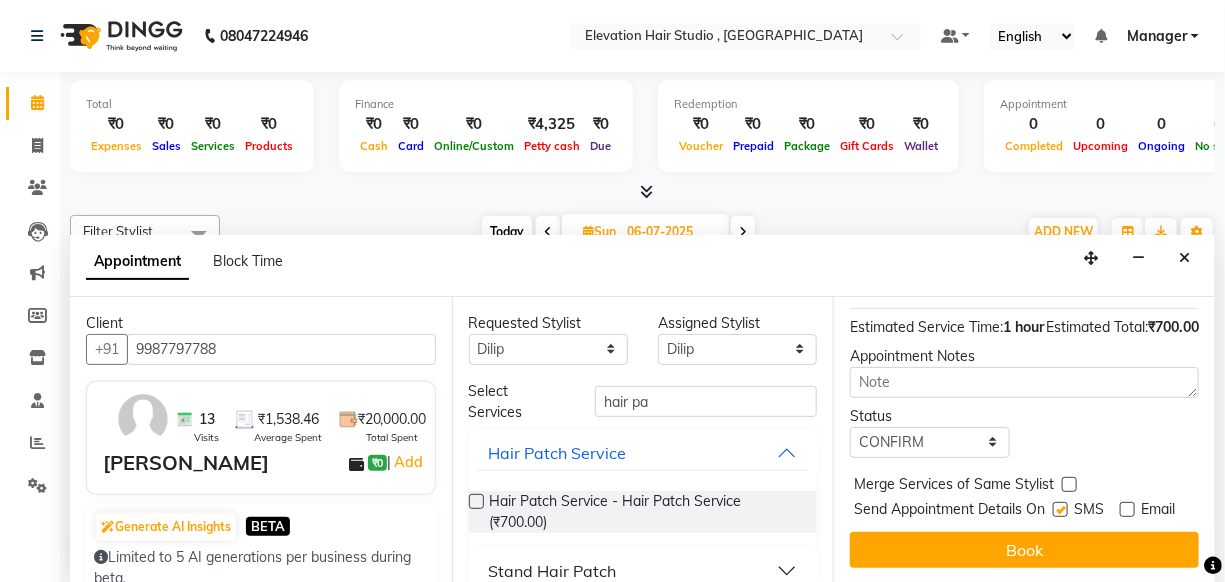 scroll, scrollTop: 331, scrollLeft: 0, axis: vertical 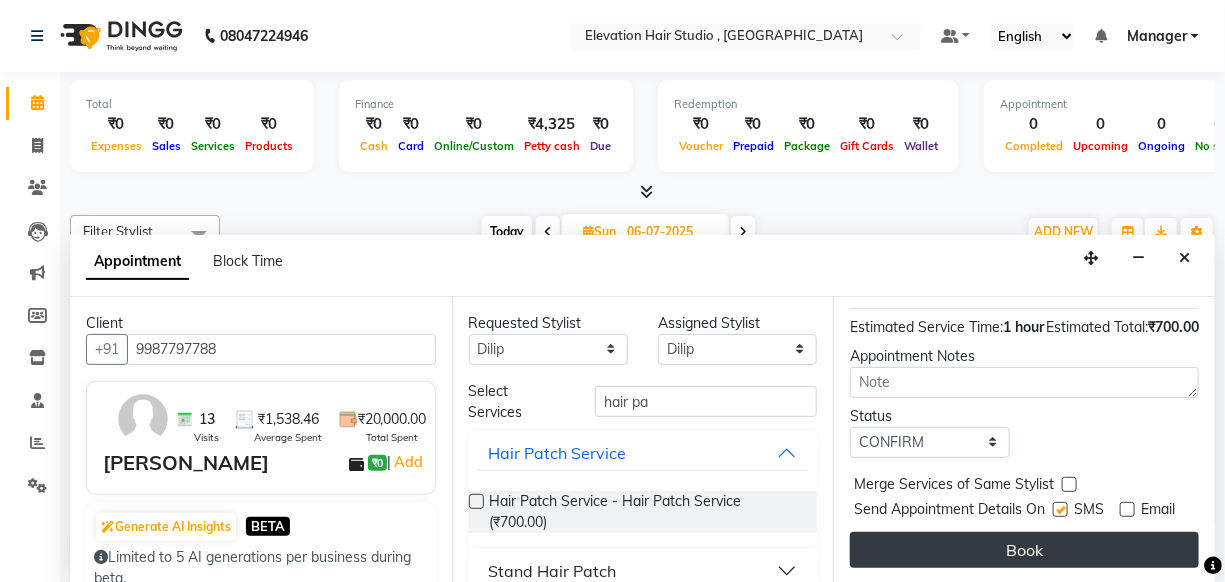 click on "Book" at bounding box center (1024, 550) 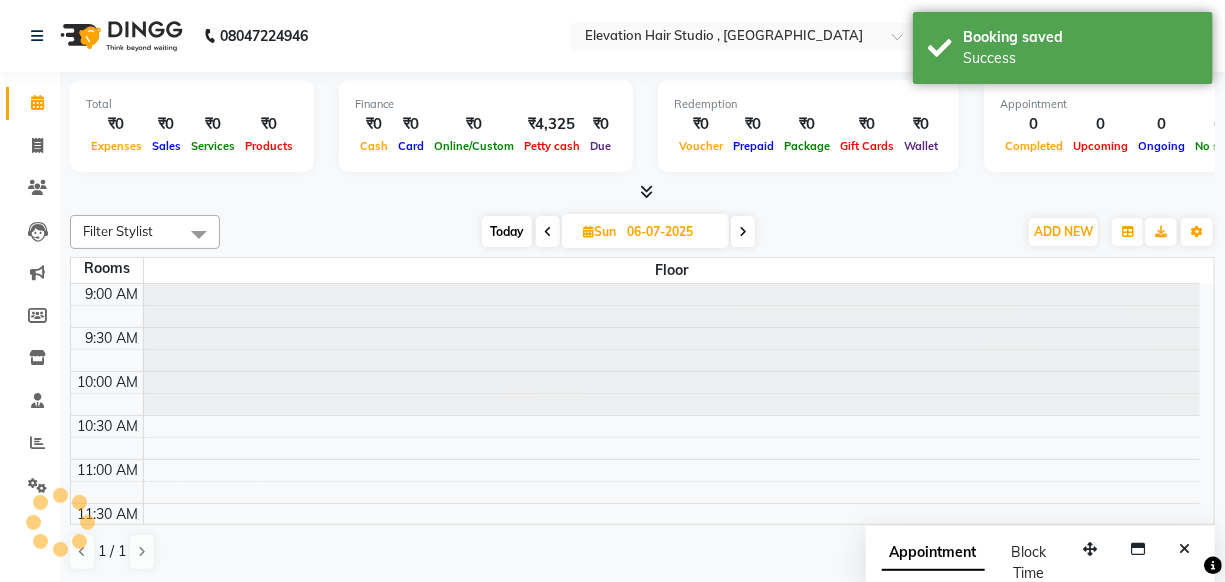 scroll, scrollTop: 0, scrollLeft: 0, axis: both 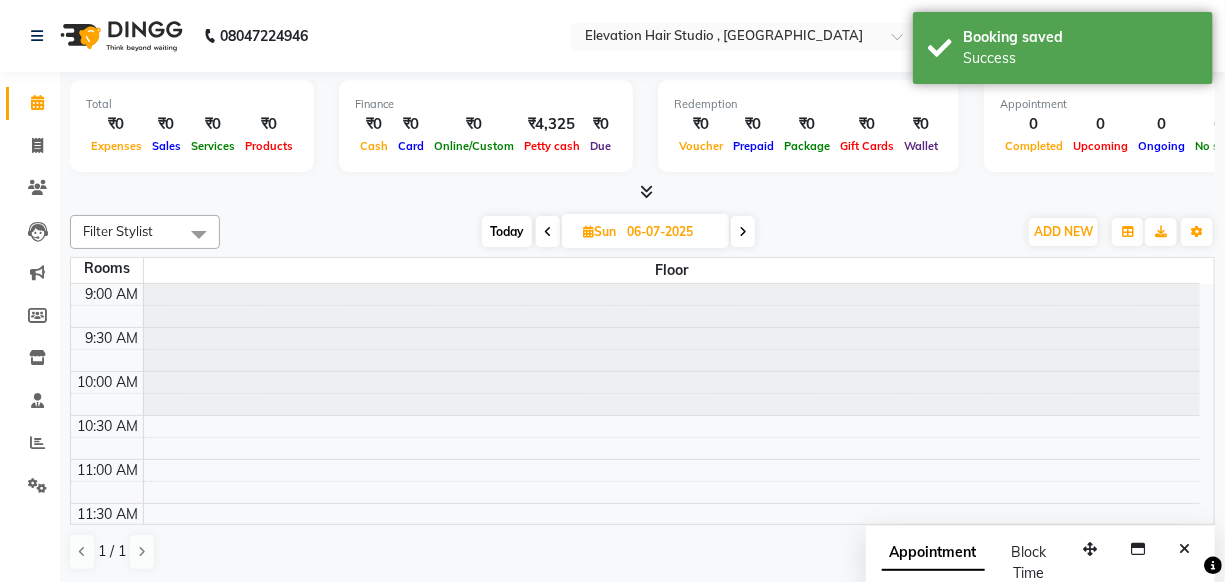 click at bounding box center (548, 231) 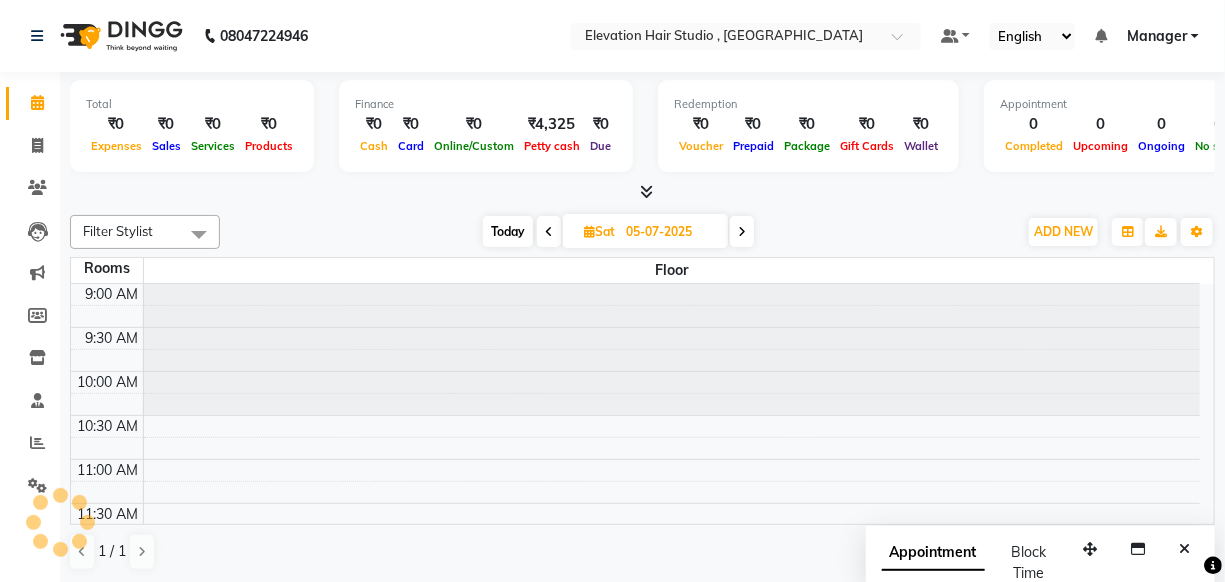 scroll, scrollTop: 263, scrollLeft: 0, axis: vertical 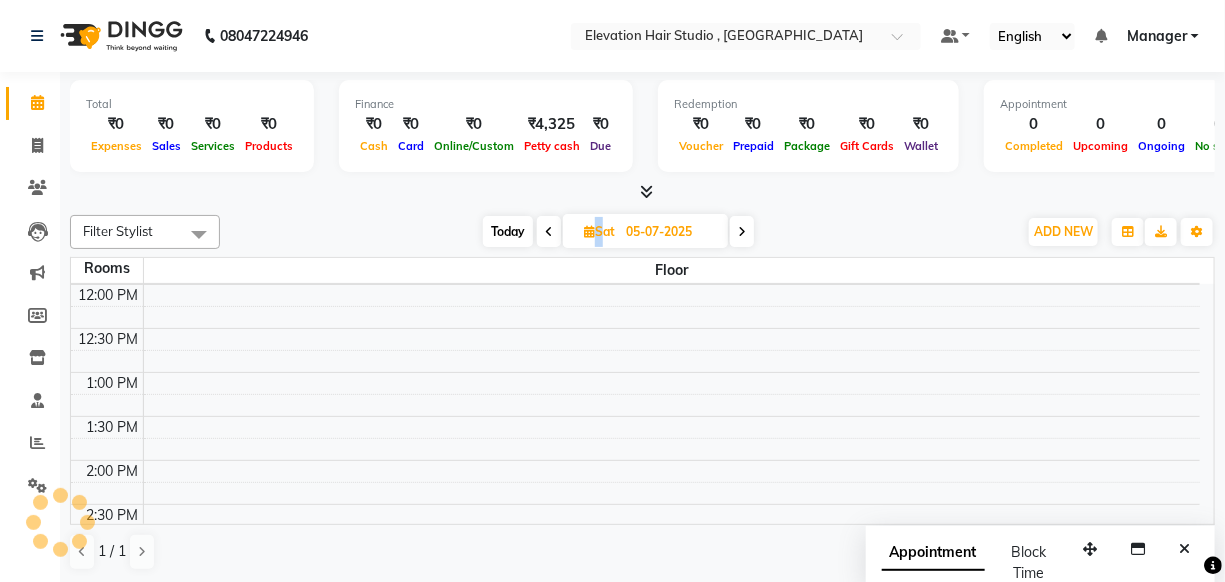 click at bounding box center (549, 231) 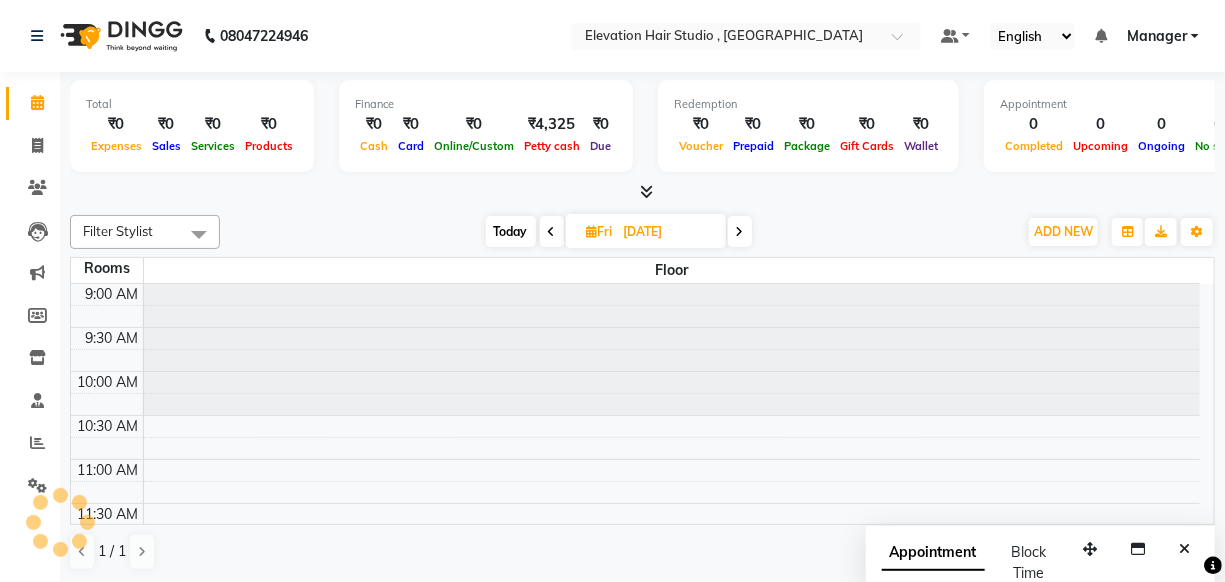 scroll, scrollTop: 263, scrollLeft: 0, axis: vertical 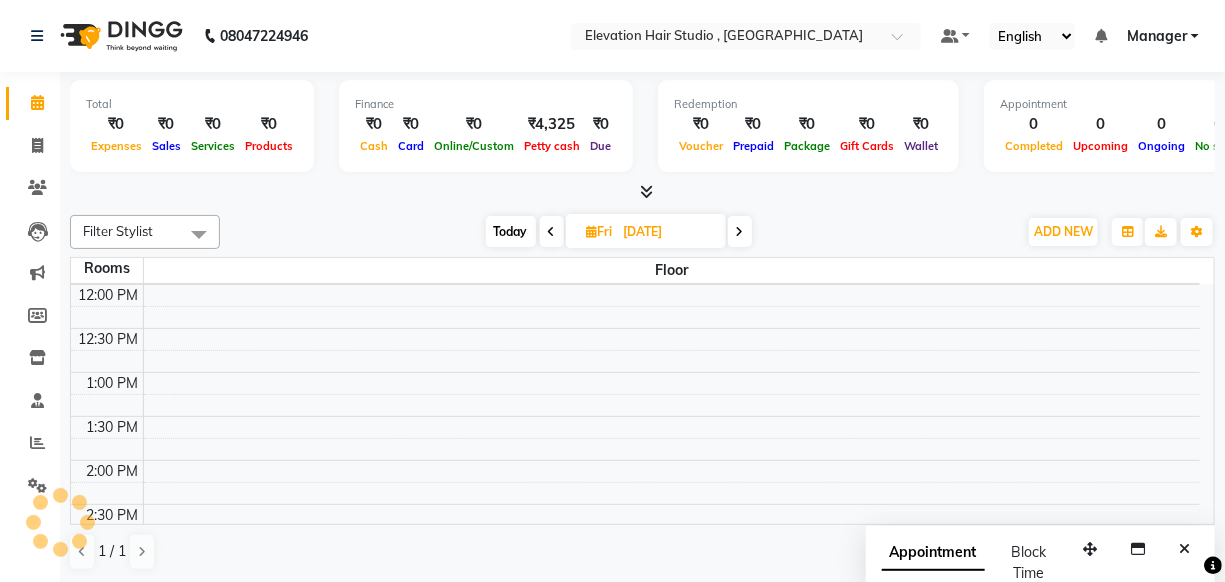 click at bounding box center [552, 231] 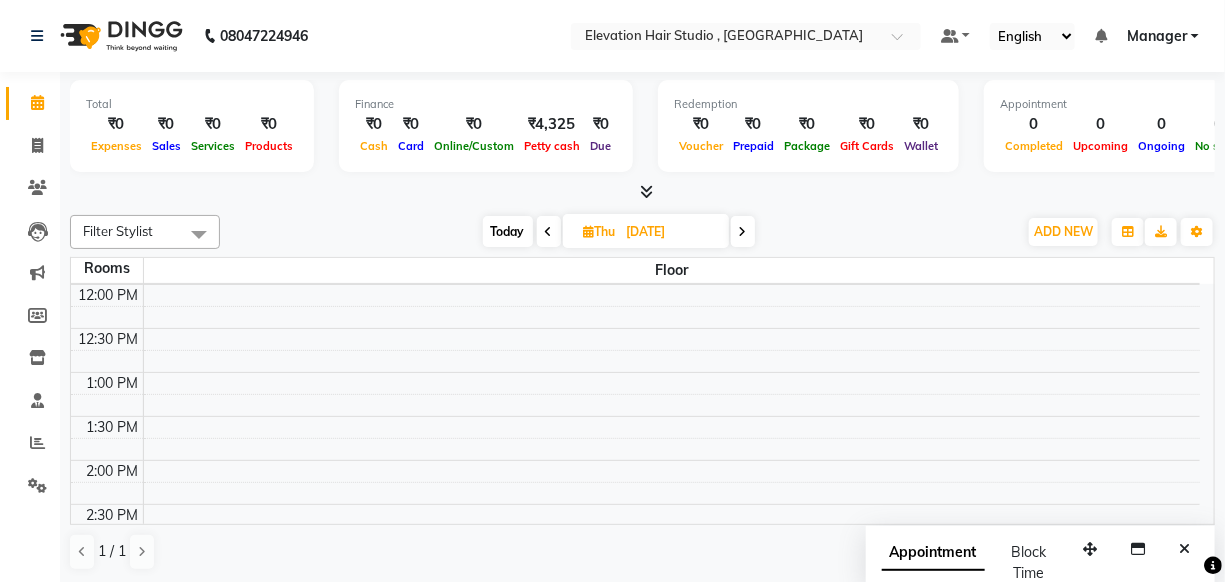 click at bounding box center [549, 231] 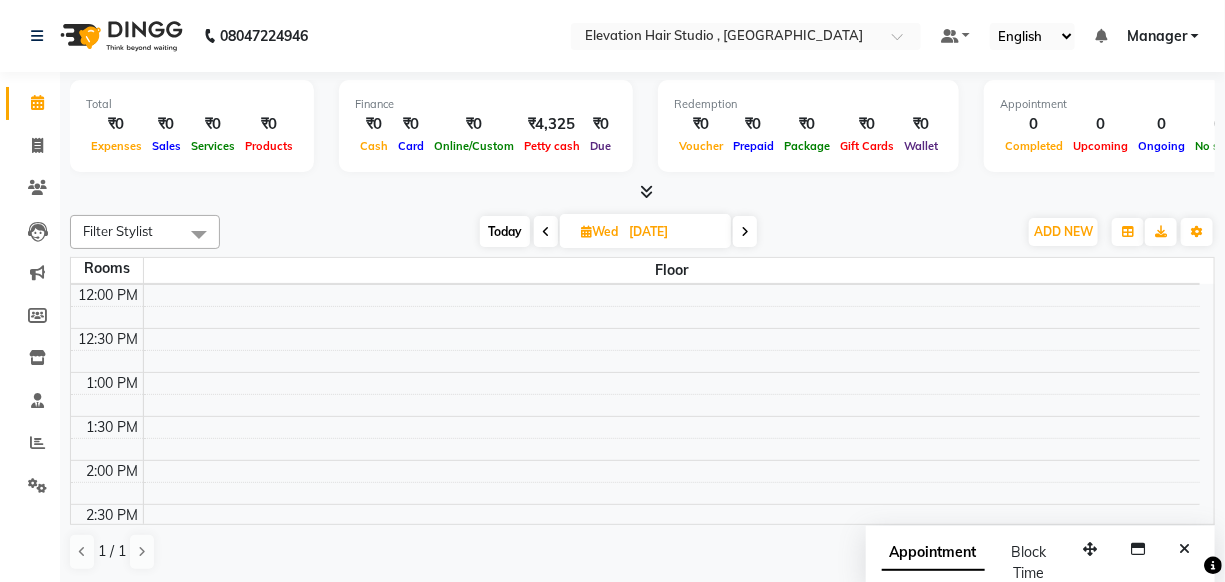 click at bounding box center [546, 231] 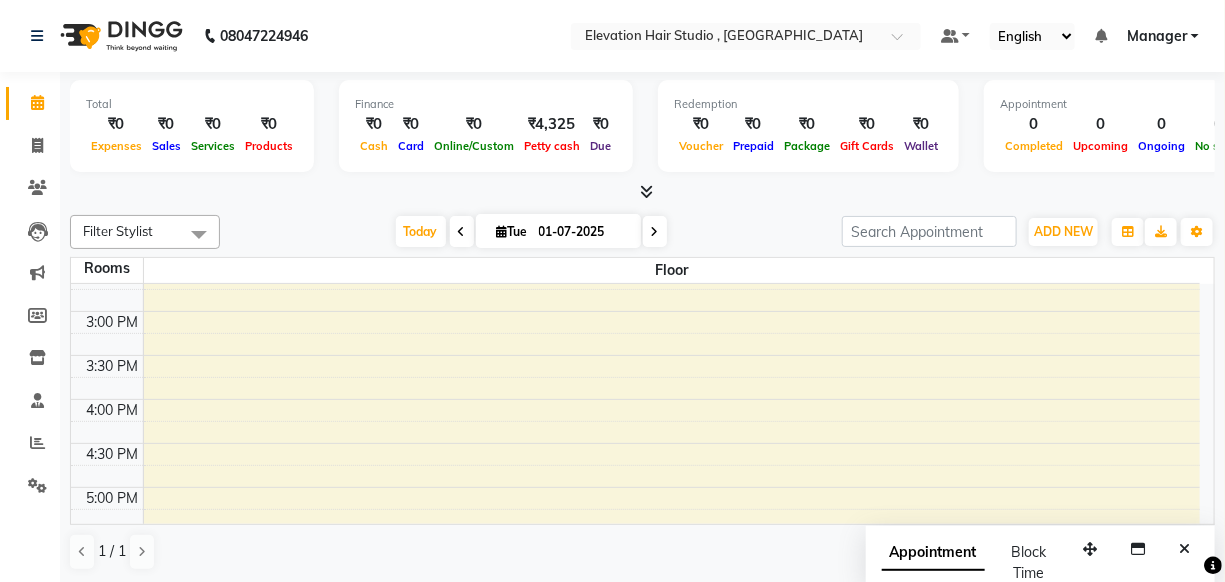 scroll, scrollTop: 545, scrollLeft: 0, axis: vertical 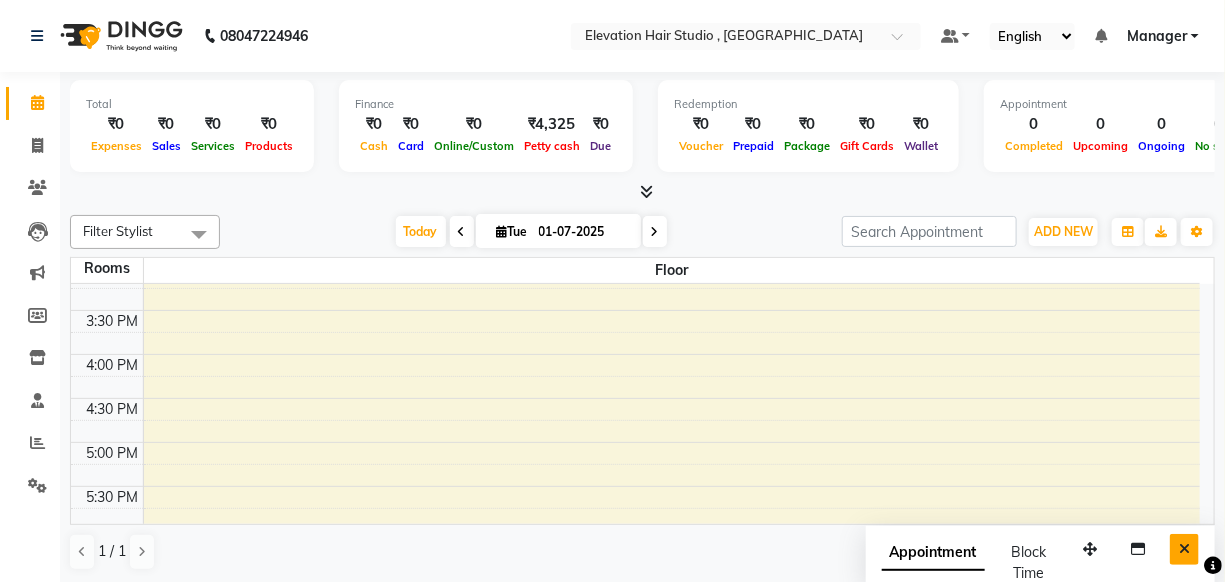 click at bounding box center (1184, 549) 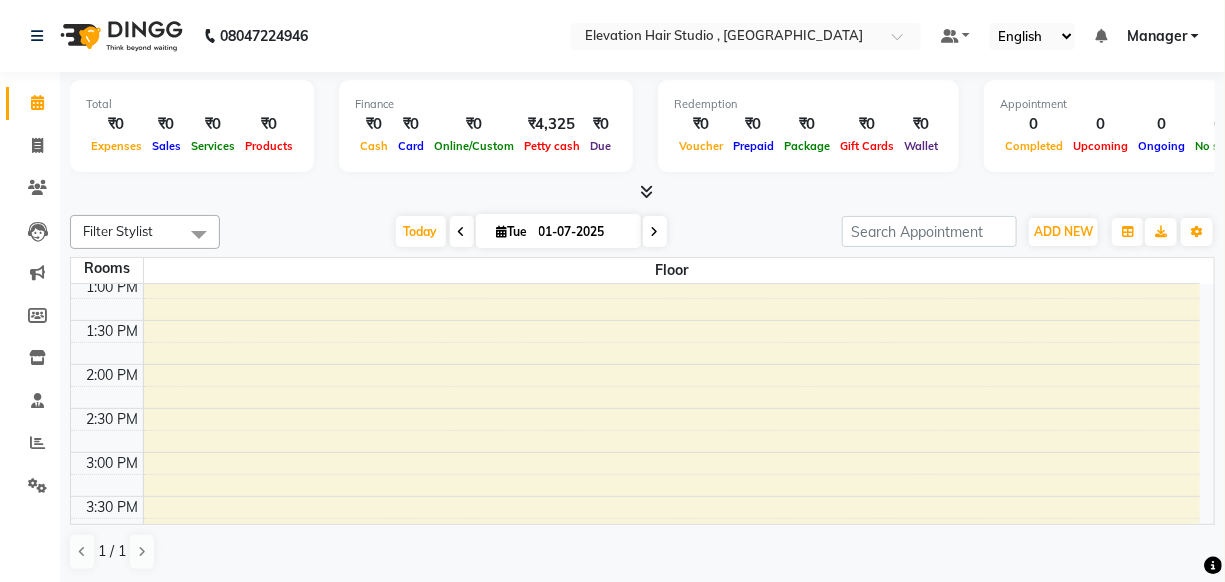 scroll, scrollTop: 363, scrollLeft: 0, axis: vertical 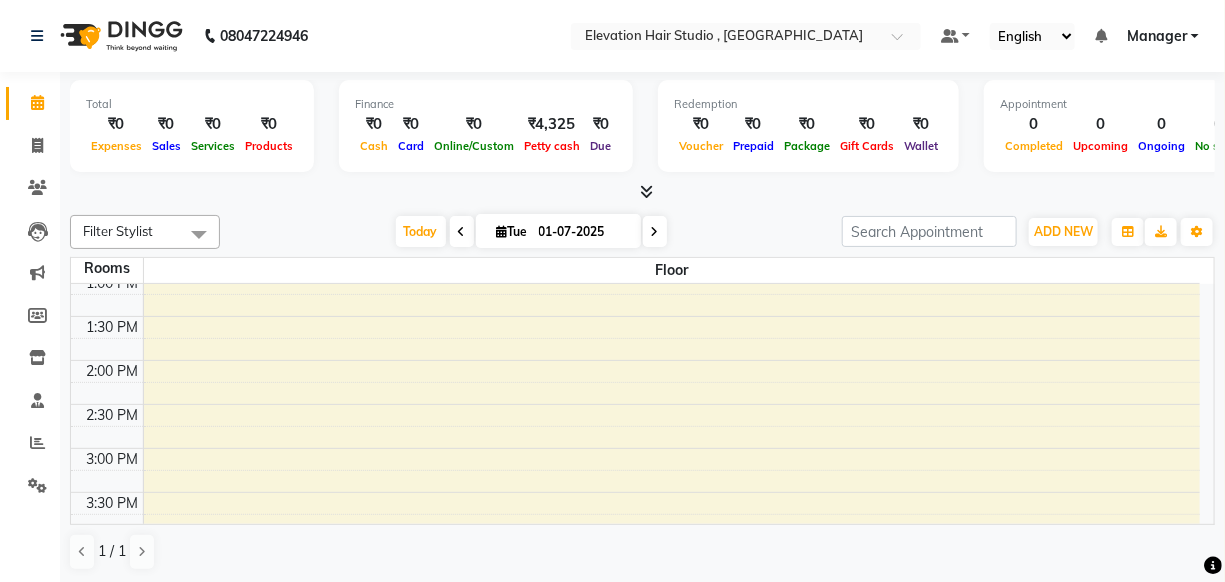 click on "2:00 PM" at bounding box center [113, 371] 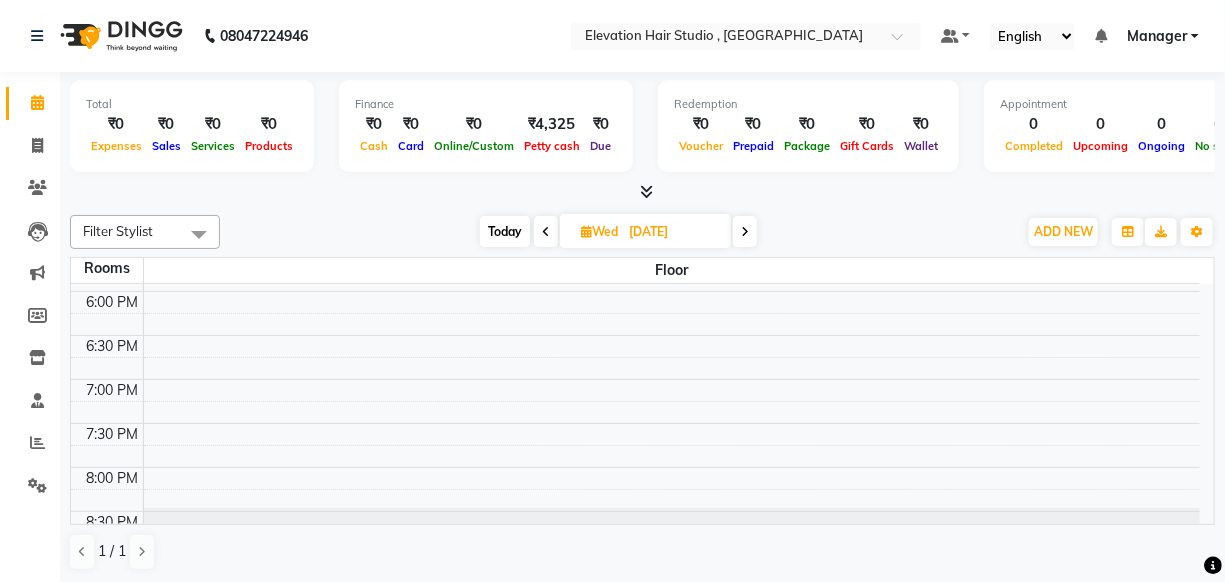 scroll, scrollTop: 810, scrollLeft: 0, axis: vertical 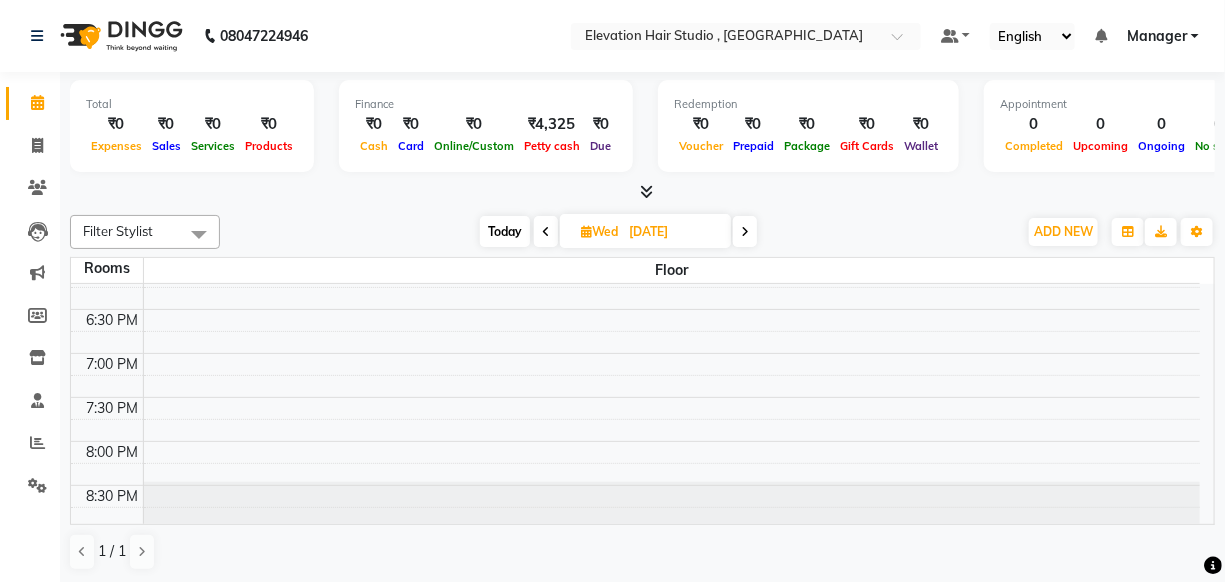 click at bounding box center (745, 231) 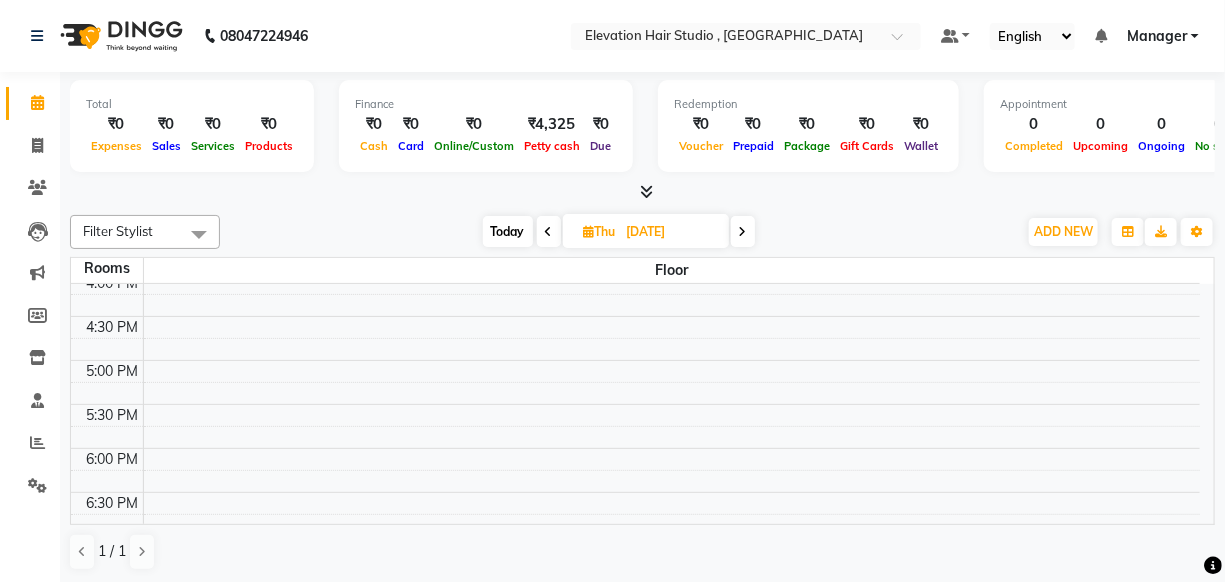 click at bounding box center (743, 232) 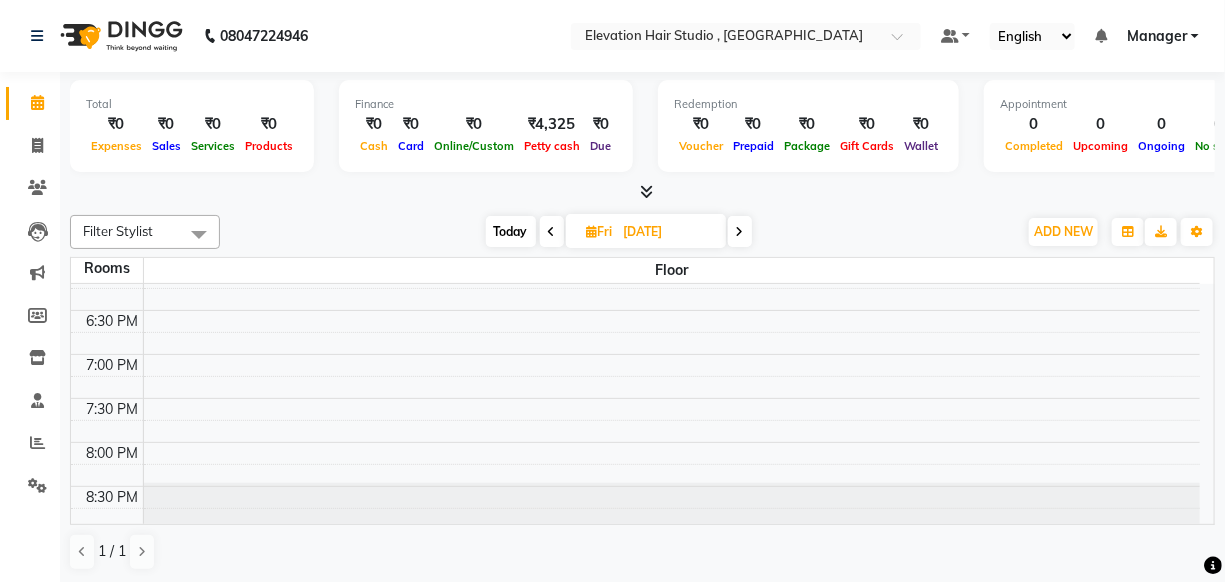 scroll, scrollTop: 810, scrollLeft: 0, axis: vertical 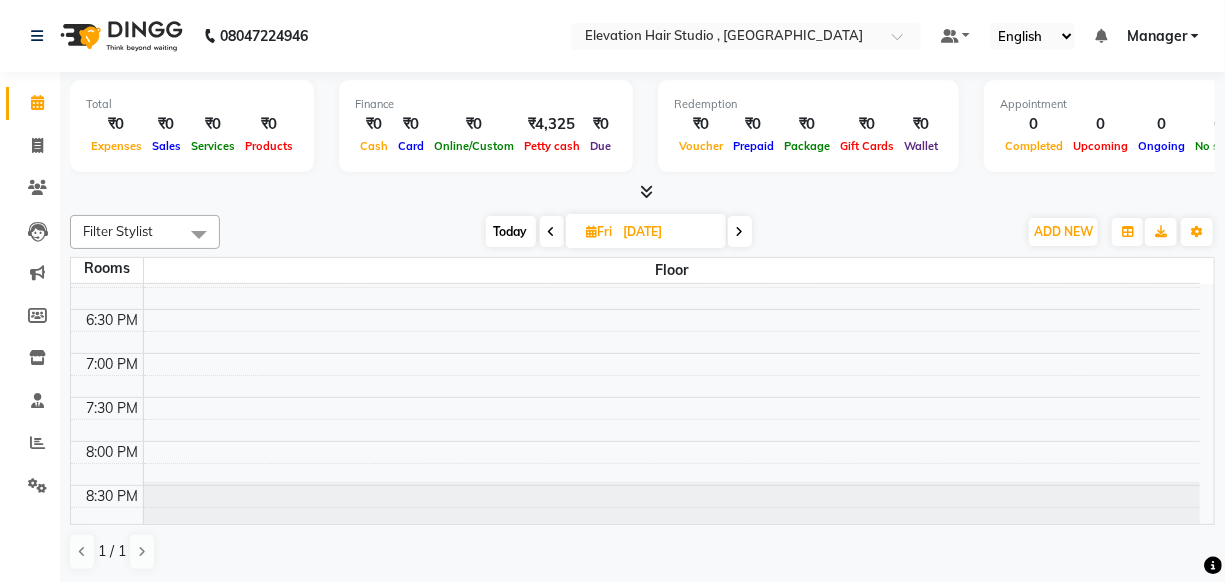 click at bounding box center (740, 231) 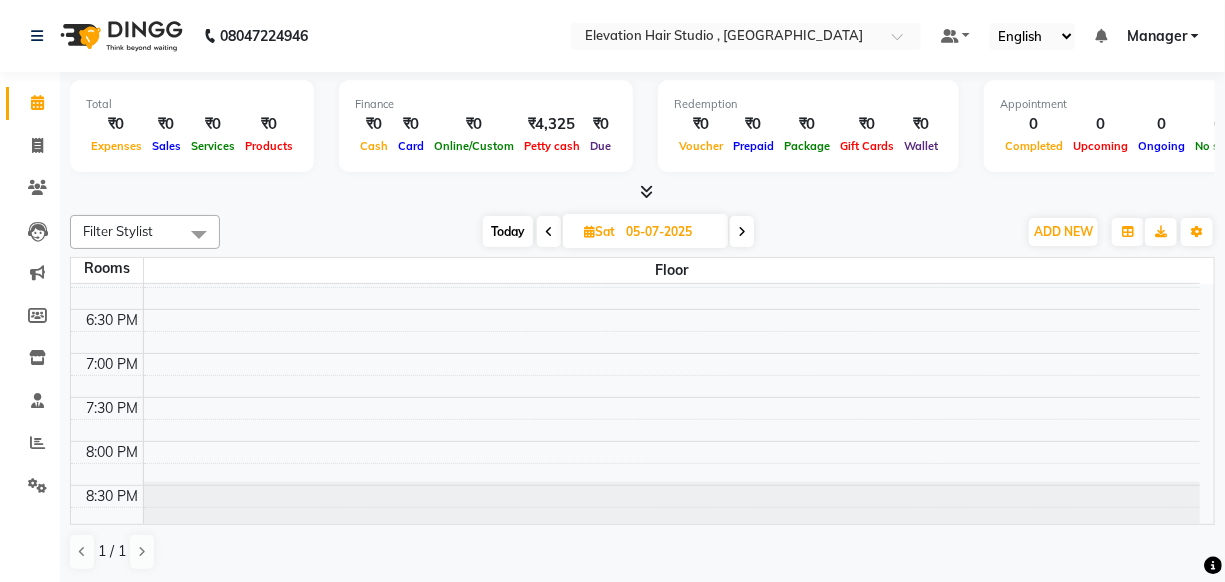click at bounding box center [742, 231] 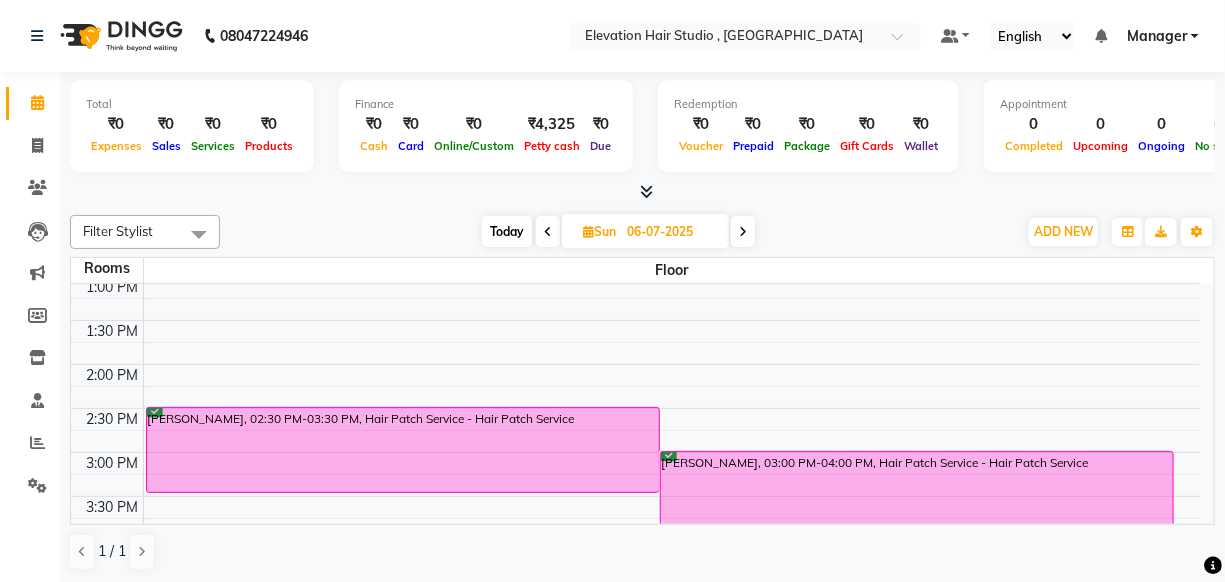 scroll, scrollTop: 445, scrollLeft: 0, axis: vertical 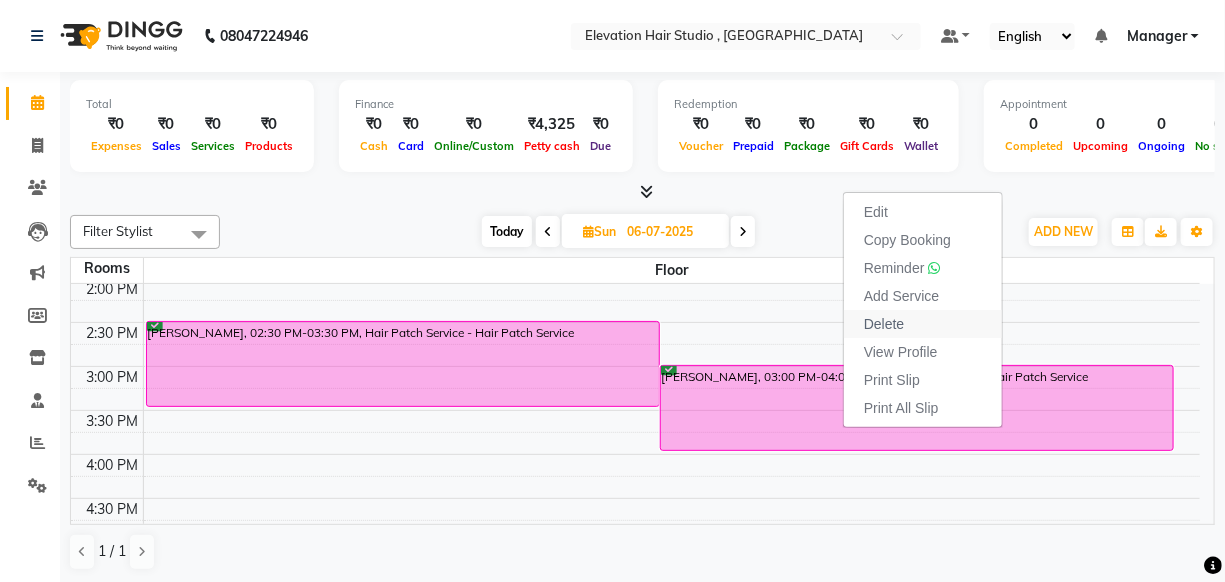 click on "Delete" at bounding box center (884, 324) 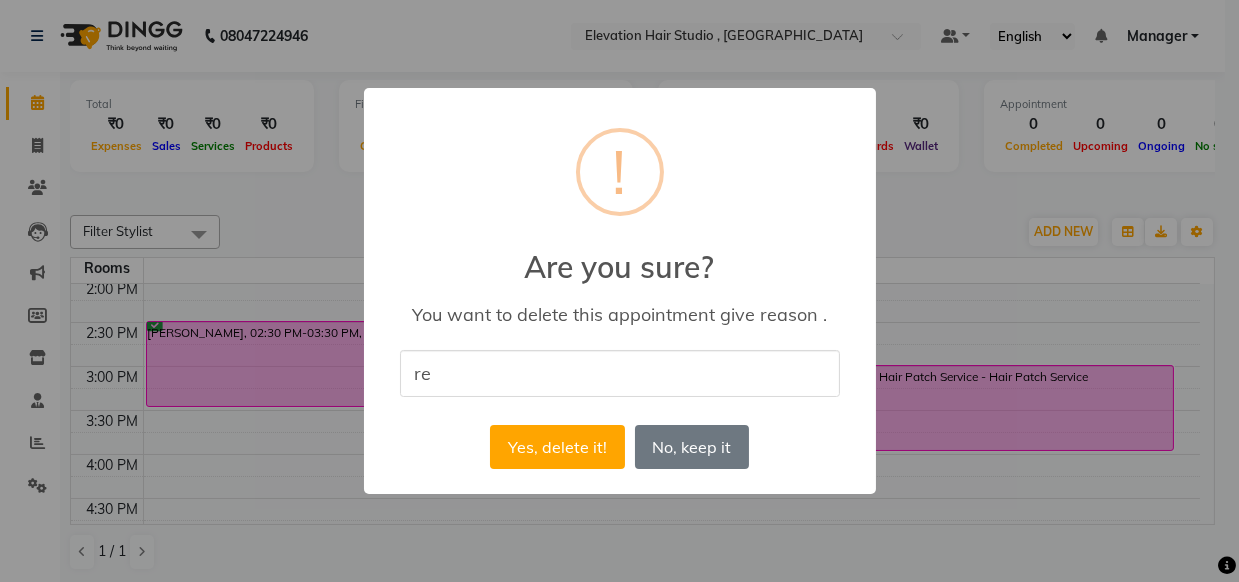 type on "repeat" 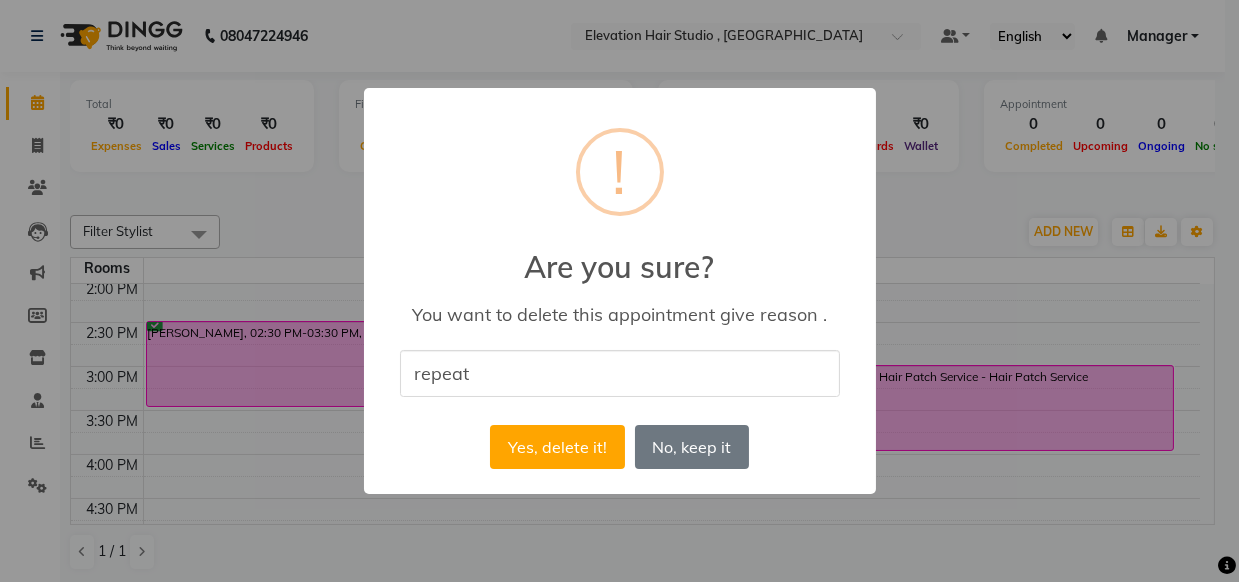 click on "Yes, delete it! No No, keep it" at bounding box center (619, 447) 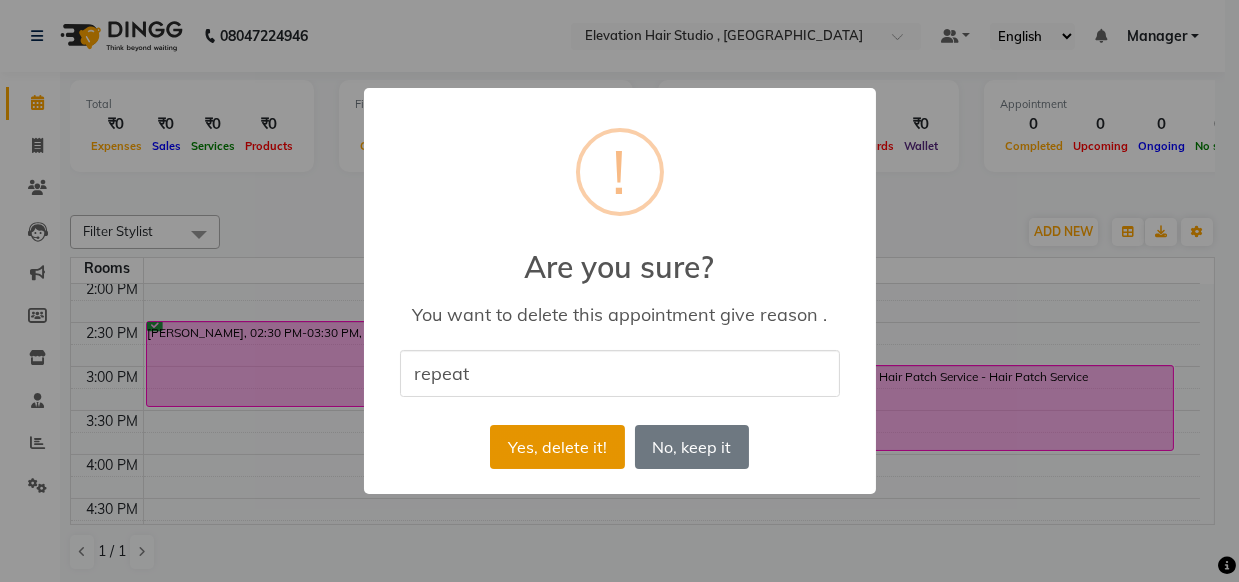 click on "Yes, delete it!" at bounding box center (557, 447) 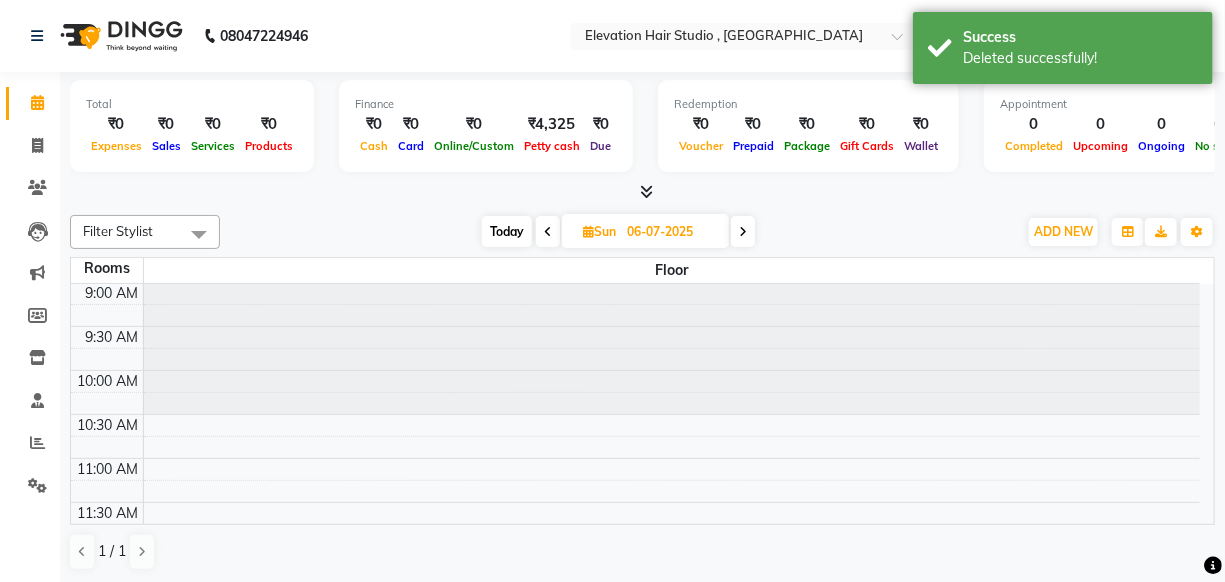 scroll, scrollTop: 0, scrollLeft: 0, axis: both 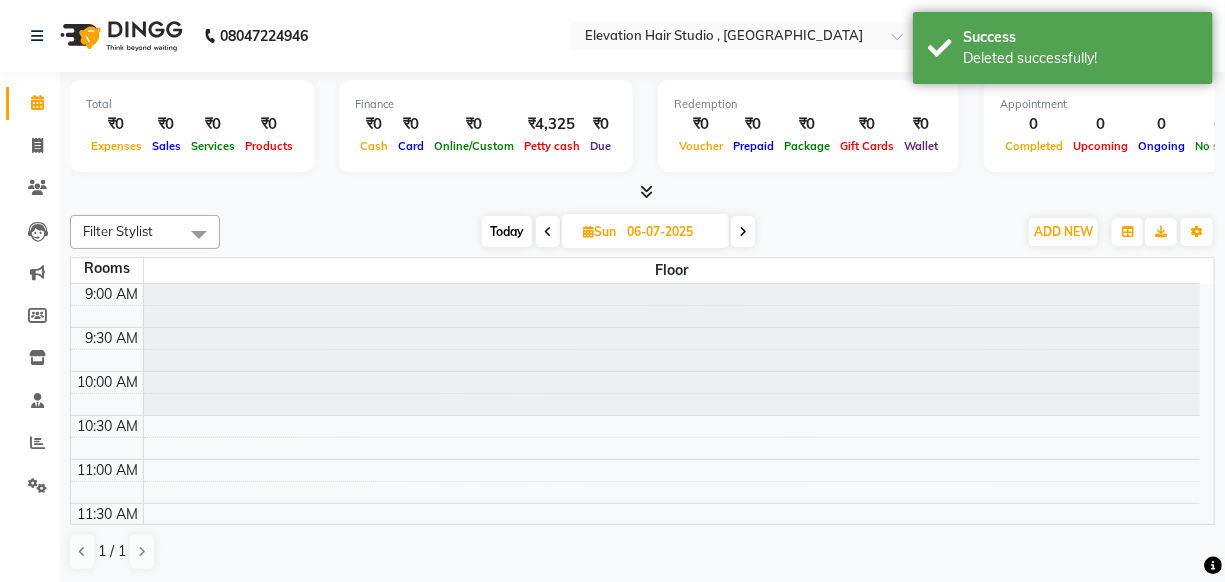 click at bounding box center (548, 232) 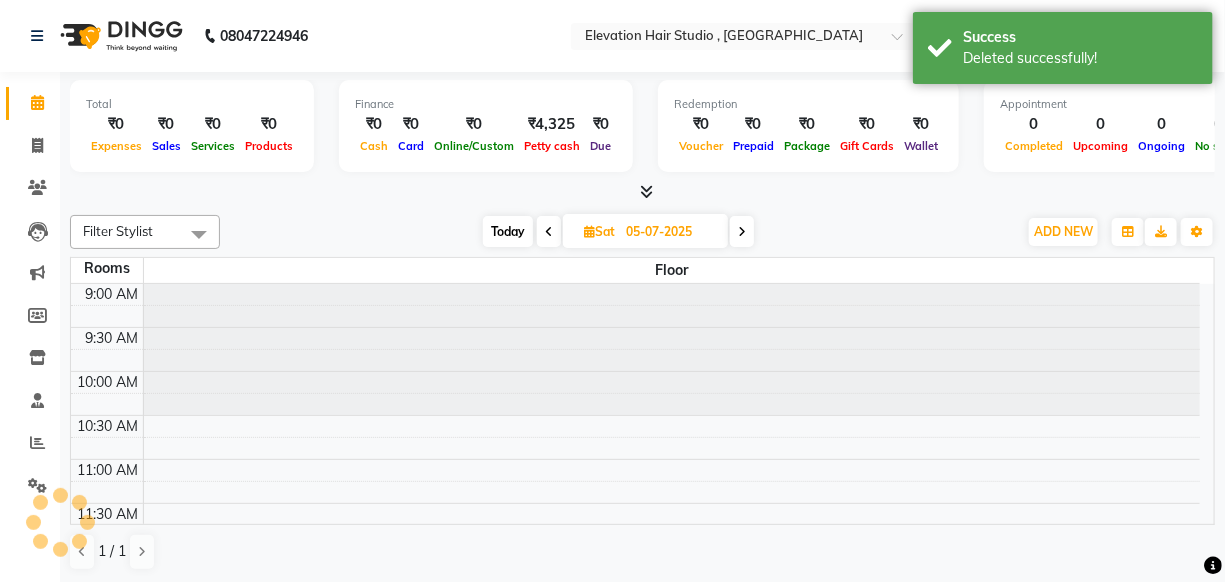 click at bounding box center (549, 232) 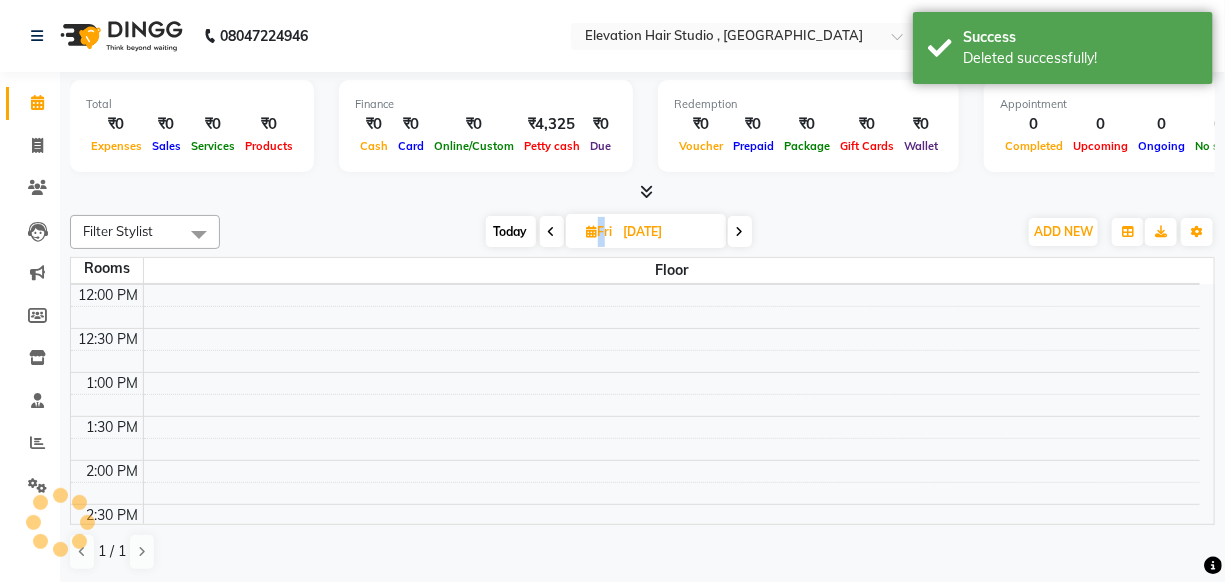 click at bounding box center (552, 232) 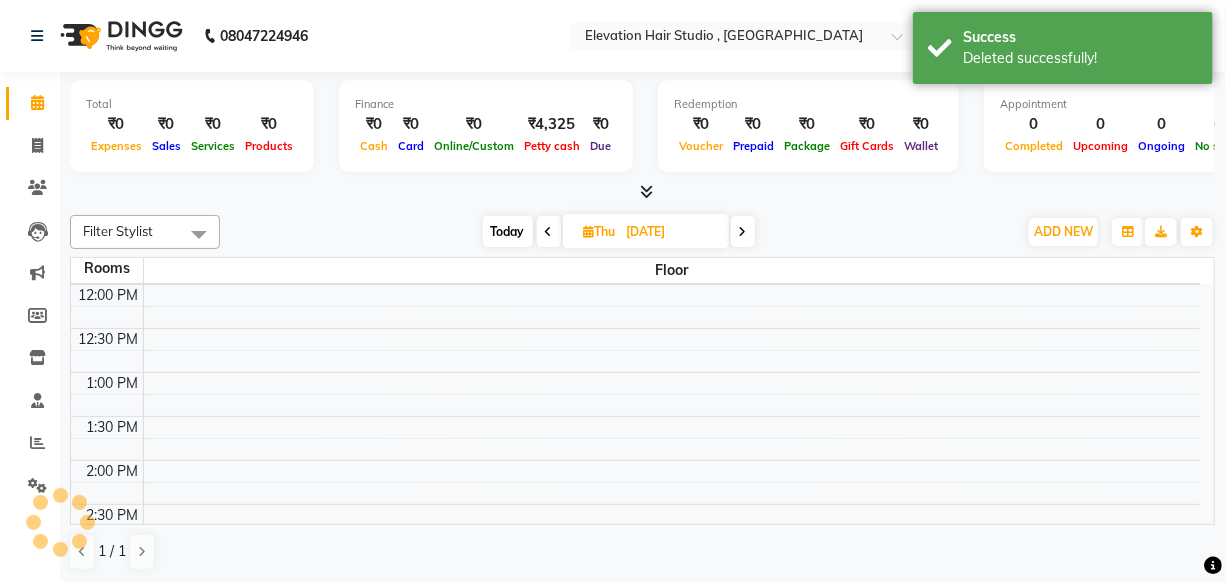 click at bounding box center [549, 232] 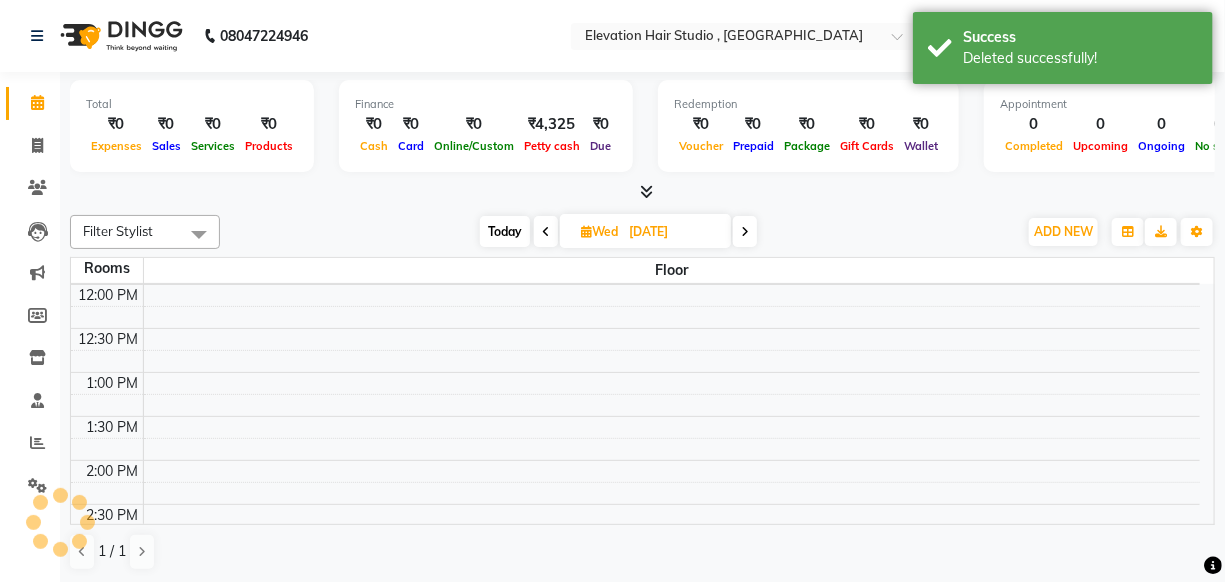 click at bounding box center [546, 231] 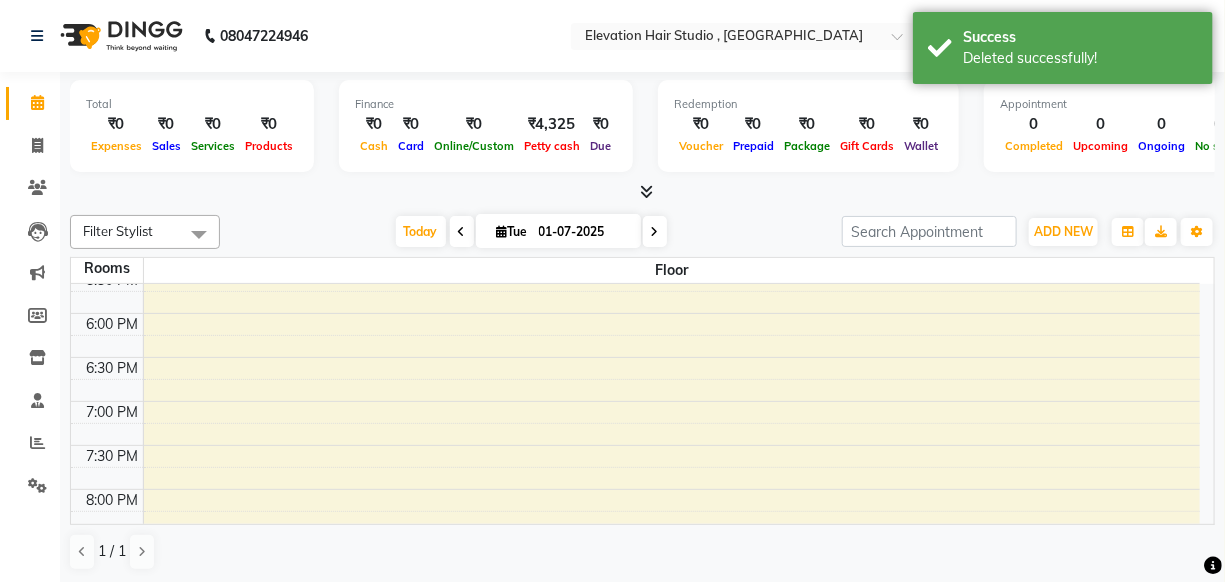 scroll, scrollTop: 718, scrollLeft: 0, axis: vertical 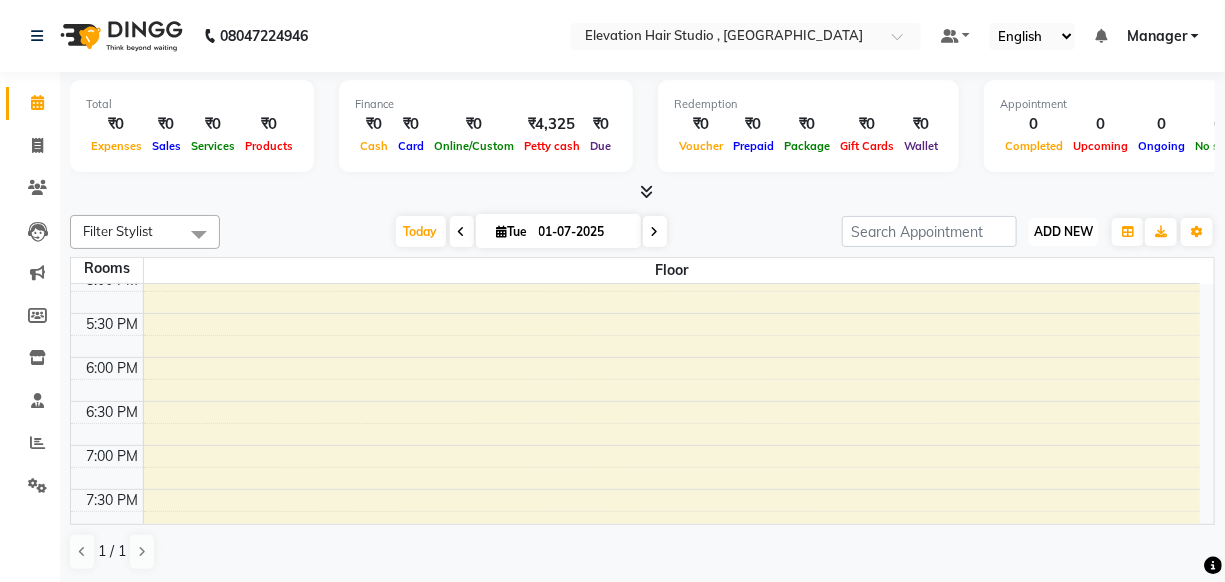 click on "ADD NEW" at bounding box center [1063, 231] 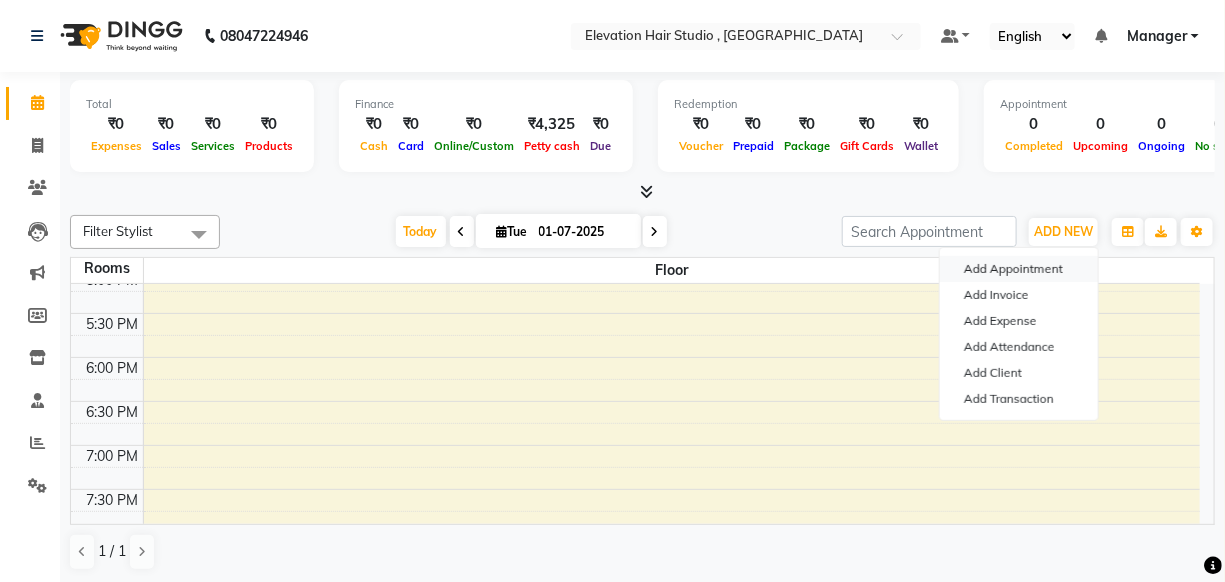 click on "Add Appointment" at bounding box center (1019, 269) 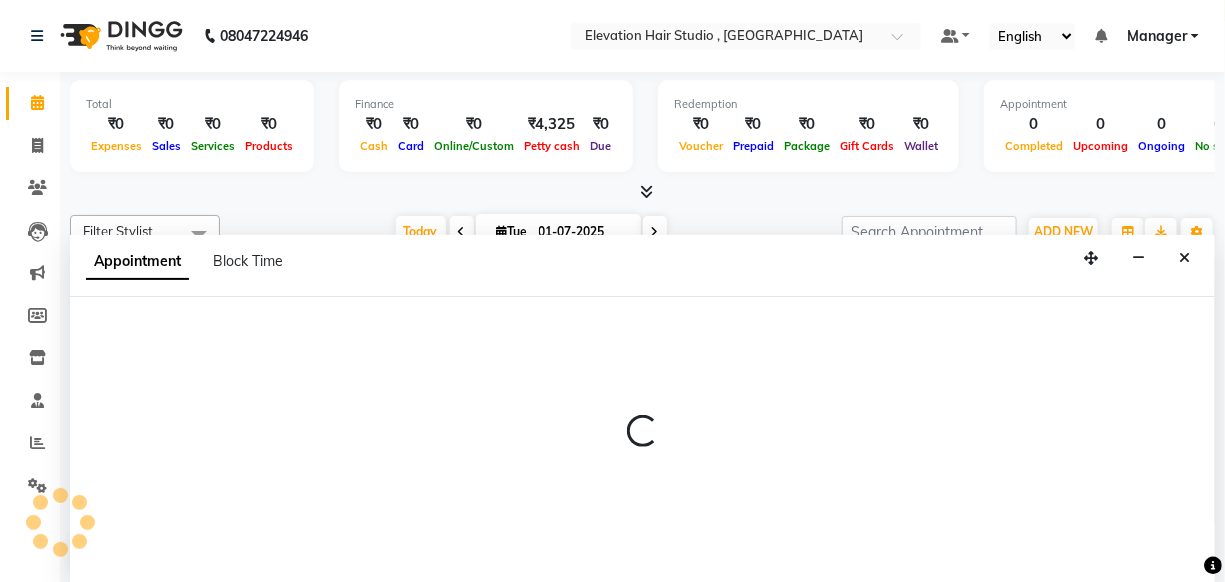 select on "600" 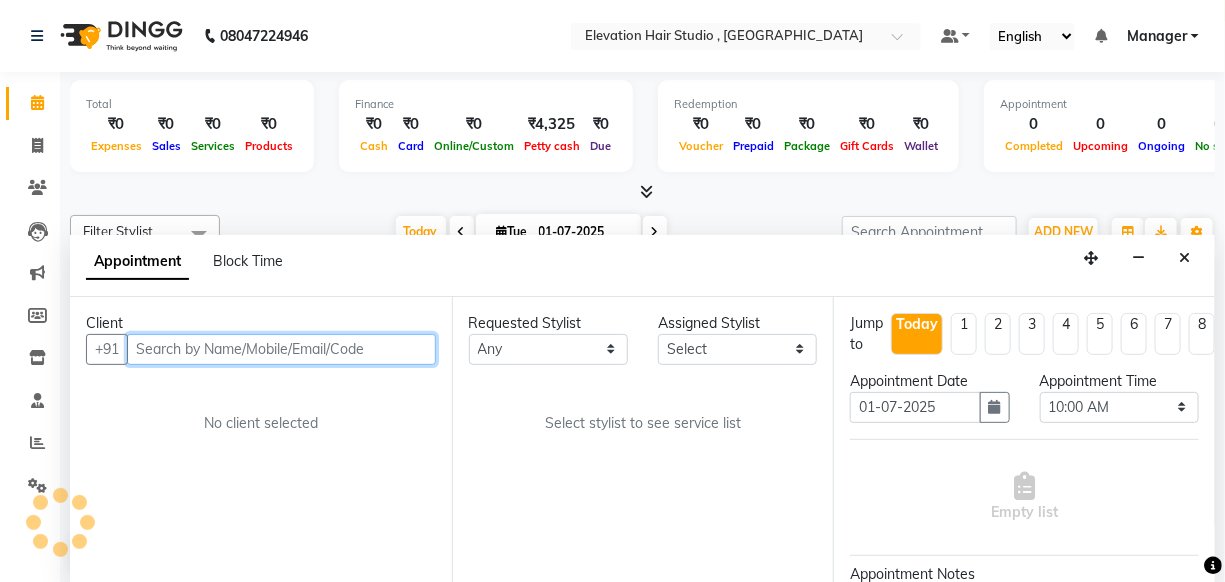 scroll, scrollTop: 0, scrollLeft: 0, axis: both 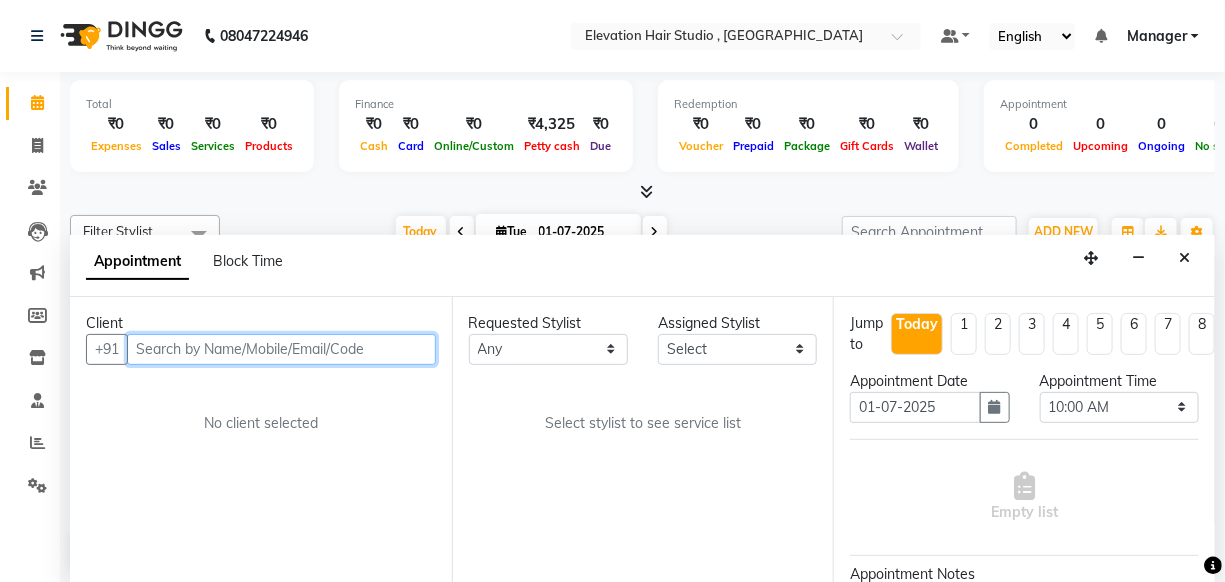 paste on "9987797788" 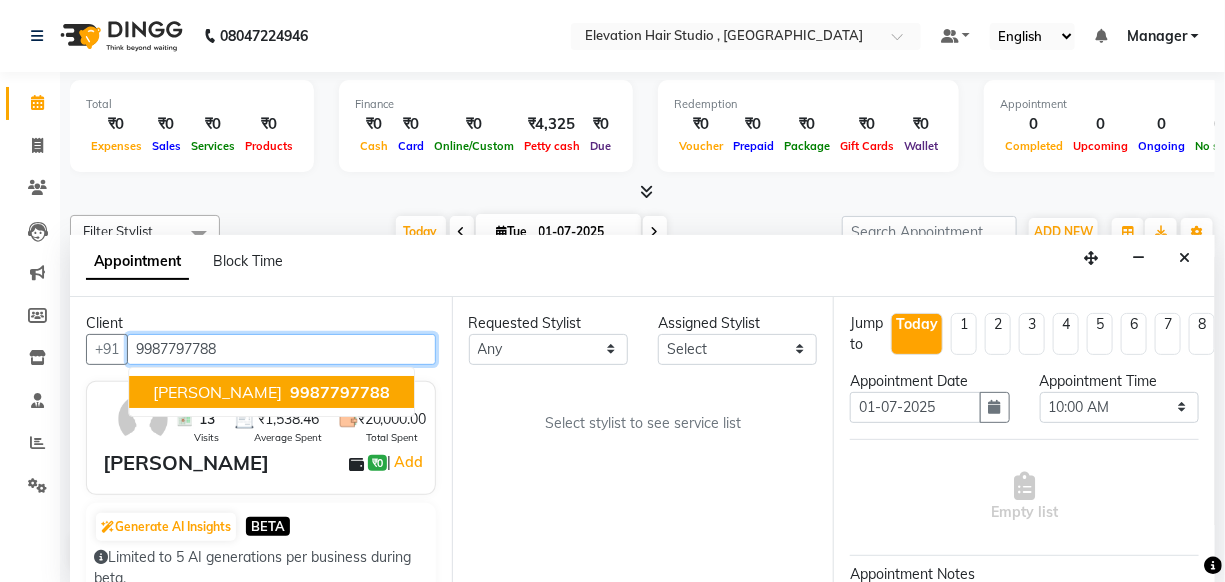 click on "[PERSON_NAME]" at bounding box center (217, 392) 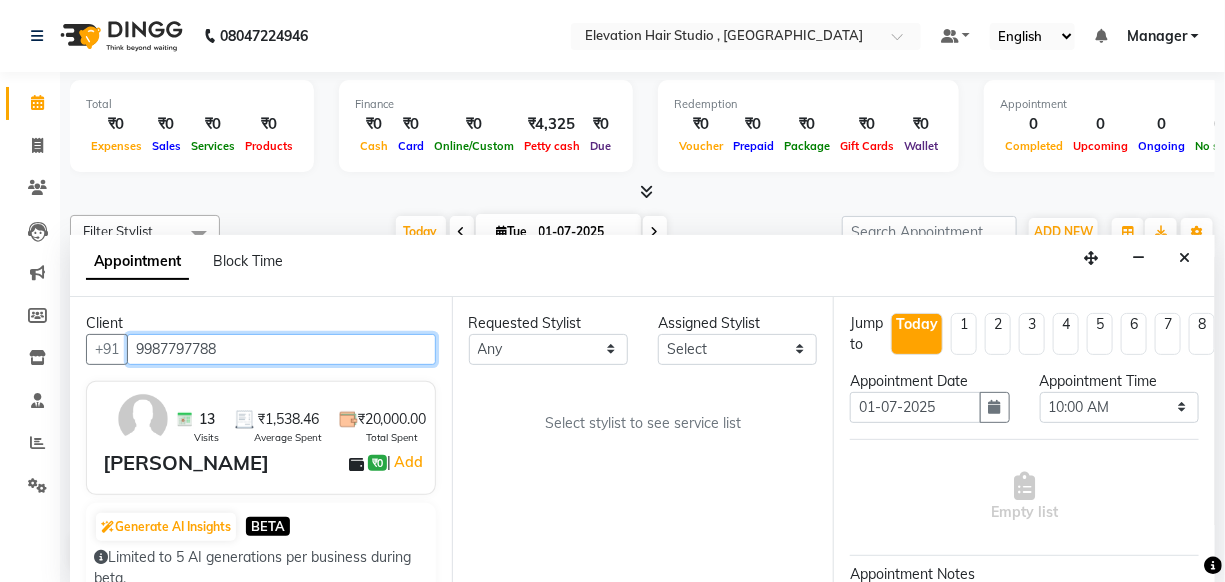 type on "9987797788" 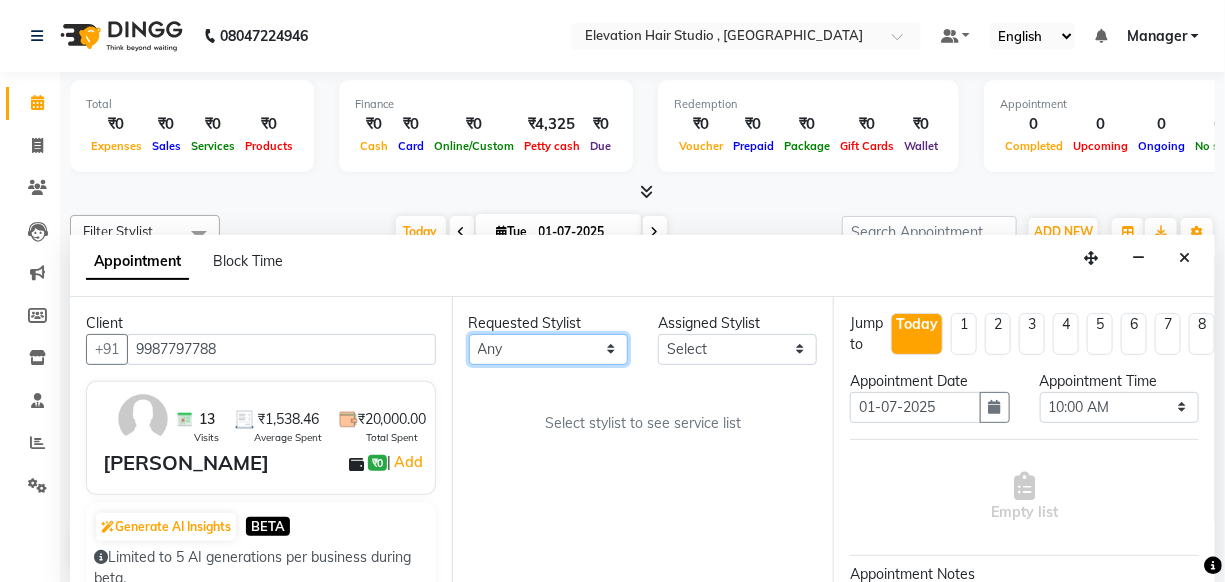 click on "Any Anish shaikh anjali gautam Ashik ali Dilip Manager mehboob  sameer Sanjay Sarfaraz  Tanvi" at bounding box center (548, 349) 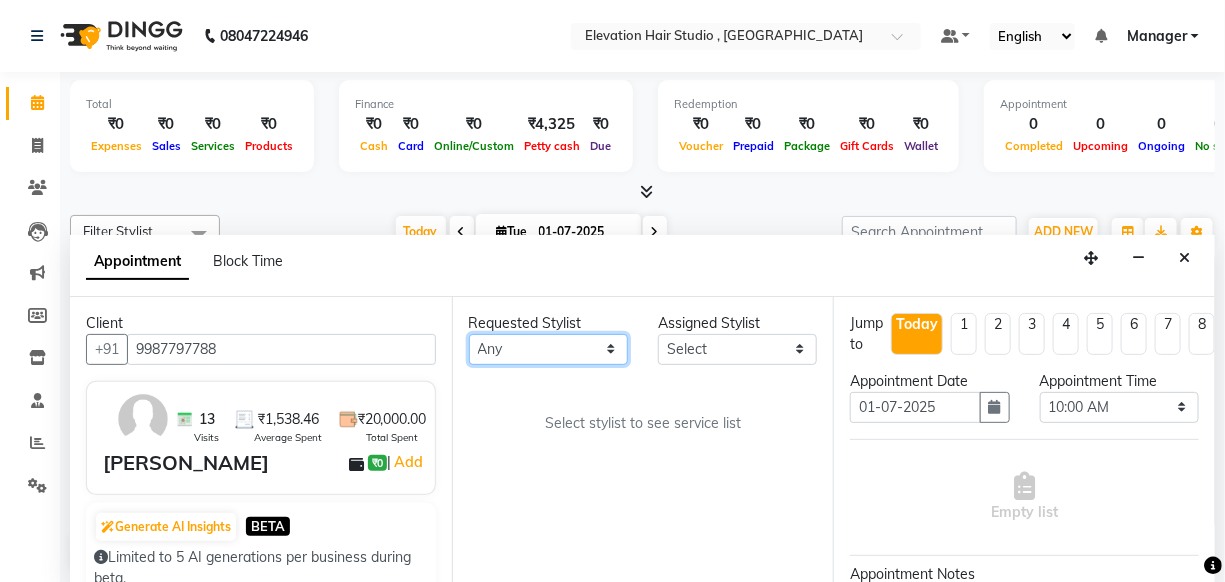 select on "68492" 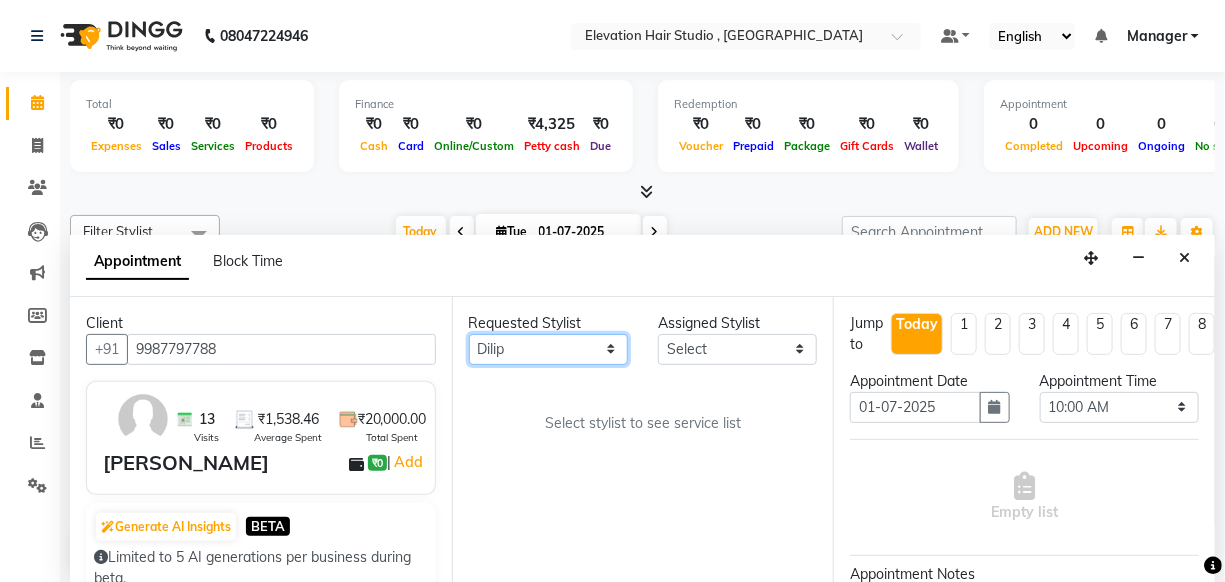 click on "Any Anish shaikh anjali gautam Ashik ali Dilip Manager mehboob  sameer Sanjay Sarfaraz  Tanvi" at bounding box center (548, 349) 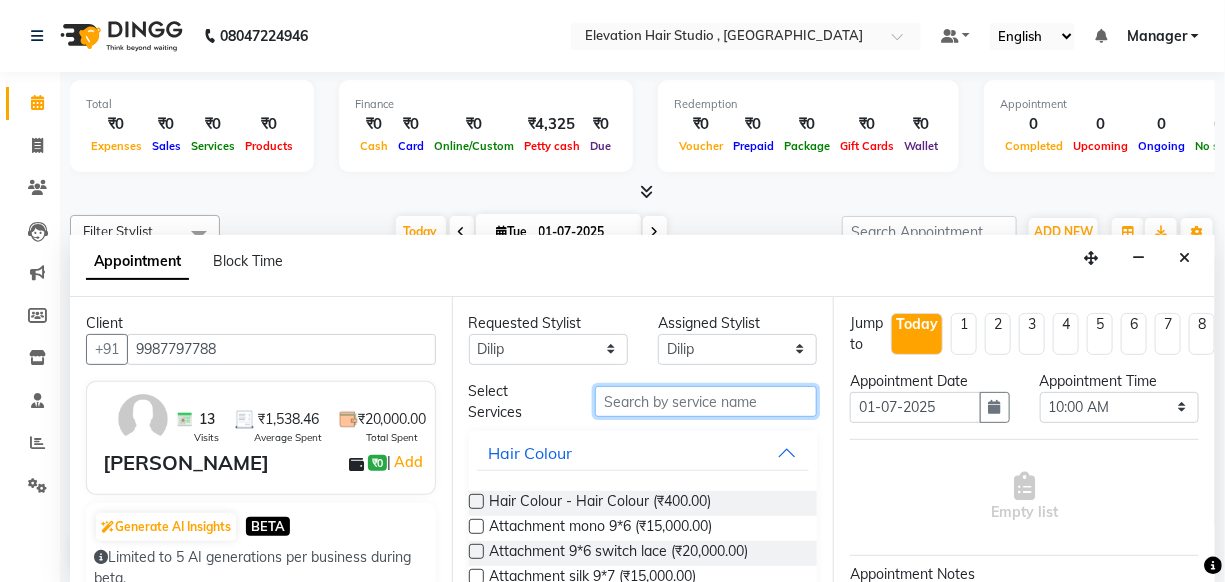 click at bounding box center (706, 401) 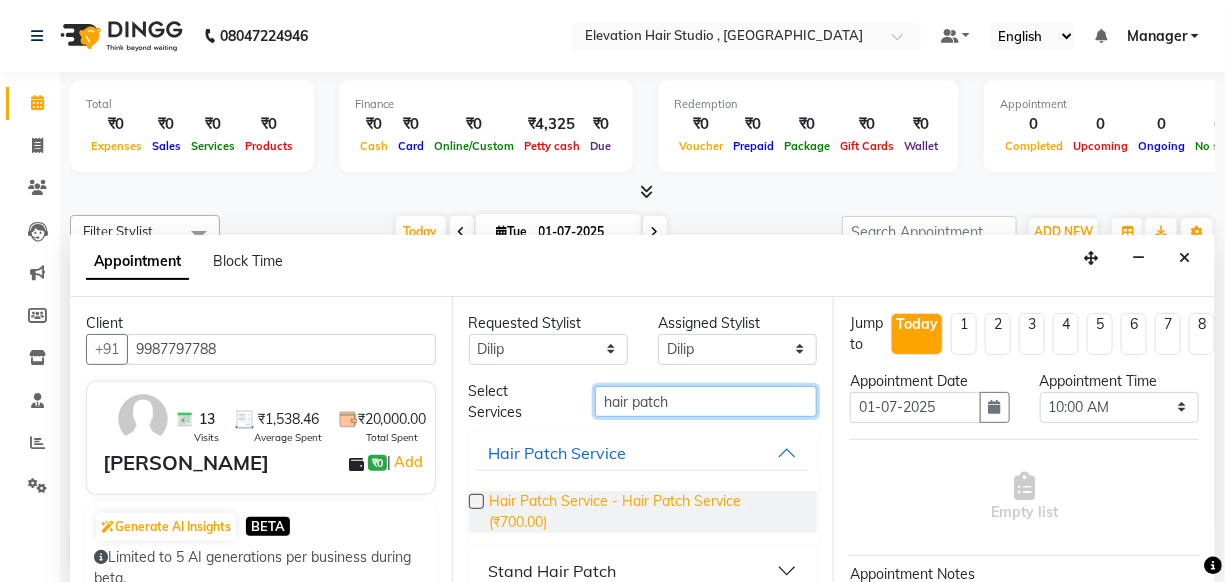 type on "hair patch" 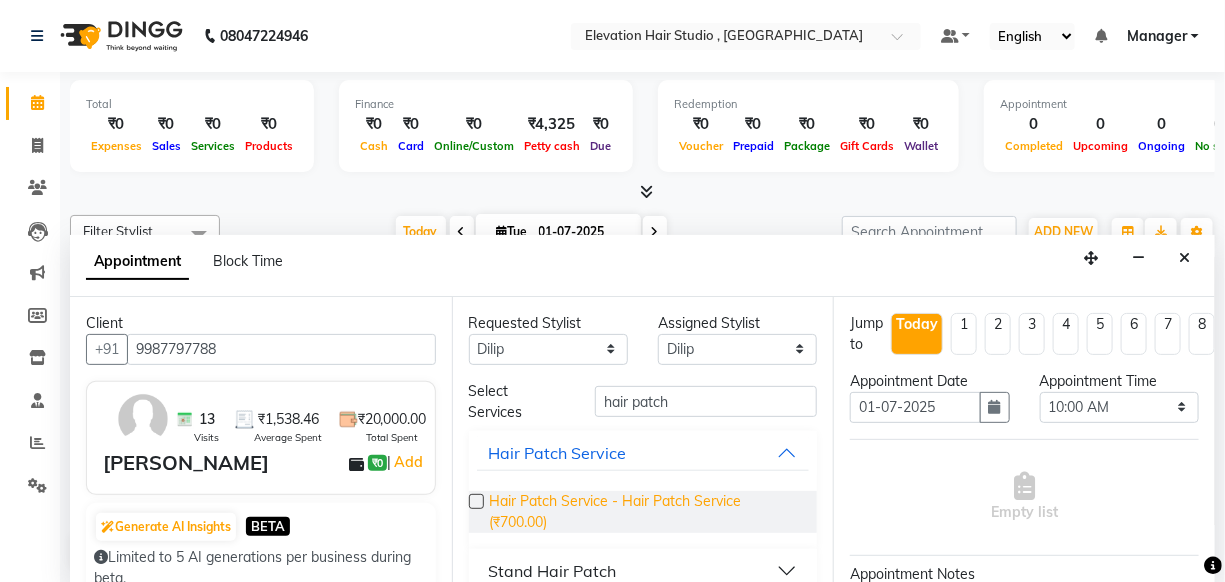click on "Hair Patch Service - Hair Patch Service (₹700.00)" at bounding box center (646, 512) 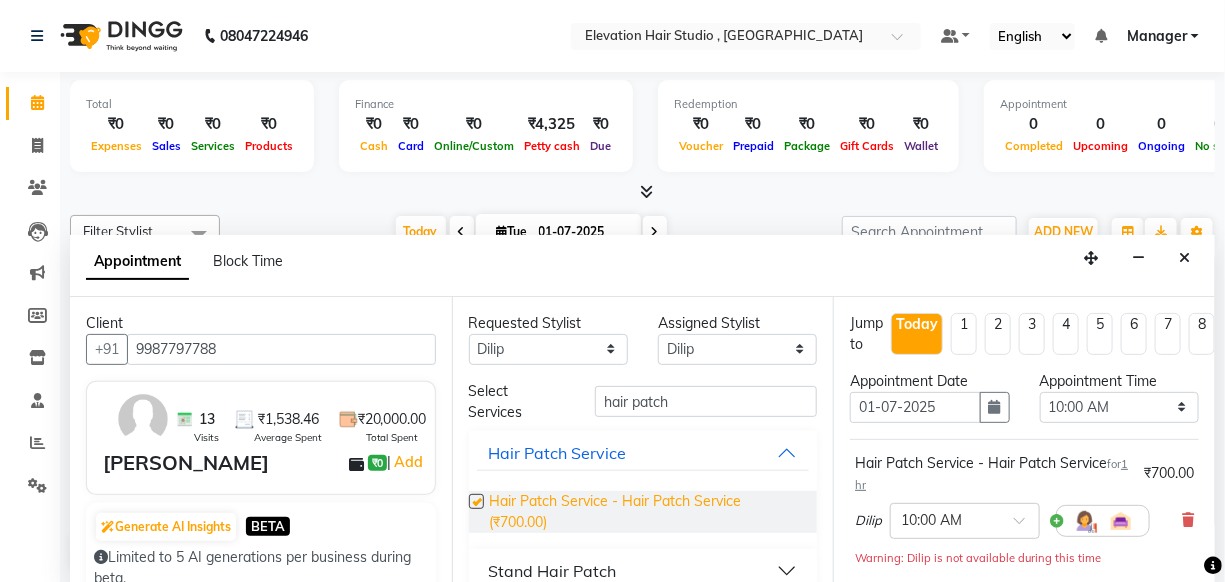 checkbox on "false" 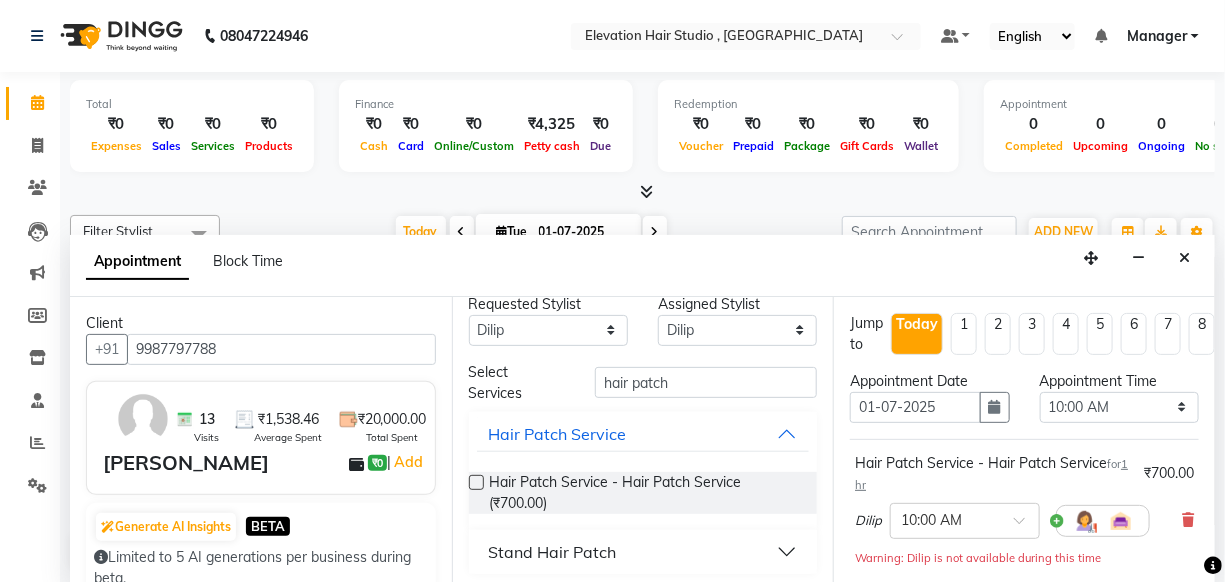 scroll, scrollTop: 24, scrollLeft: 0, axis: vertical 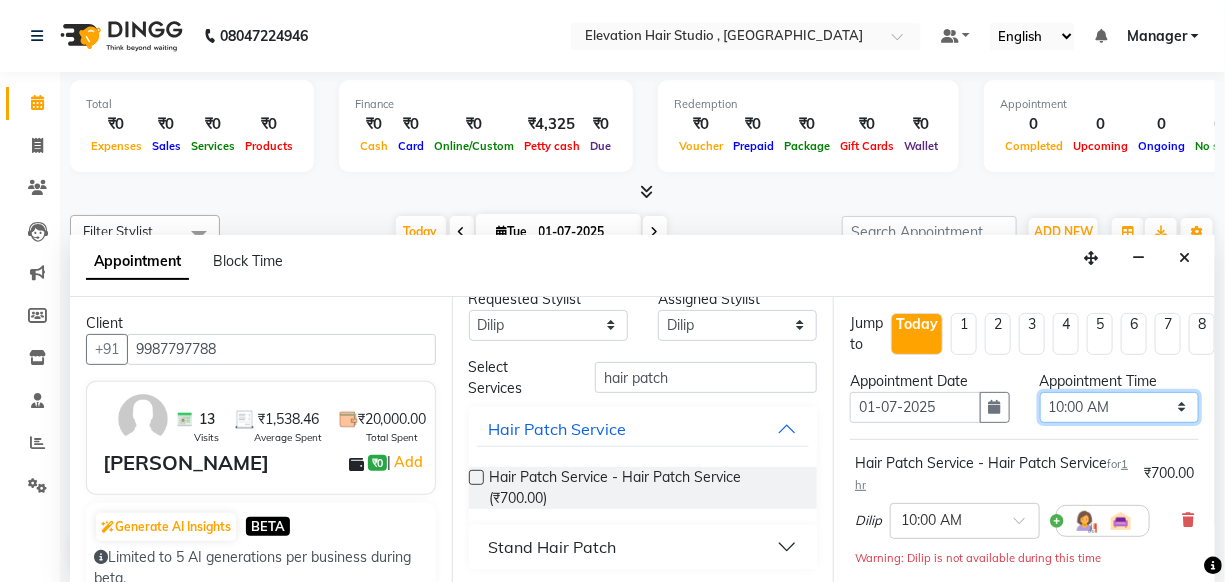 click on "Select 10:00 AM 10:15 AM 10:30 AM 10:45 AM 11:00 AM 11:15 AM 11:30 AM 11:45 AM 12:00 PM 12:15 PM 12:30 PM 12:45 PM 01:00 PM 01:15 PM 01:30 PM 01:45 PM 02:00 PM 02:15 PM 02:30 PM 02:45 PM 03:00 PM 03:15 PM 03:30 PM 03:45 PM 04:00 PM 04:15 PM 04:30 PM 04:45 PM 05:00 PM 05:15 PM 05:30 PM 05:45 PM 06:00 PM 06:15 PM 06:30 PM 06:45 PM 07:00 PM 07:15 PM 07:30 PM 07:45 PM 08:00 PM 08:15 PM 08:30 PM" at bounding box center [1119, 407] 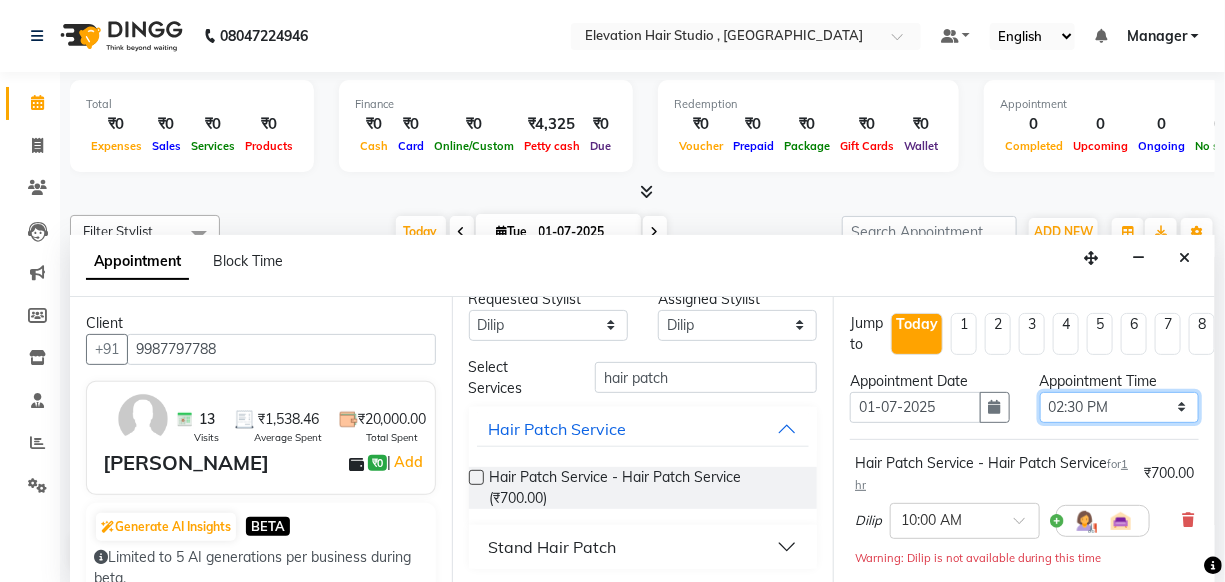 click on "Select 10:00 AM 10:15 AM 10:30 AM 10:45 AM 11:00 AM 11:15 AM 11:30 AM 11:45 AM 12:00 PM 12:15 PM 12:30 PM 12:45 PM 01:00 PM 01:15 PM 01:30 PM 01:45 PM 02:00 PM 02:15 PM 02:30 PM 02:45 PM 03:00 PM 03:15 PM 03:30 PM 03:45 PM 04:00 PM 04:15 PM 04:30 PM 04:45 PM 05:00 PM 05:15 PM 05:30 PM 05:45 PM 06:00 PM 06:15 PM 06:30 PM 06:45 PM 07:00 PM 07:15 PM 07:30 PM 07:45 PM 08:00 PM 08:15 PM 08:30 PM" at bounding box center [1119, 407] 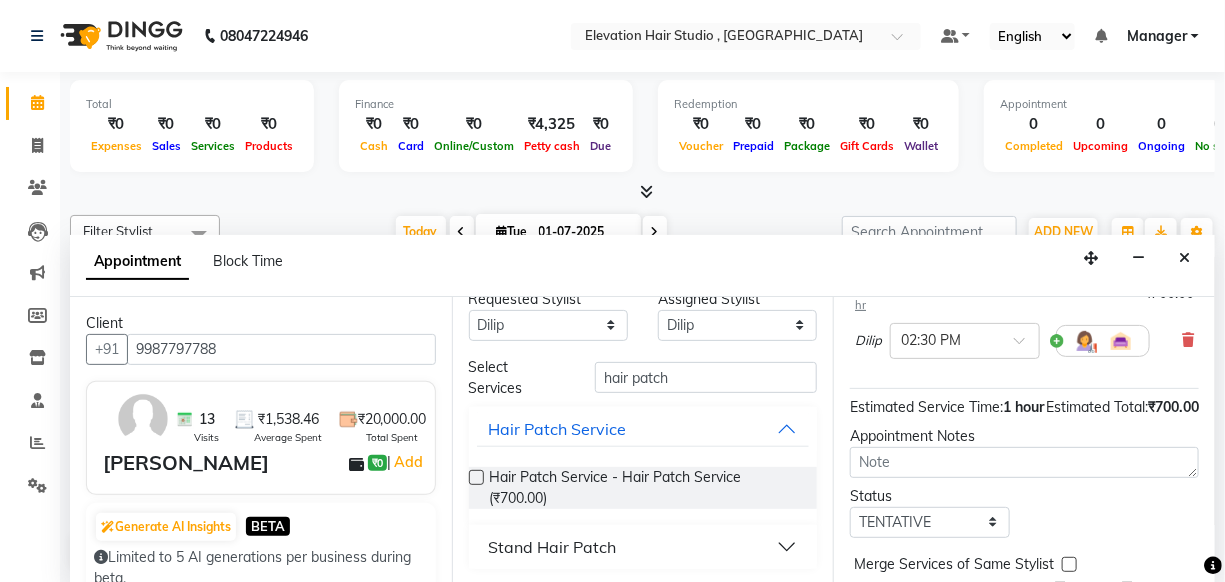 scroll, scrollTop: 181, scrollLeft: 0, axis: vertical 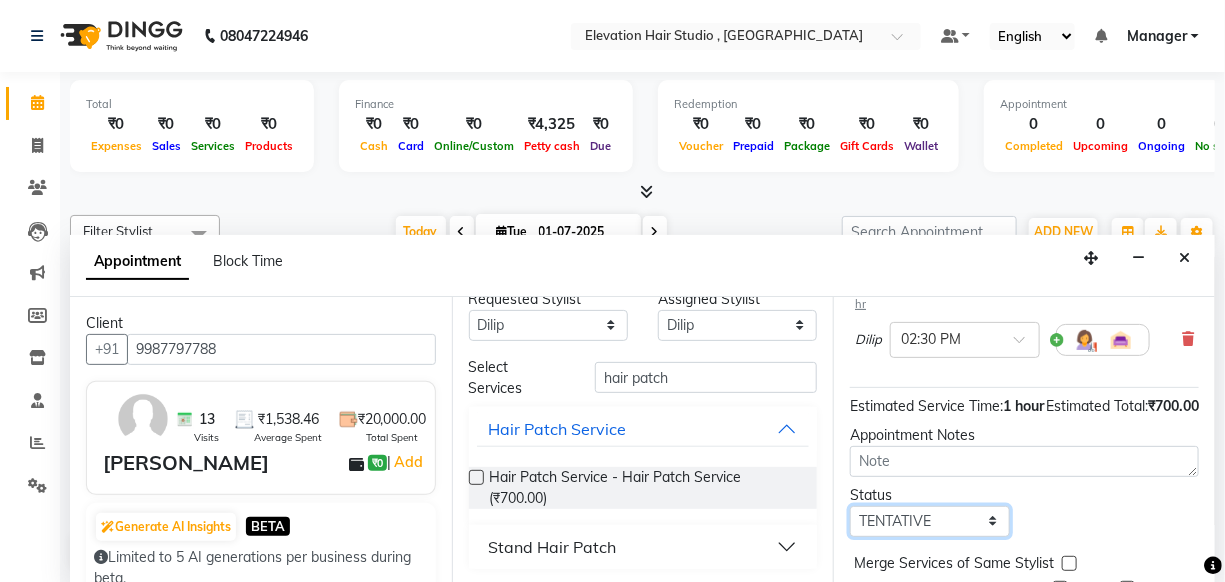 click on "Select TENTATIVE CONFIRM CHECK-IN UPCOMING" at bounding box center (929, 521) 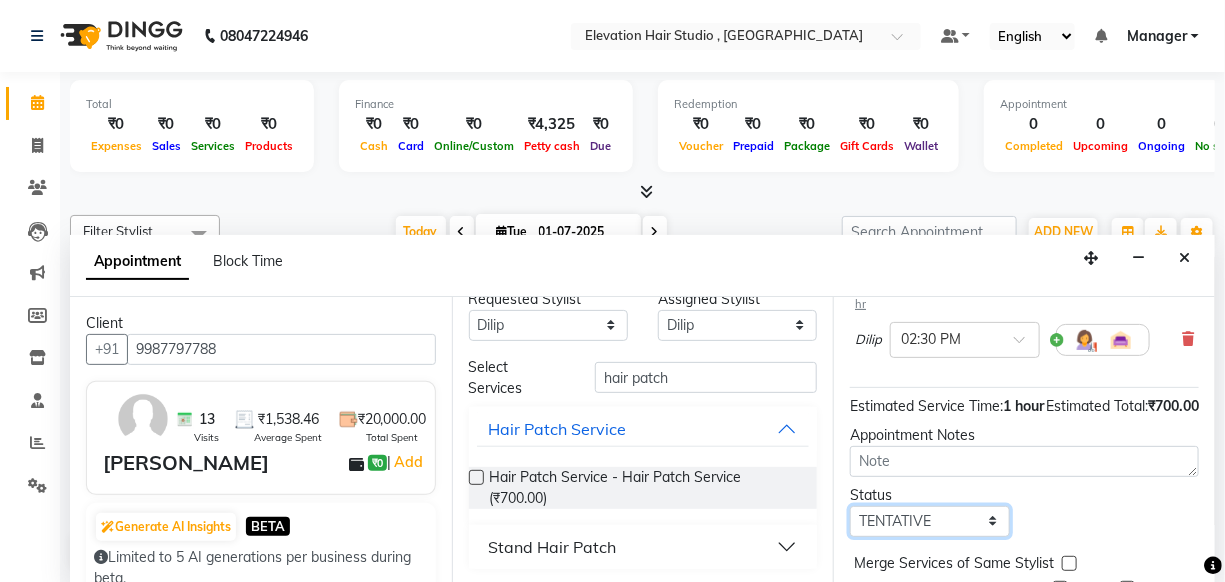 select on "confirm booking" 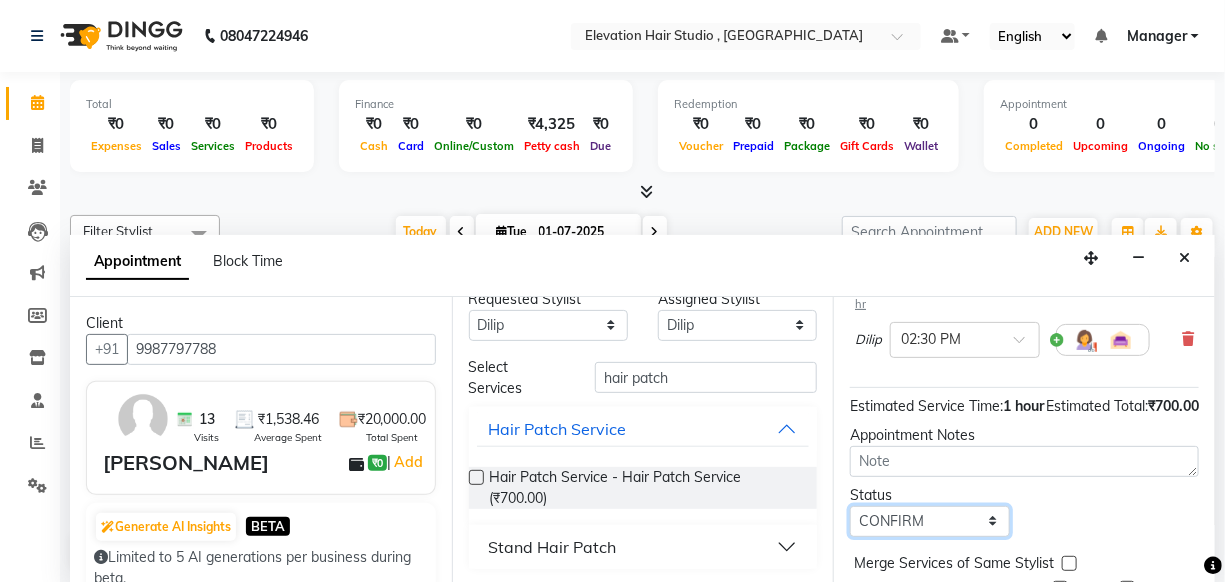 click on "Select TENTATIVE CONFIRM CHECK-IN UPCOMING" at bounding box center [929, 521] 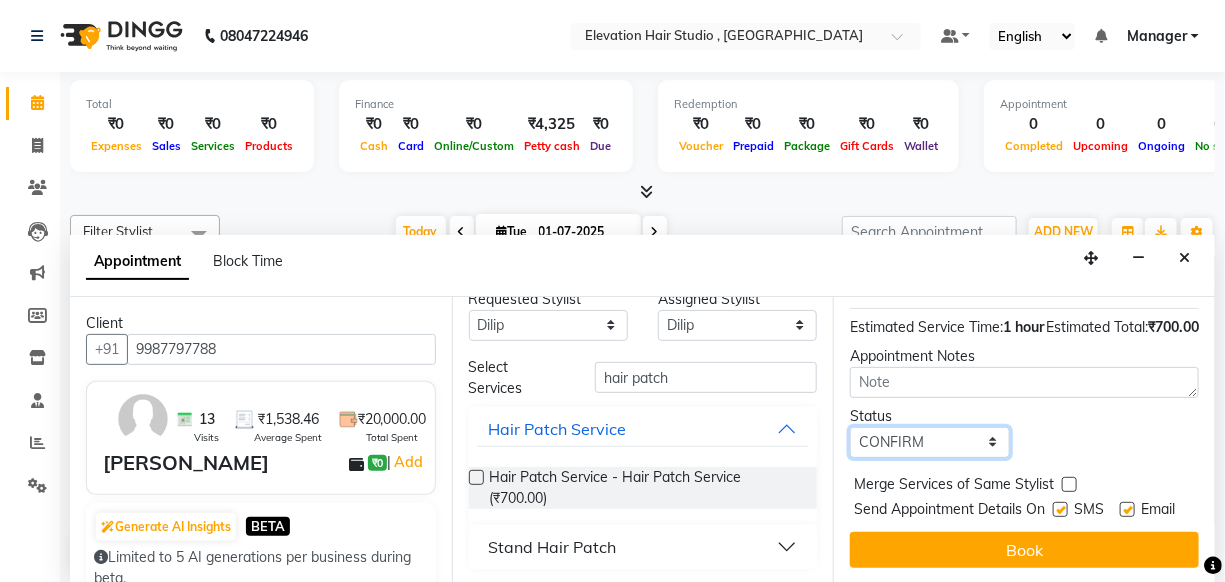 scroll, scrollTop: 310, scrollLeft: 0, axis: vertical 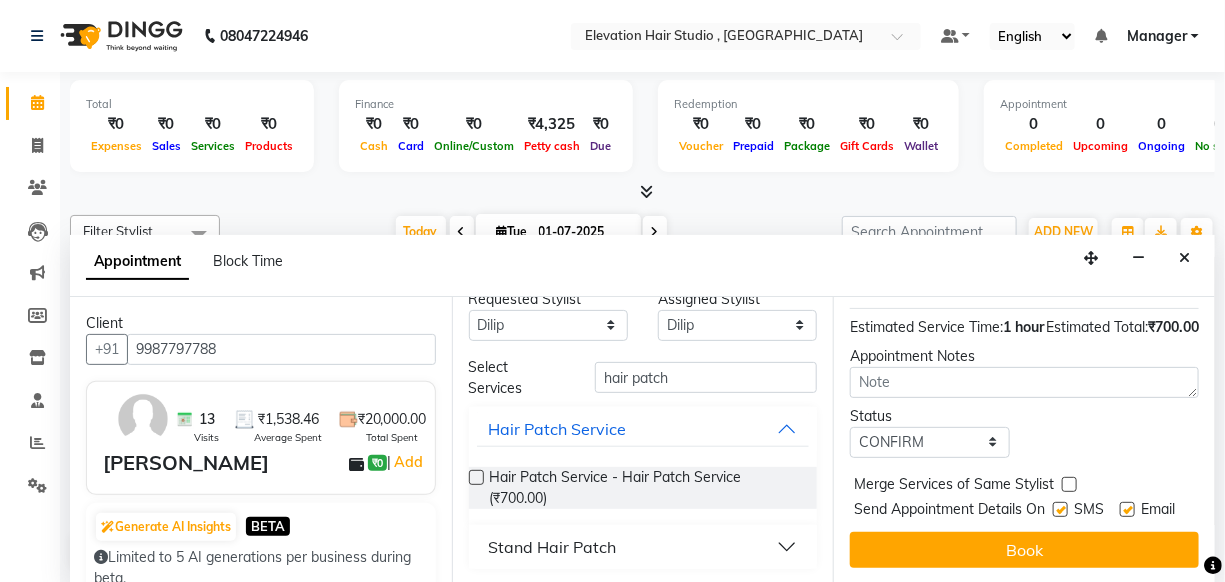 click at bounding box center (1127, 509) 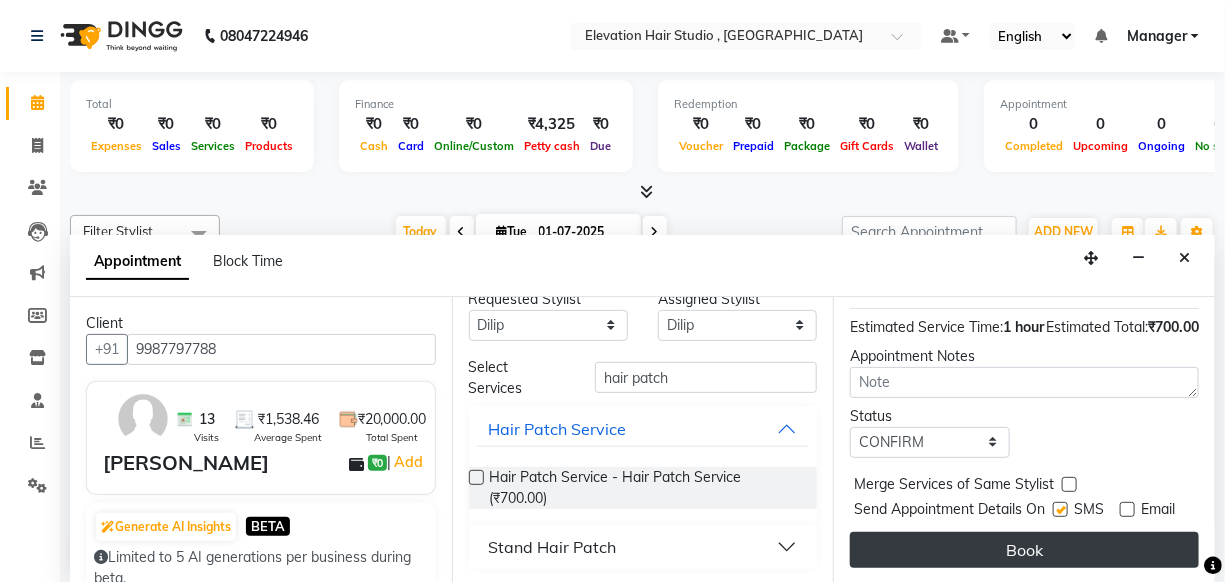 click on "Book" at bounding box center (1024, 550) 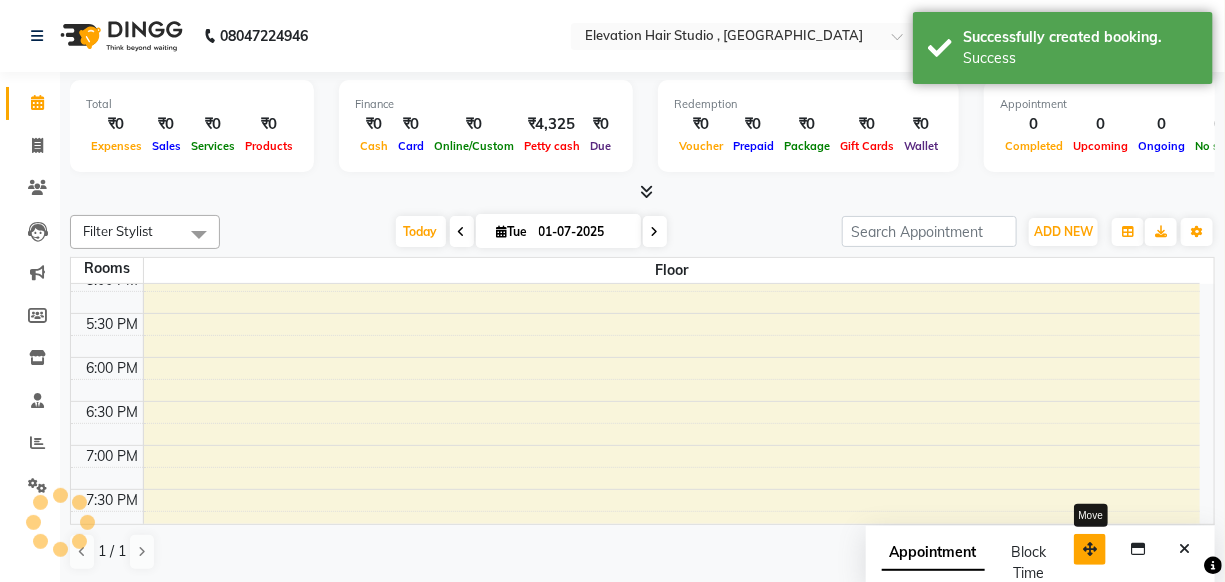 scroll, scrollTop: 0, scrollLeft: 0, axis: both 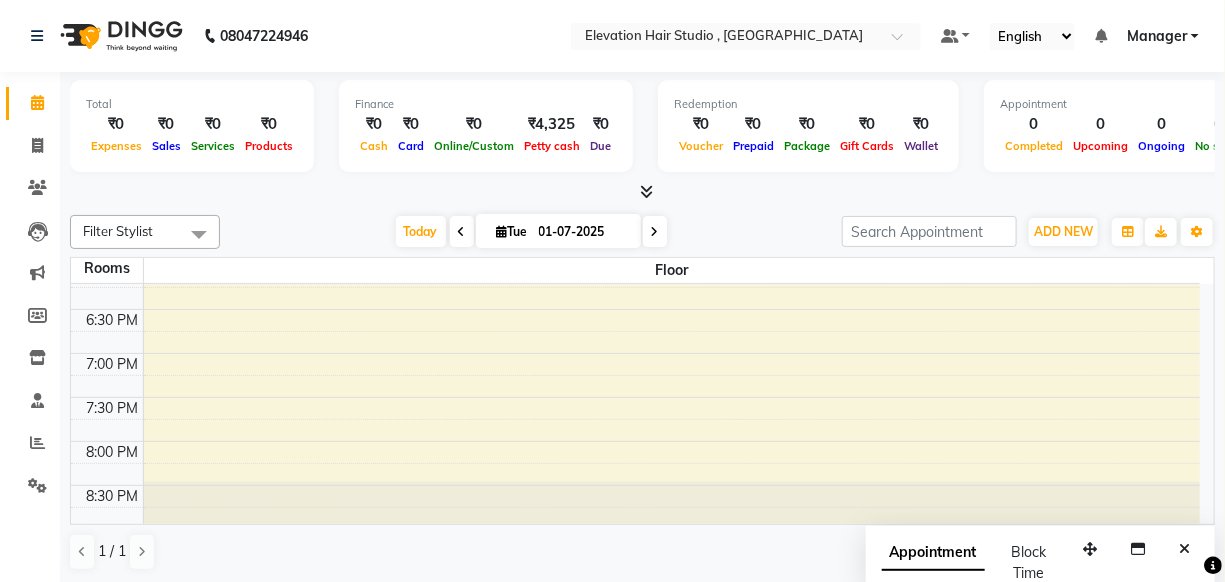 click at bounding box center (655, 232) 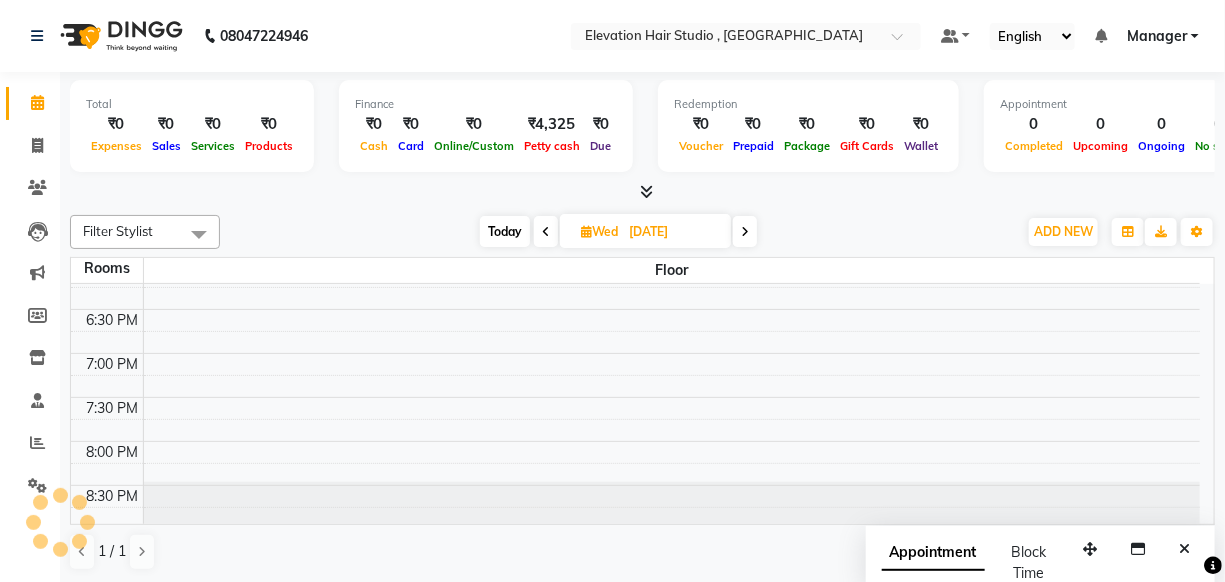 scroll, scrollTop: 263, scrollLeft: 0, axis: vertical 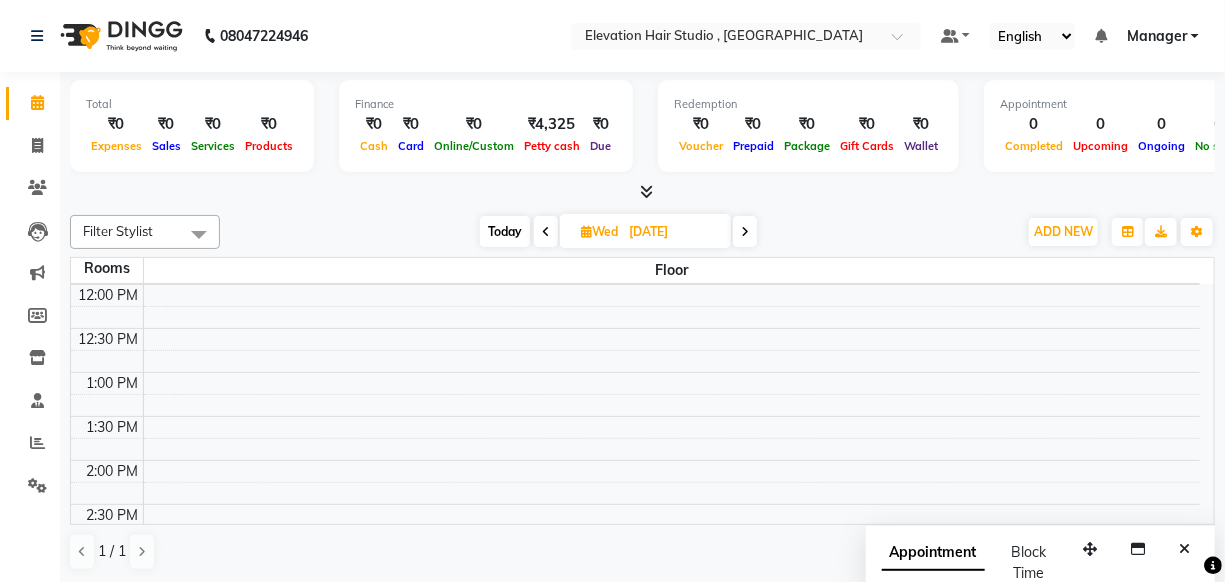click at bounding box center [546, 231] 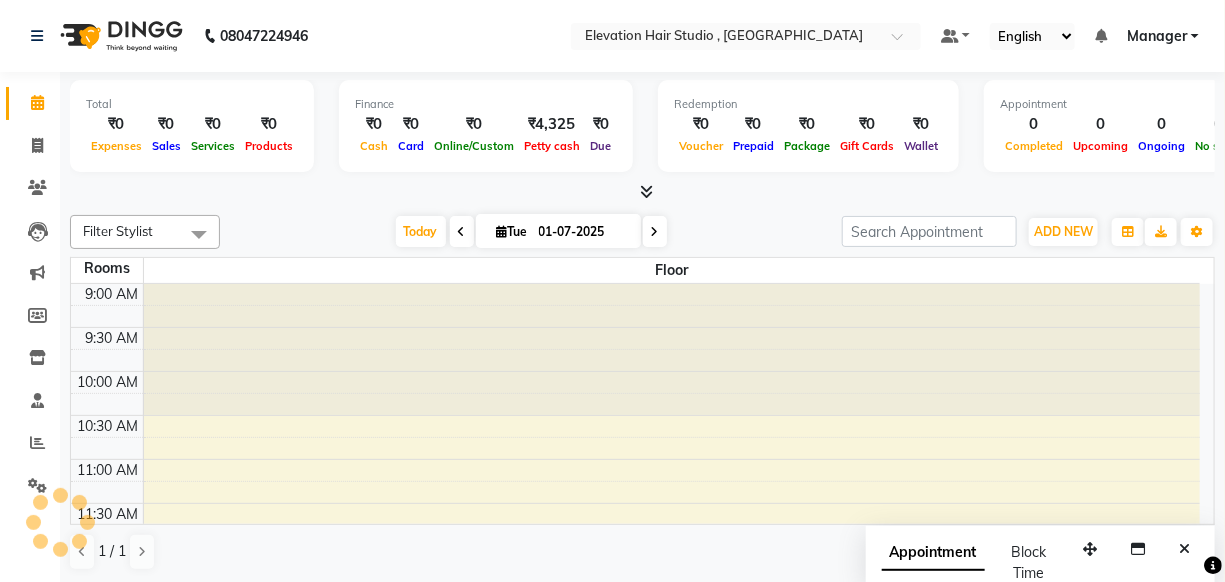 scroll, scrollTop: 263, scrollLeft: 0, axis: vertical 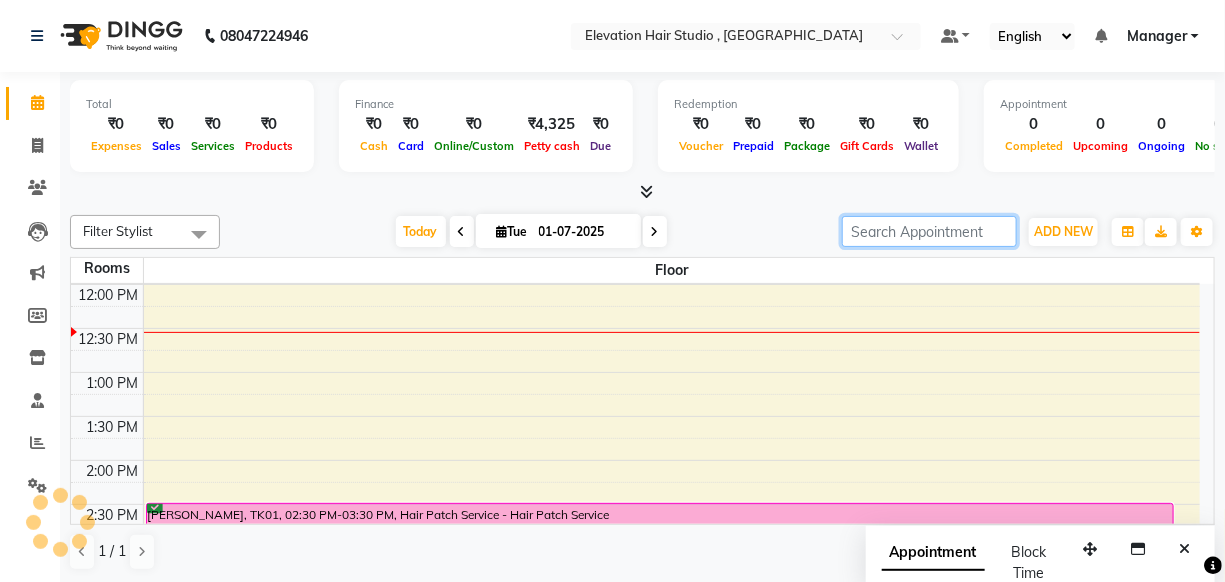 drag, startPoint x: 801, startPoint y: 233, endPoint x: 937, endPoint y: 234, distance: 136.00368 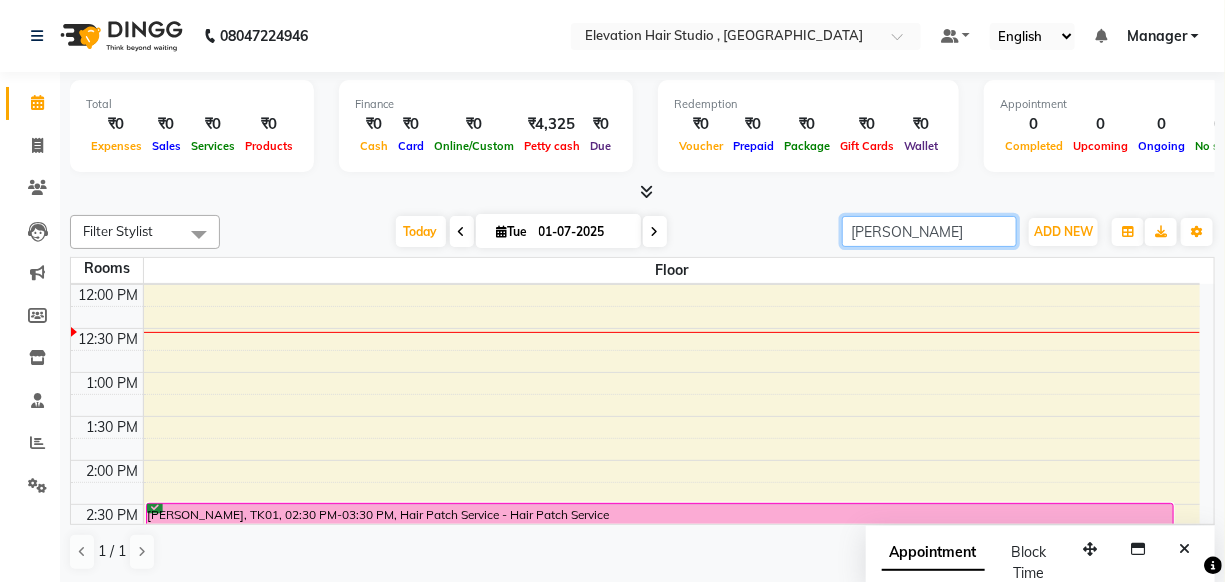 click on "[PERSON_NAME]" at bounding box center [929, 231] 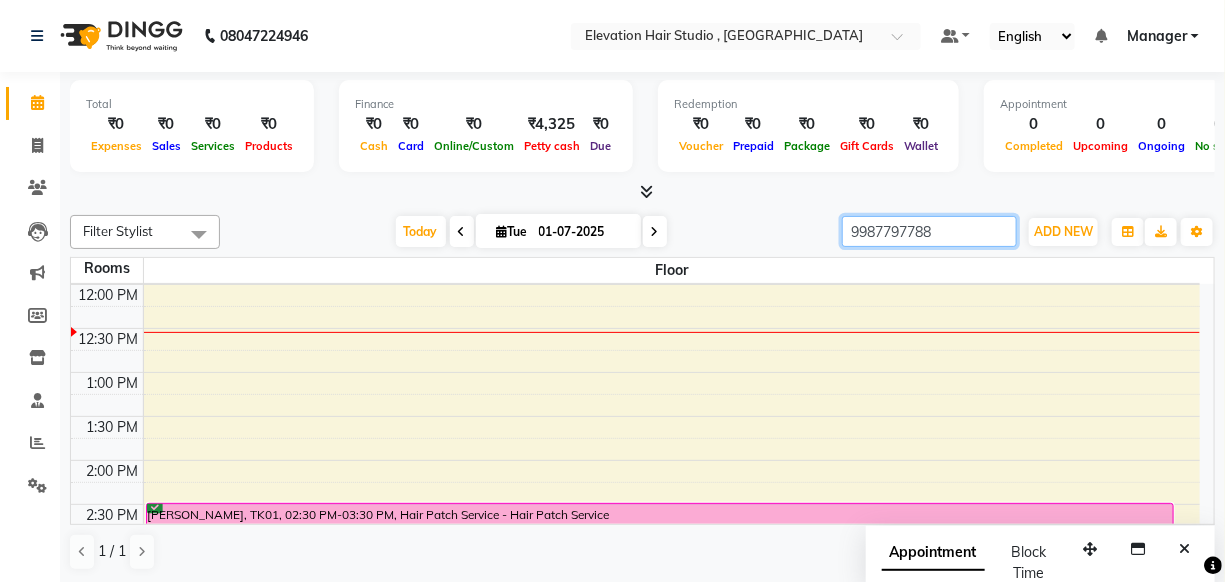 type on "9987797788" 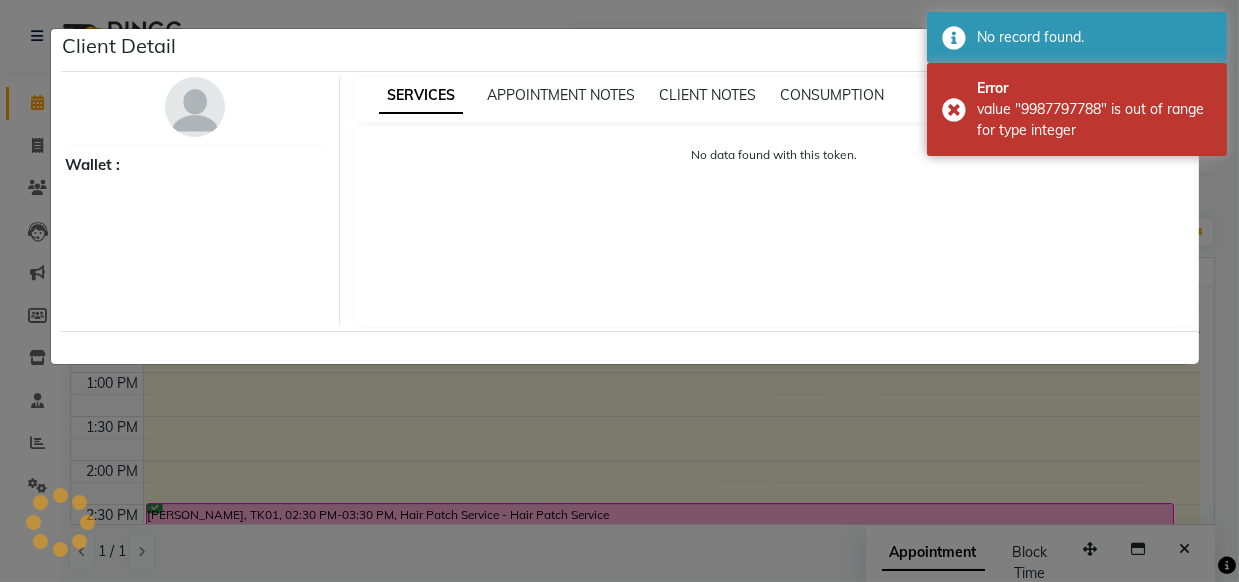 type 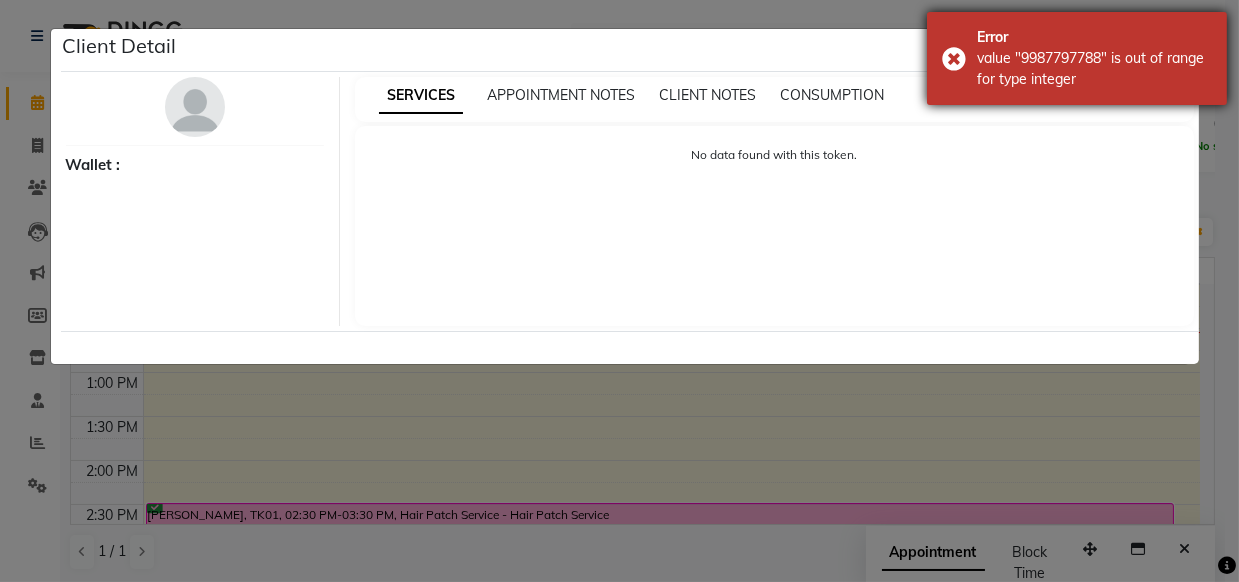 click on "Error   value "9987797788" is out of range for type integer" at bounding box center (1077, 58) 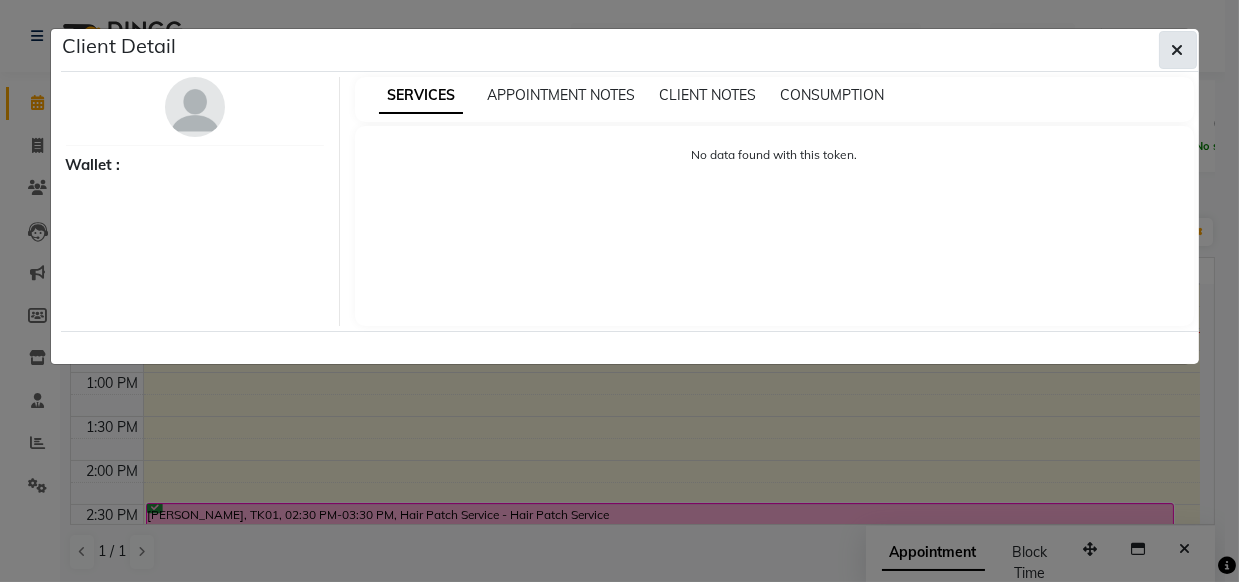 click 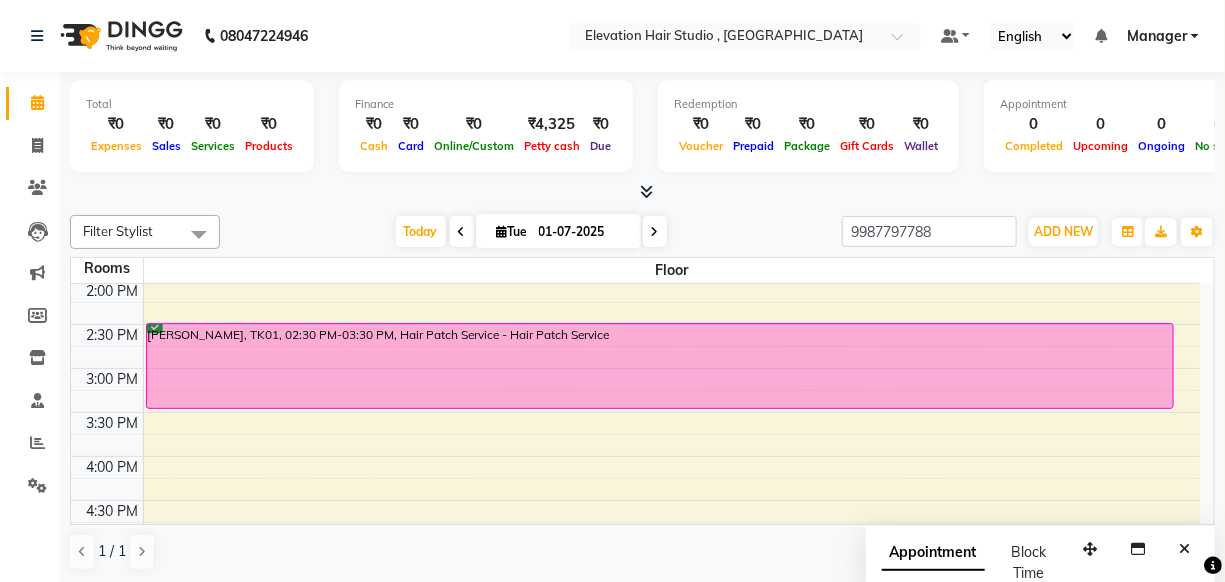 scroll, scrollTop: 445, scrollLeft: 0, axis: vertical 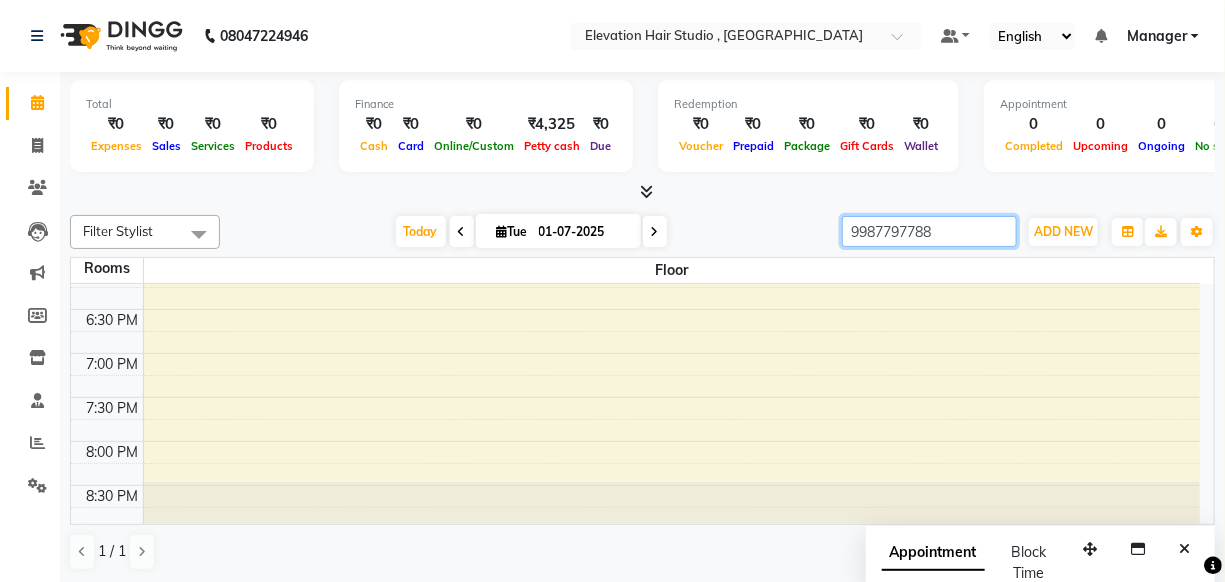 click on "9987797788" at bounding box center (929, 231) 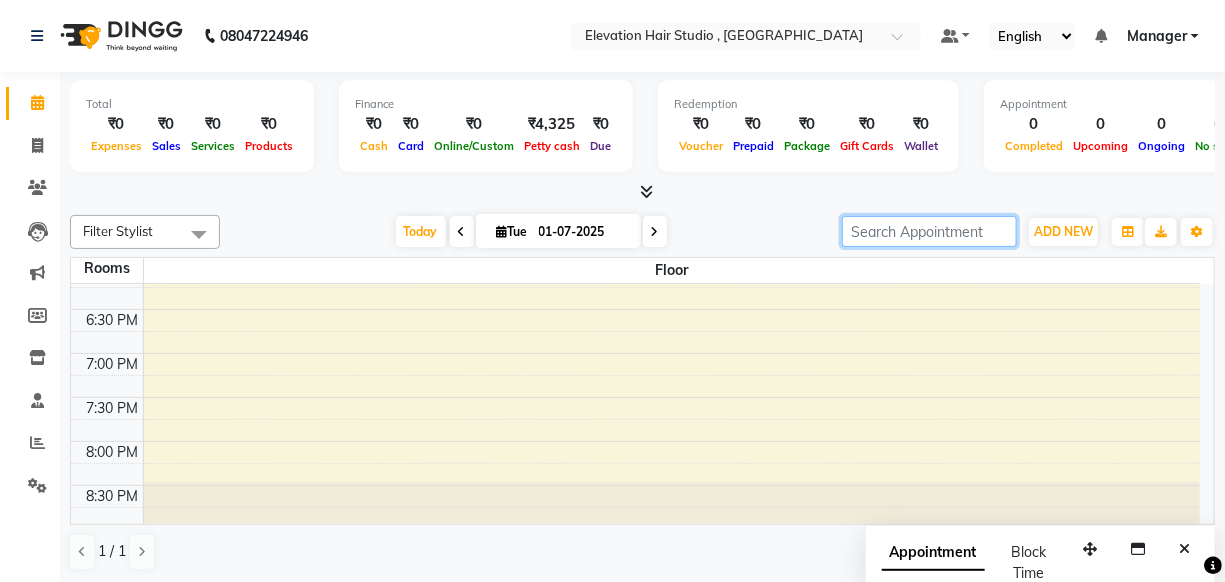 click at bounding box center [929, 231] 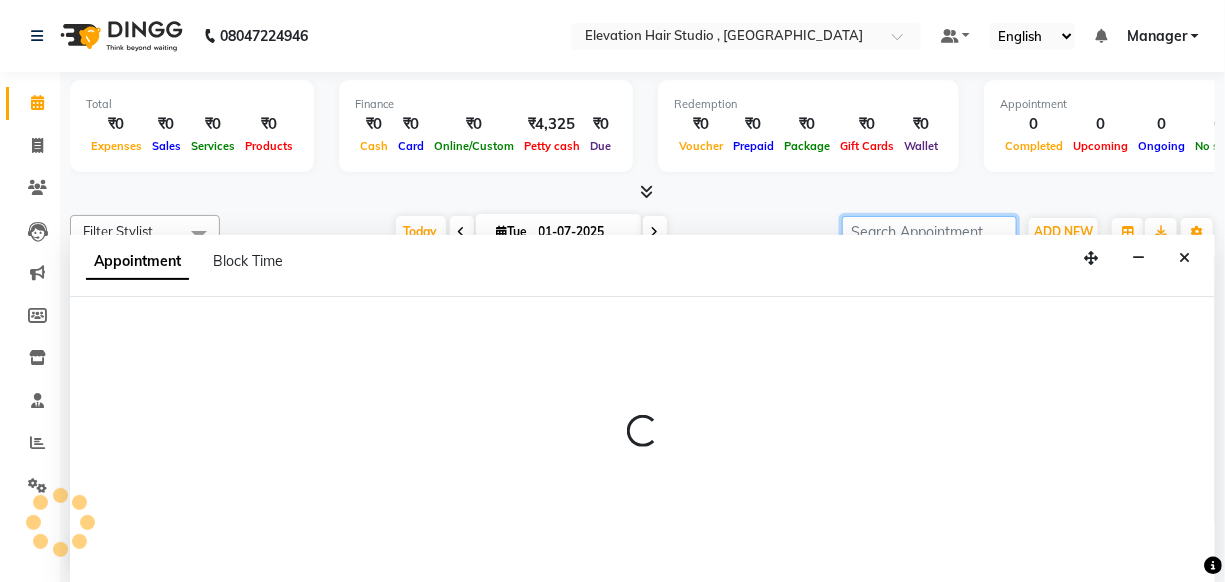 select on "1140" 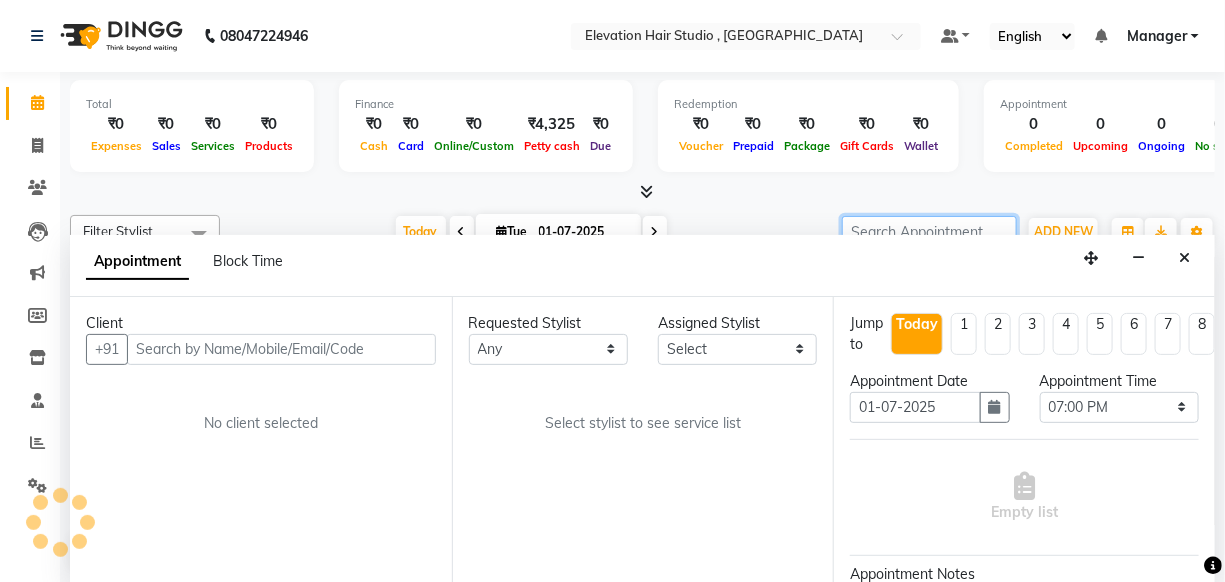 type 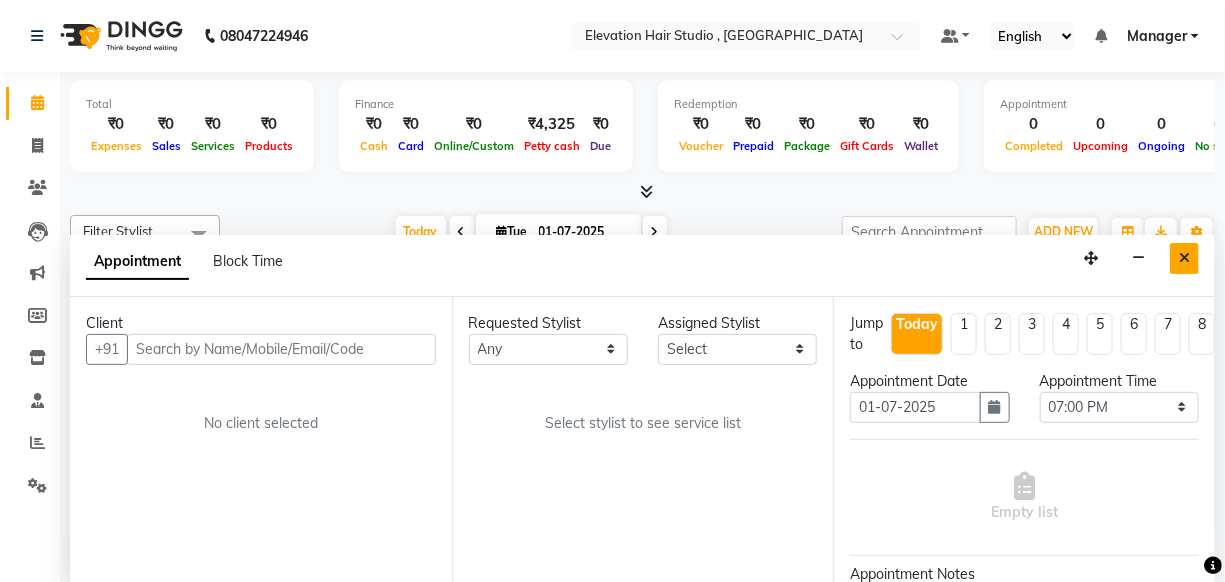 click at bounding box center [1184, 258] 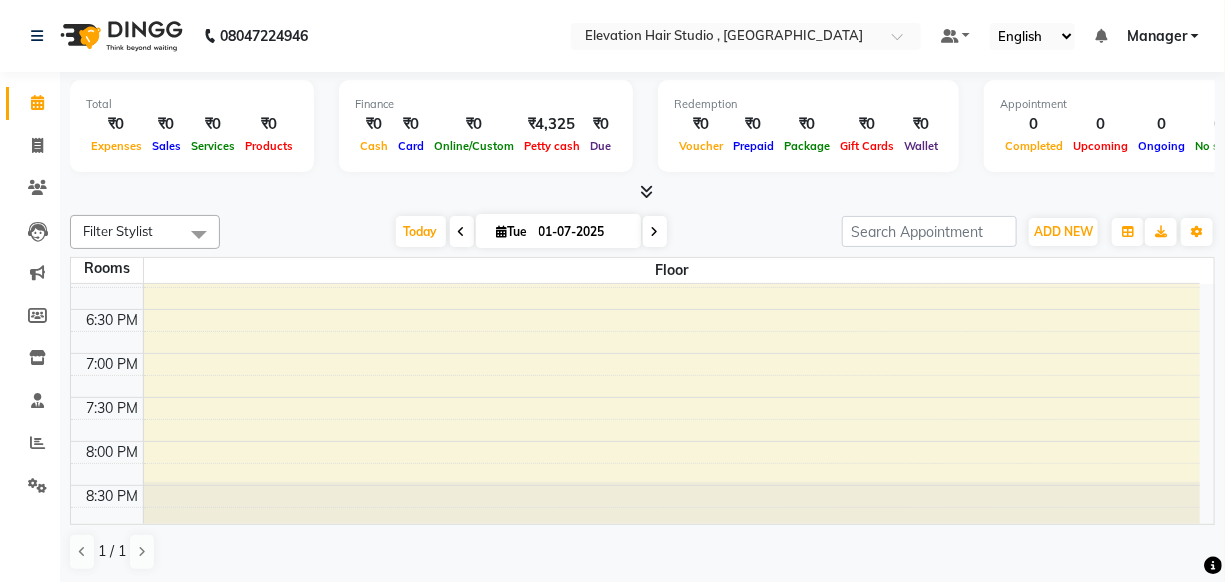 click on "Filter Stylist Select All Anish shaikh anjali gautam Ashik ali Dilip Manager mehboob  sameer Sanjay Sarfaraz  Tanvi Today  Tue 01-07-2025 Toggle Dropdown Add Appointment Add Invoice Add Expense Add Attendance Add Client Add Transaction Toggle Dropdown Add Appointment Add Invoice Add Expense Add Attendance Add Client ADD NEW Toggle Dropdown Add Appointment Add Invoice Add Expense Add Attendance Add Client Add Transaction Filter Stylist Select All Anish shaikh anjali gautam Ashik ali Dilip Manager mehboob  sameer Sanjay Sarfaraz  Tanvi Group By  Staff View   Room View  View as Vertical  Vertical - Week View  Horizontal  Horizontal - Week View  List  Toggle Dropdown Calendar Settings Manage Tags   Arrange Stylists   Reset Stylists  Full Screen Appointment Form Zoom 100% Staff/Room Display Count 1 Rooms Floor 9:00 AM 9:30 AM 10:00 AM 10:30 AM 11:00 AM 11:30 AM 12:00 PM 12:30 PM 1:00 PM 1:30 PM 2:00 PM 2:30 PM 3:00 PM 3:30 PM 4:00 PM 4:30 PM 5:00 PM 5:30 PM 6:00 PM 6:30 PM 7:00 PM 7:30 PM 8:00 PM 8:30 PM     1 / 1" 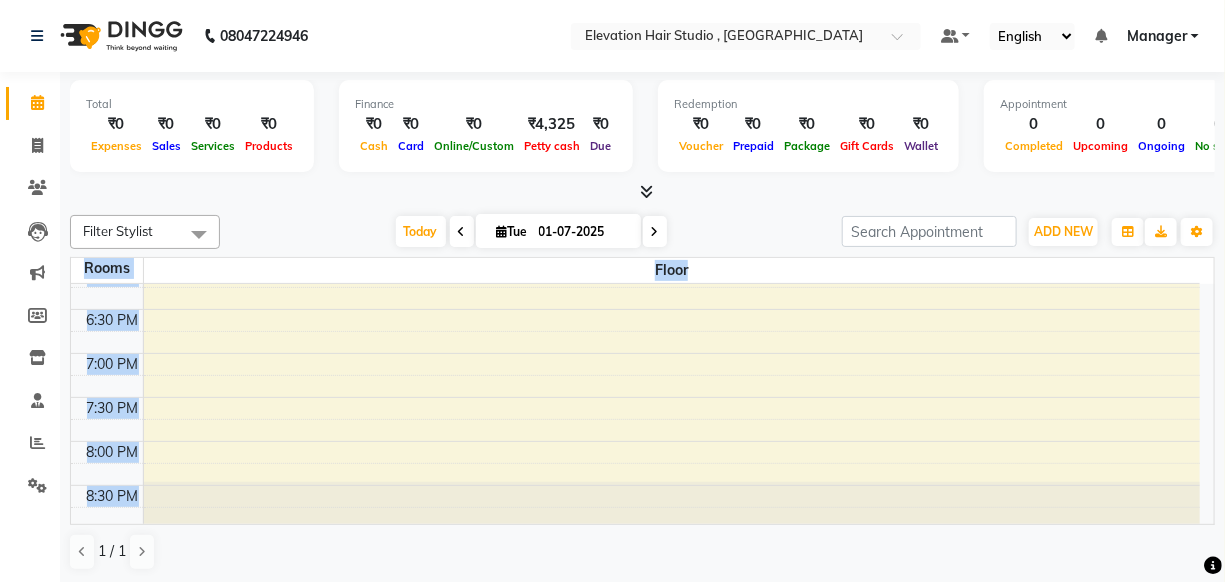 click on "Filter Stylist Select All Anish shaikh anjali gautam Ashik ali Dilip Manager mehboob  sameer Sanjay Sarfaraz  Tanvi Today  Tue 01-07-2025 Toggle Dropdown Add Appointment Add Invoice Add Expense Add Attendance Add Client Add Transaction Toggle Dropdown Add Appointment Add Invoice Add Expense Add Attendance Add Client ADD NEW Toggle Dropdown Add Appointment Add Invoice Add Expense Add Attendance Add Client Add Transaction Filter Stylist Select All Anish shaikh anjali gautam Ashik ali Dilip Manager mehboob  sameer Sanjay Sarfaraz  Tanvi Group By  Staff View   Room View  View as Vertical  Vertical - Week View  Horizontal  Horizontal - Week View  List  Toggle Dropdown Calendar Settings Manage Tags   Arrange Stylists   Reset Stylists  Full Screen Appointment Form Zoom 100% Staff/Room Display Count 1 Rooms Floor 9:00 AM 9:30 AM 10:00 AM 10:30 AM 11:00 AM 11:30 AM 12:00 PM 12:30 PM 1:00 PM 1:30 PM 2:00 PM 2:30 PM 3:00 PM 3:30 PM 4:00 PM 4:30 PM 5:00 PM 5:30 PM 6:00 PM 6:30 PM 7:00 PM 7:30 PM 8:00 PM 8:30 PM     1 / 1" 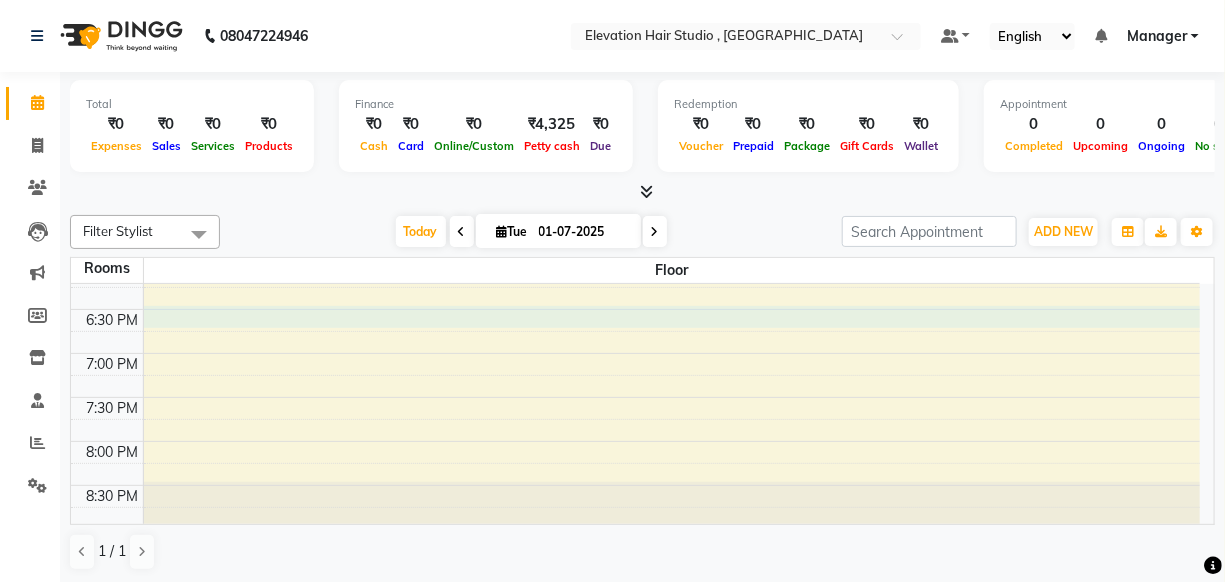 click on "9:00 AM 9:30 AM 10:00 AM 10:30 AM 11:00 AM 11:30 AM 12:00 PM 12:30 PM 1:00 PM 1:30 PM 2:00 PM 2:30 PM 3:00 PM 3:30 PM 4:00 PM 4:30 PM 5:00 PM 5:30 PM 6:00 PM 6:30 PM 7:00 PM 7:30 PM 8:00 PM 8:30 PM     pralhad, TK01, 02:30 PM-03:30 PM, Hair Patch Service - Hair Patch Service" at bounding box center [635, 1] 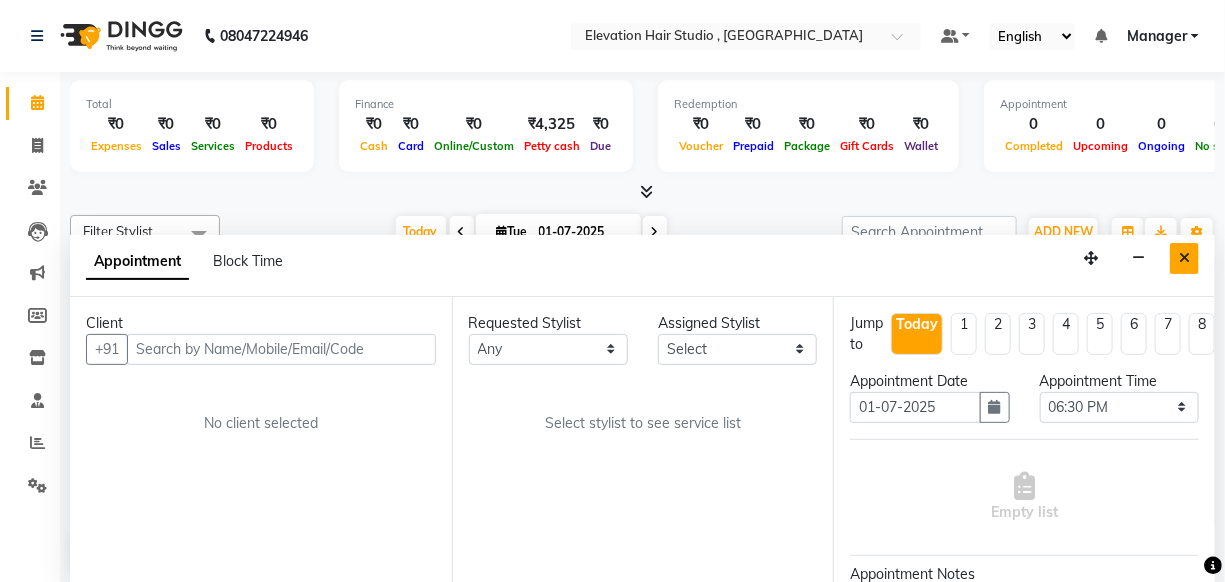 click at bounding box center [1184, 258] 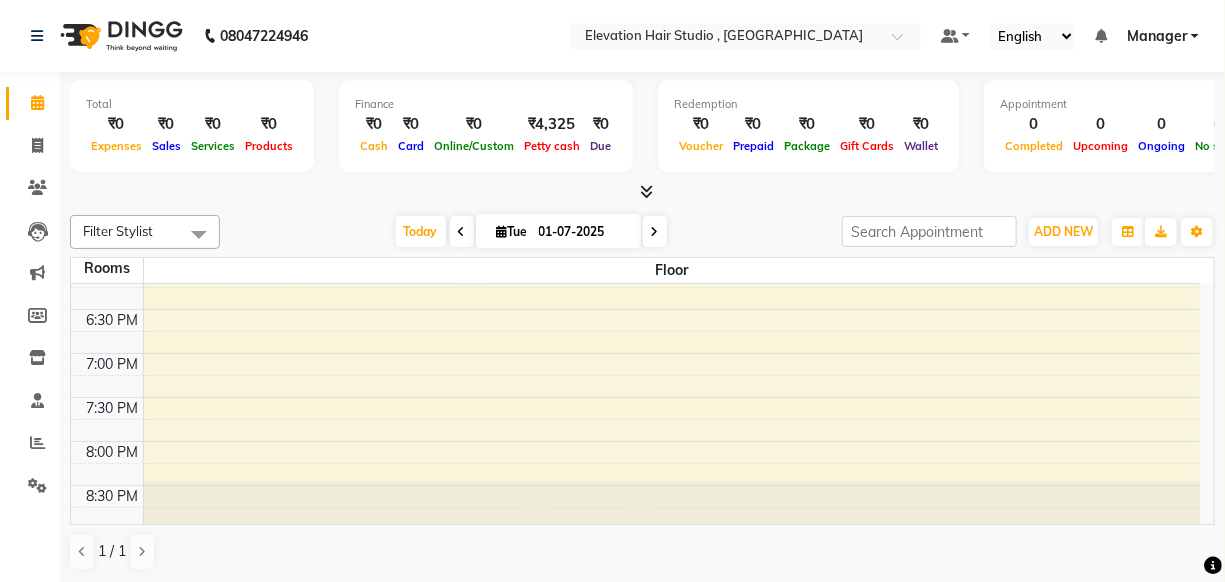 click on "ADD NEW Toggle Dropdown Add Appointment Add Invoice Add Expense Add Attendance Add Client Add Transaction Filter Stylist Select All Anish shaikh anjali gautam Ashik ali Dilip Manager mehboob  sameer Sanjay Sarfaraz  Tanvi Group By  Staff View   Room View  View as Vertical  Vertical - Week View  Horizontal  Horizontal - Week View  List  Toggle Dropdown Calendar Settings Manage Tags   Arrange Stylists   Reset Stylists  Full Screen Appointment Form Zoom 100% Staff/Room Display Count 1" at bounding box center [1028, 232] 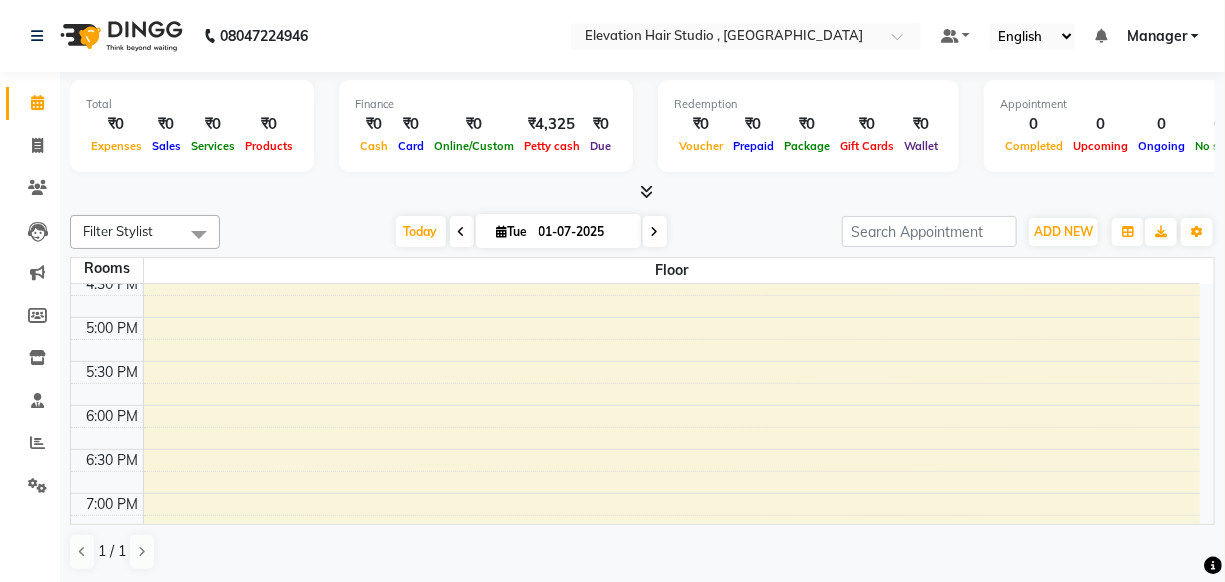 scroll, scrollTop: 720, scrollLeft: 0, axis: vertical 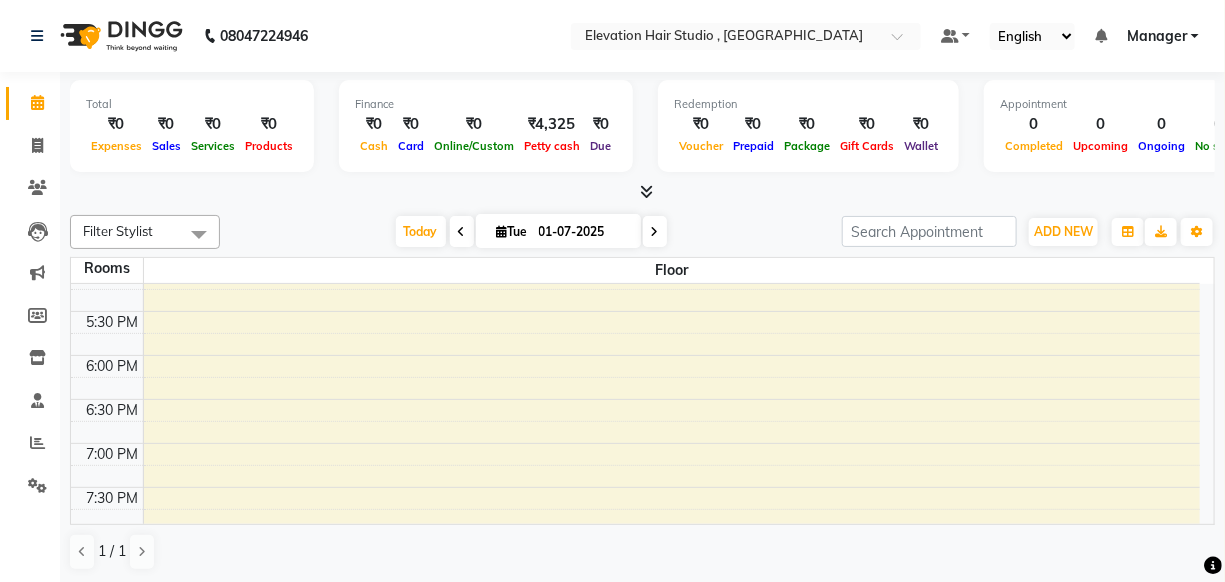 click at bounding box center [655, 231] 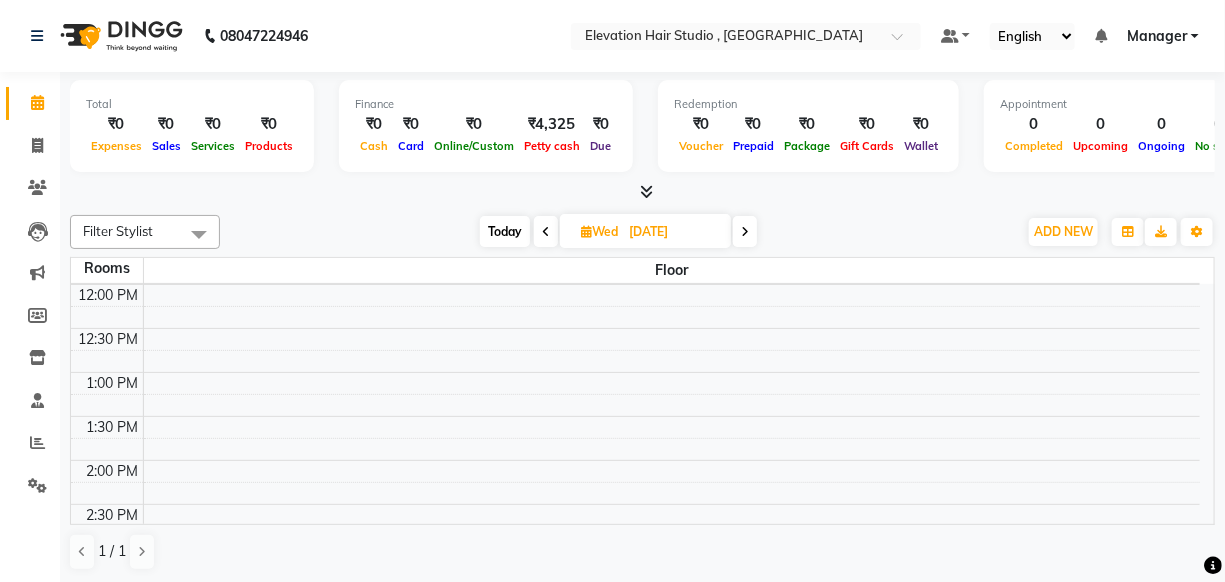 scroll, scrollTop: 0, scrollLeft: 0, axis: both 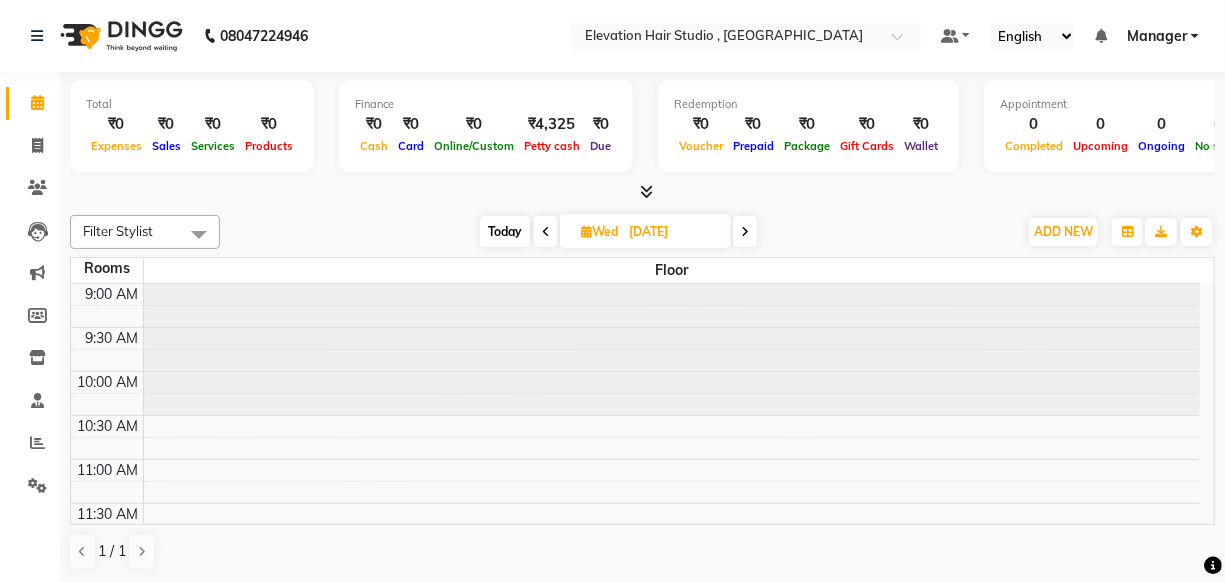 click at bounding box center (546, 232) 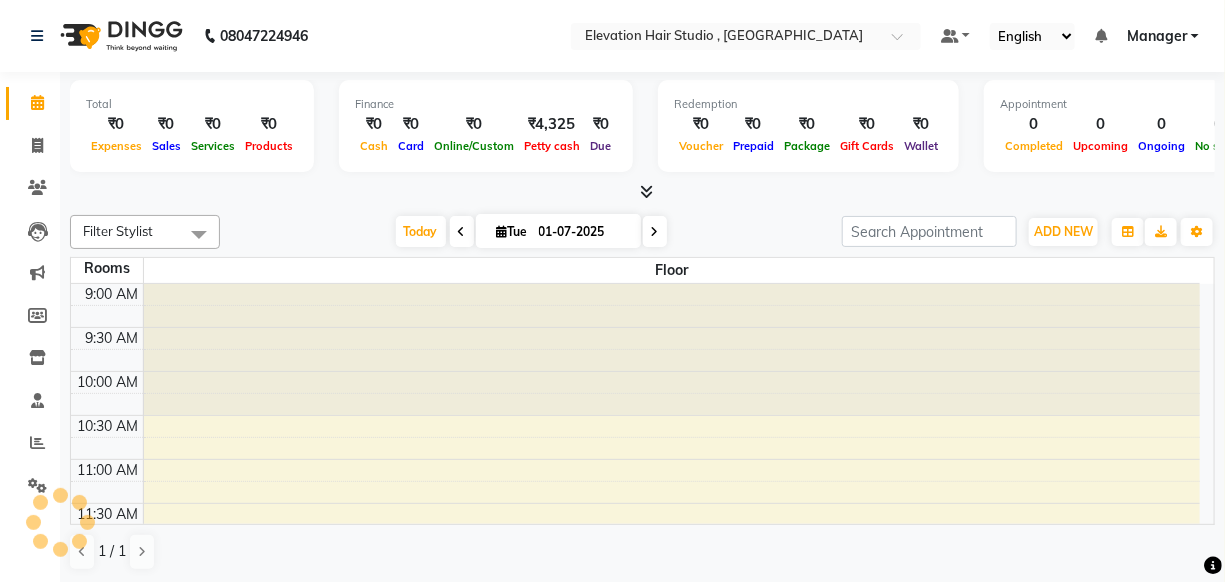 scroll, scrollTop: 263, scrollLeft: 0, axis: vertical 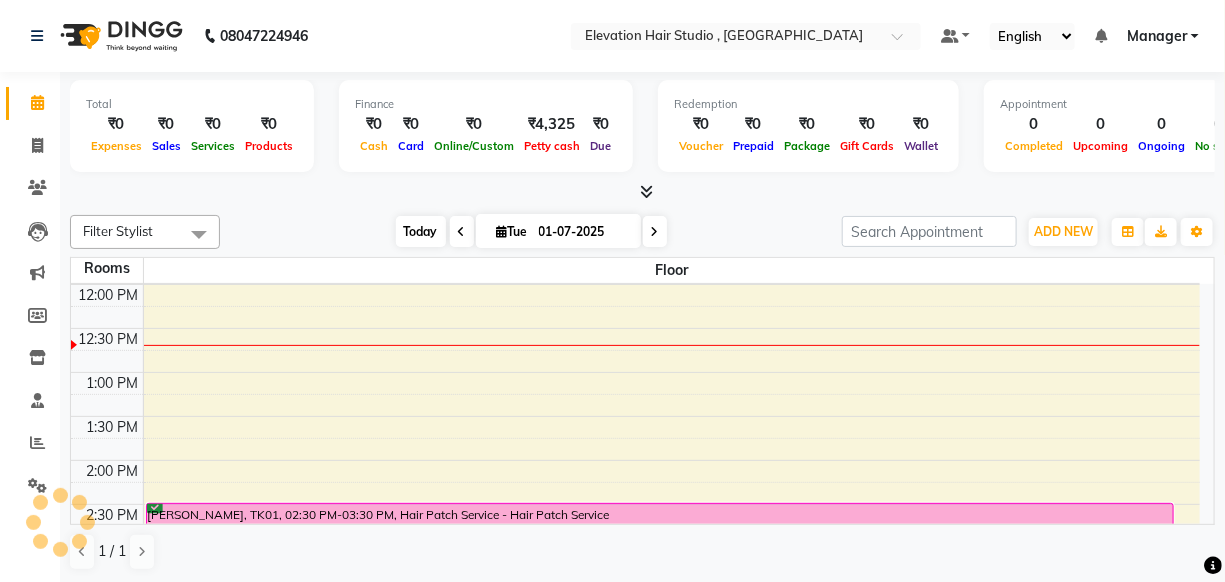 click on "Today" at bounding box center (421, 231) 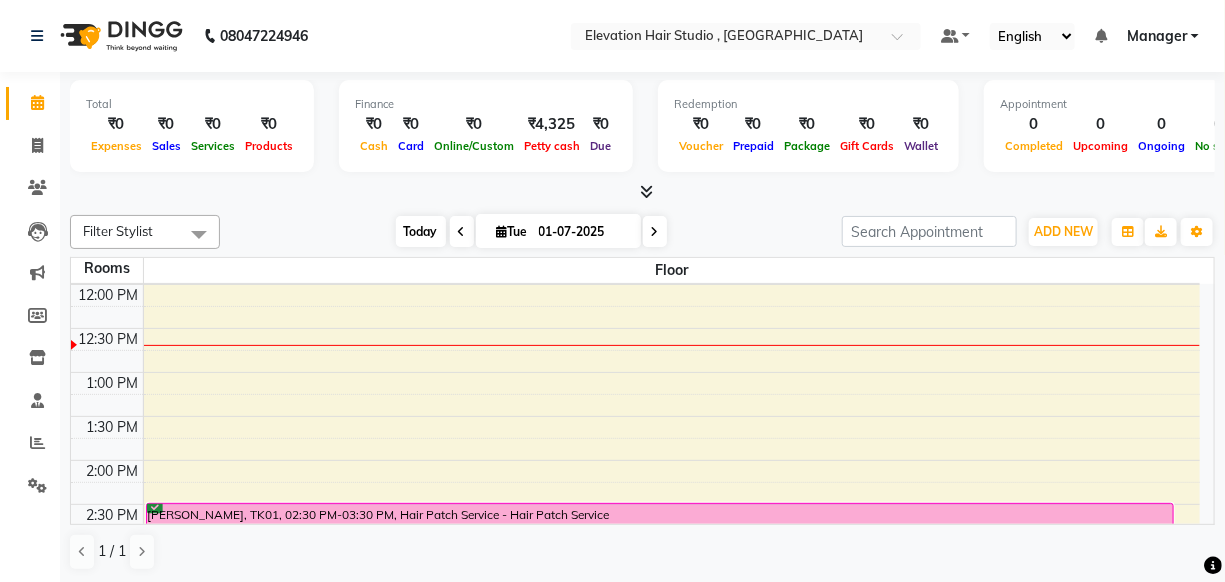 click on "Today" at bounding box center [421, 231] 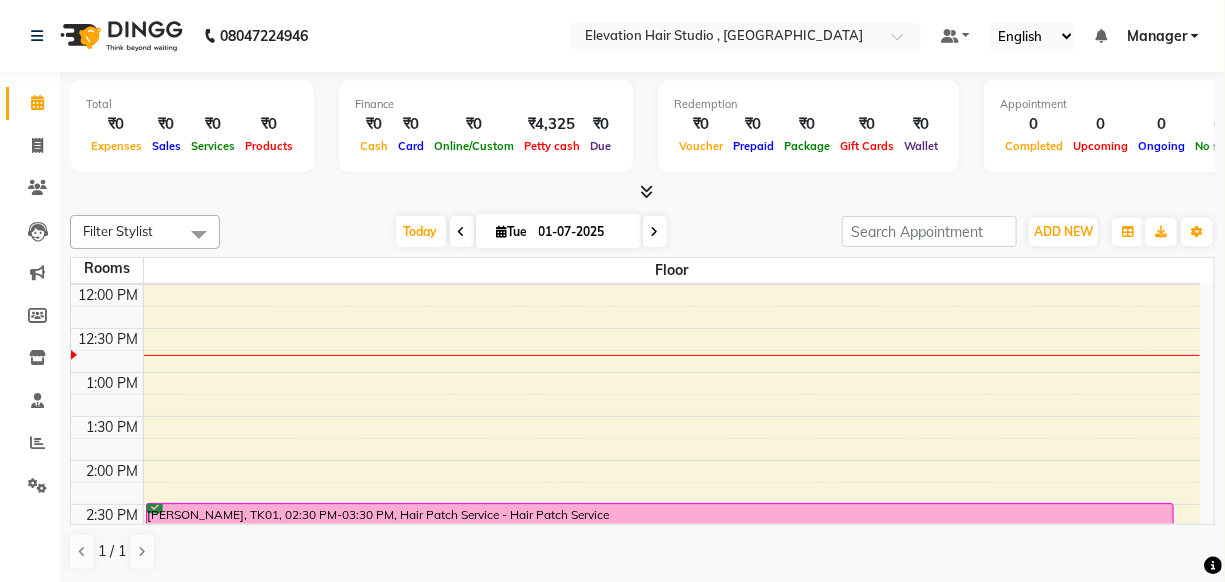 click at bounding box center (655, 231) 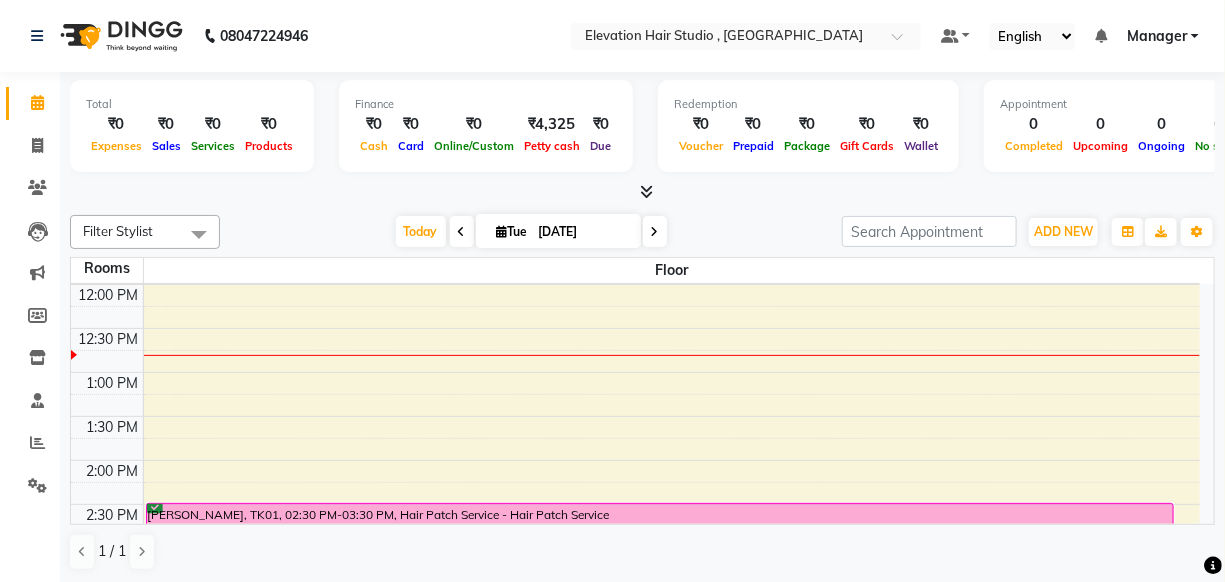 scroll, scrollTop: 263, scrollLeft: 0, axis: vertical 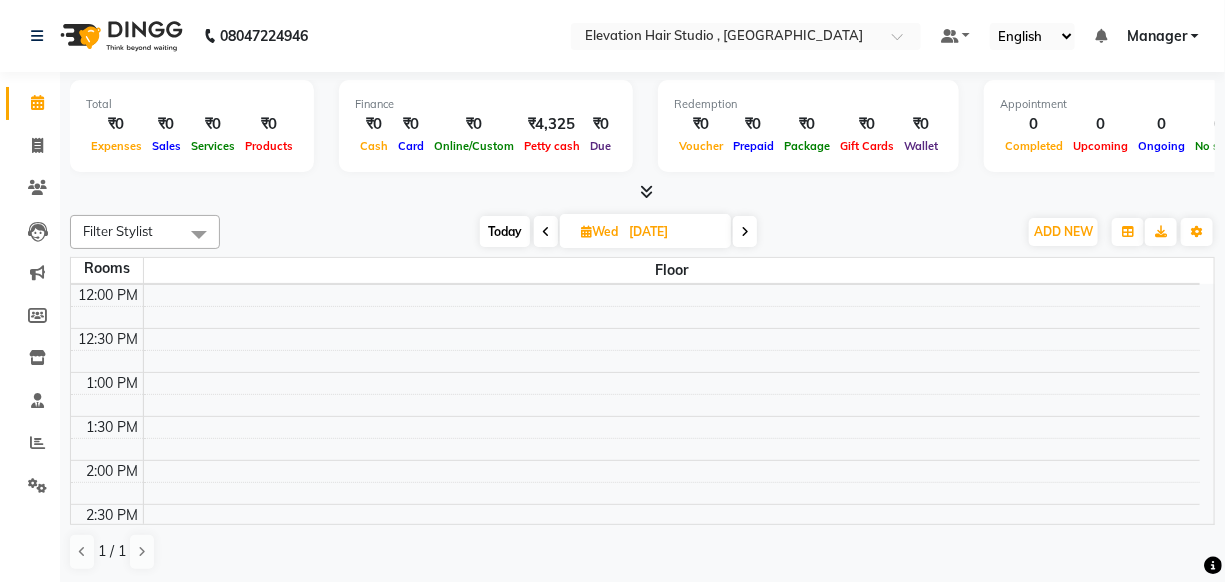 click on "02-07-2025" at bounding box center [673, 232] 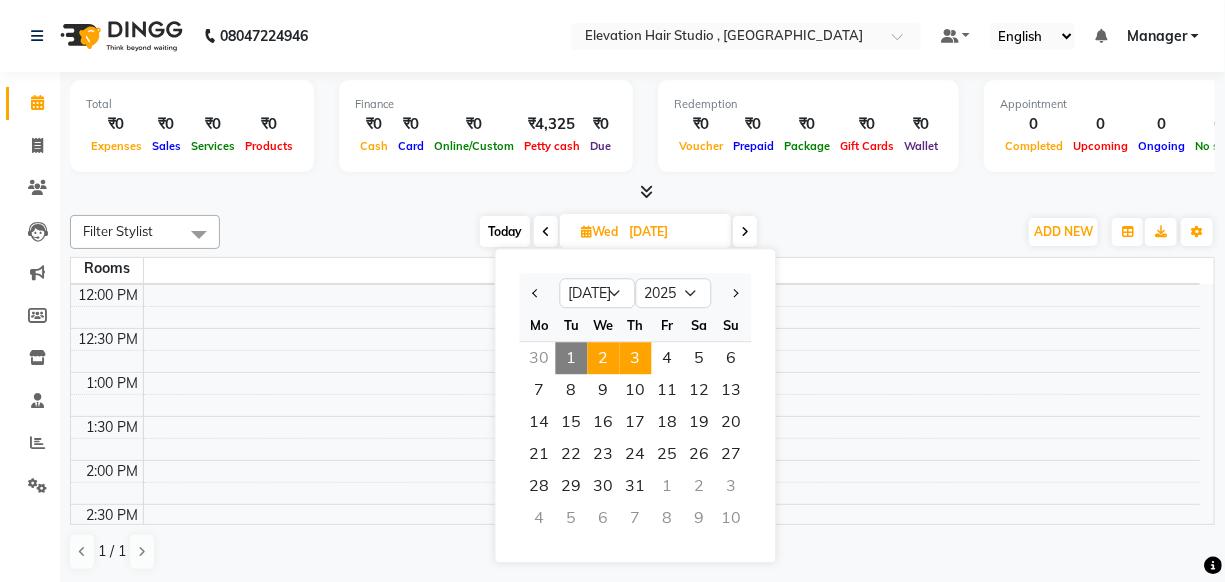 click on "3" at bounding box center (636, 358) 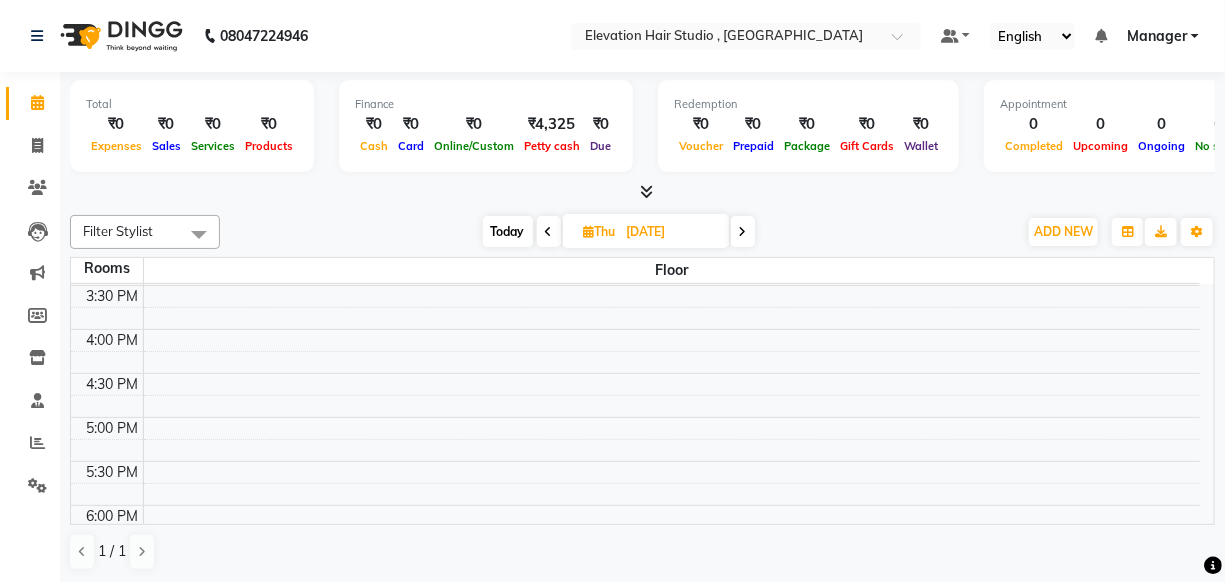scroll, scrollTop: 810, scrollLeft: 0, axis: vertical 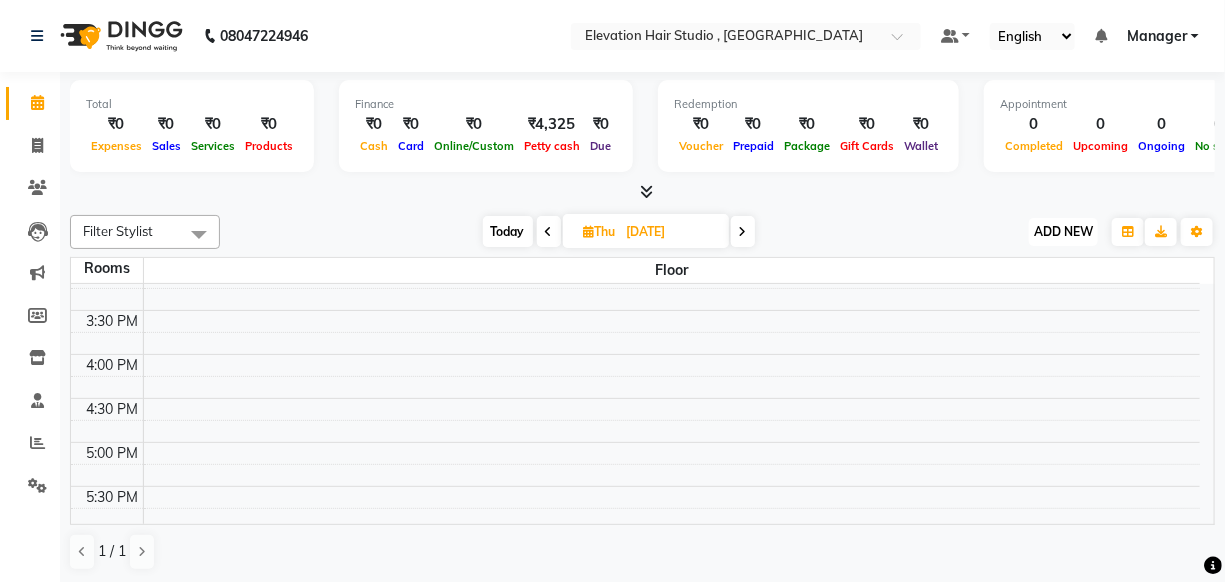 click on "ADD NEW Toggle Dropdown" at bounding box center [1063, 232] 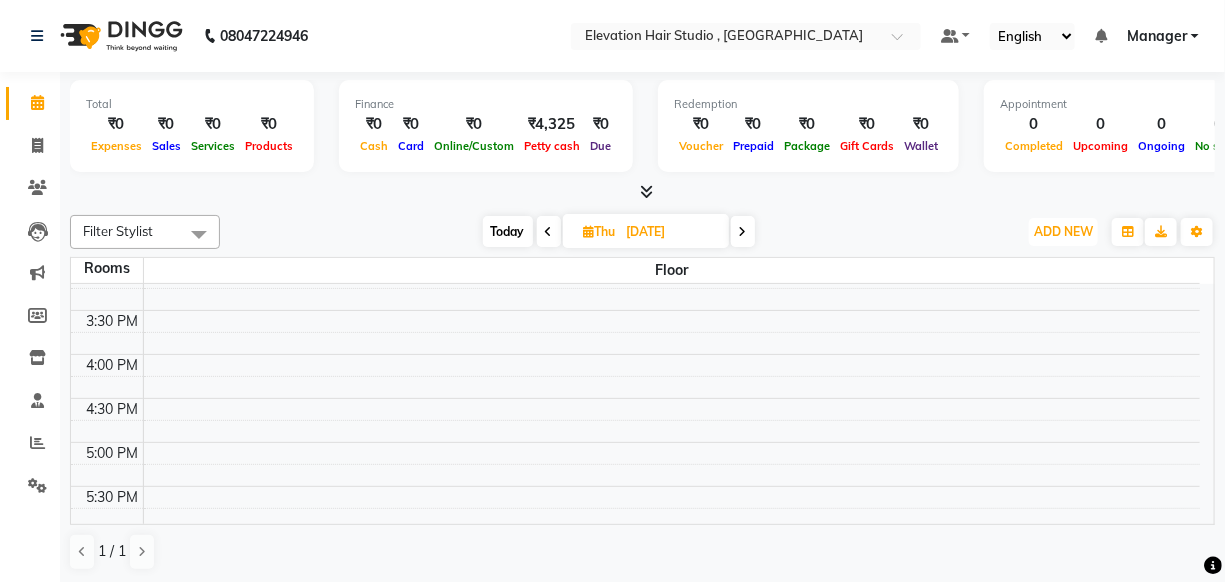 scroll, scrollTop: 454, scrollLeft: 0, axis: vertical 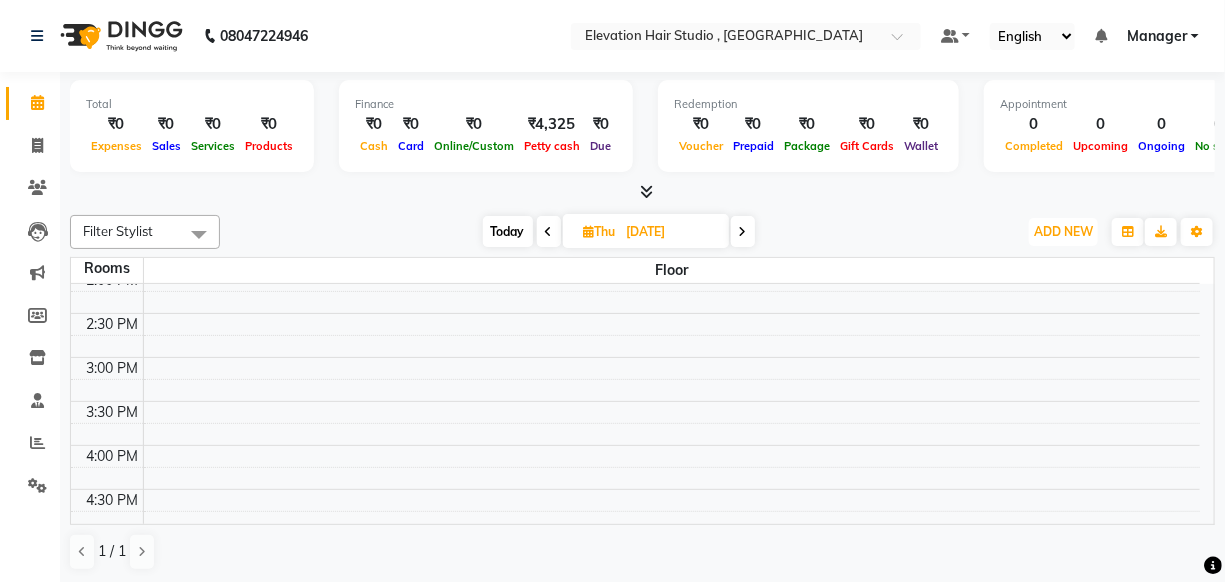 click on "9:00 AM 9:30 AM 10:00 AM 10:30 AM 11:00 AM 11:30 AM 12:00 PM 12:30 PM 1:00 PM 1:30 PM 2:00 PM 2:30 PM 3:00 PM 3:30 PM 4:00 PM 4:30 PM 5:00 PM 5:30 PM 6:00 PM 6:30 PM 7:00 PM 7:30 PM 8:00 PM 8:30 PM" at bounding box center (635, 357) 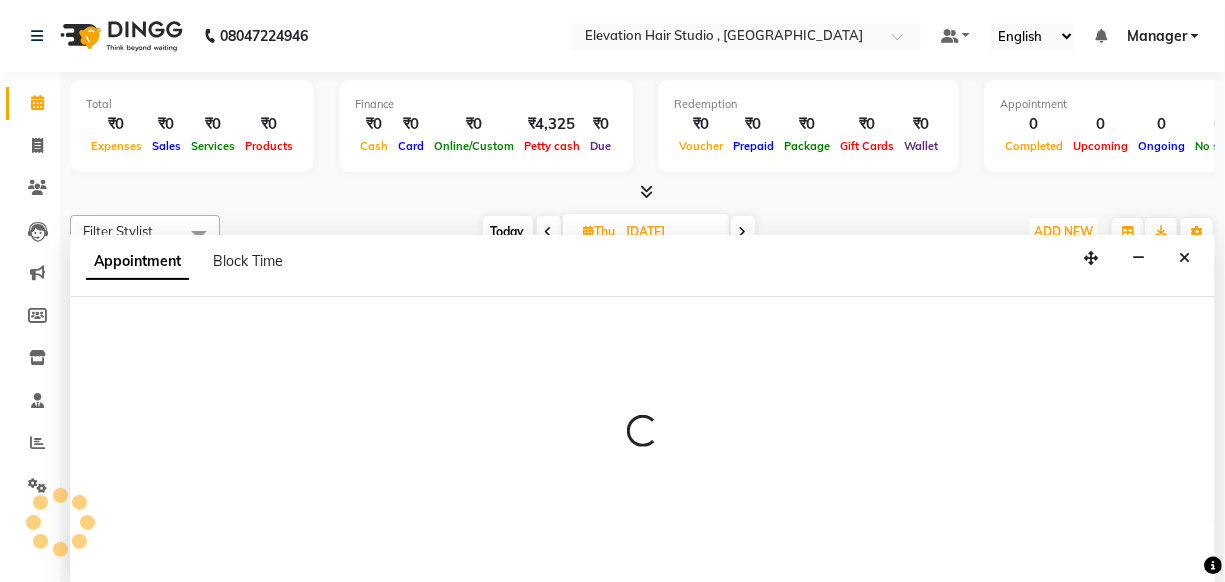 scroll, scrollTop: 0, scrollLeft: 0, axis: both 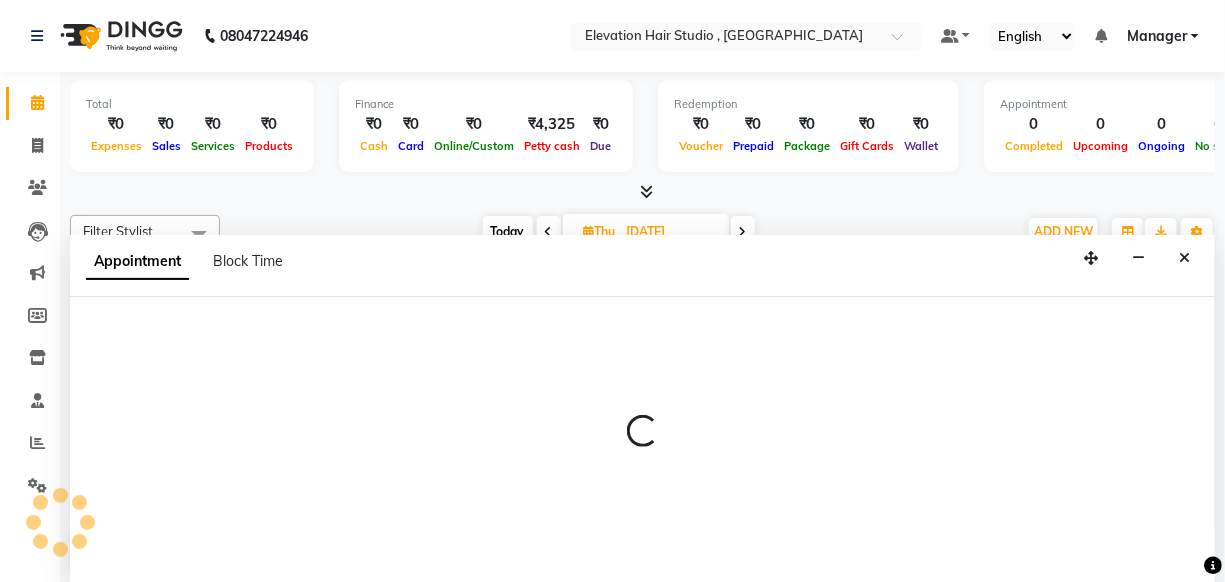 select on "900" 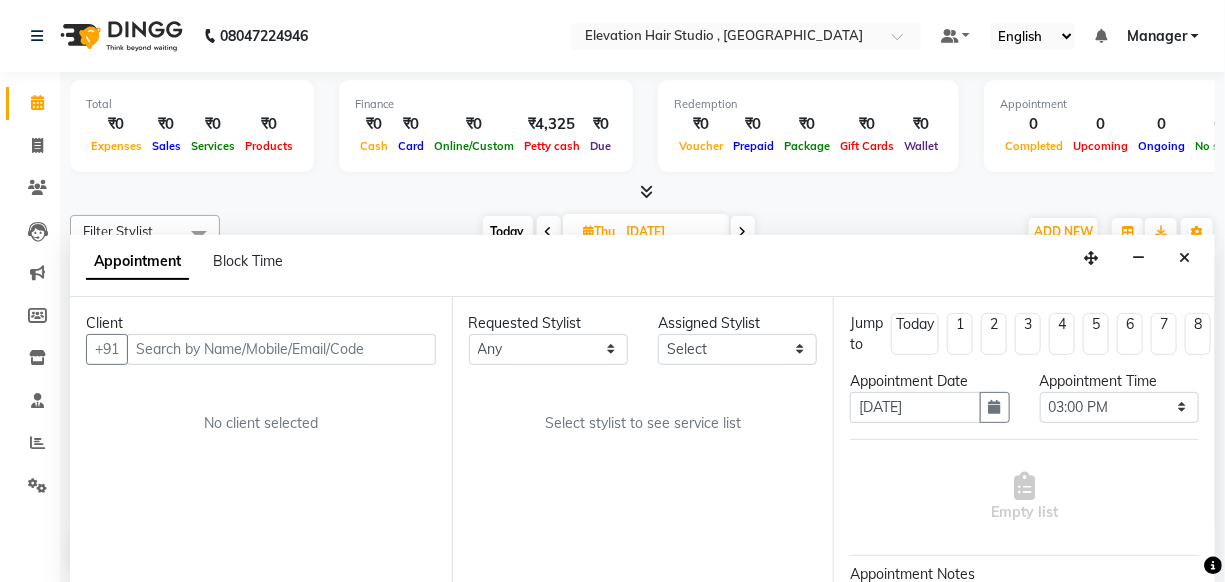 click at bounding box center (281, 349) 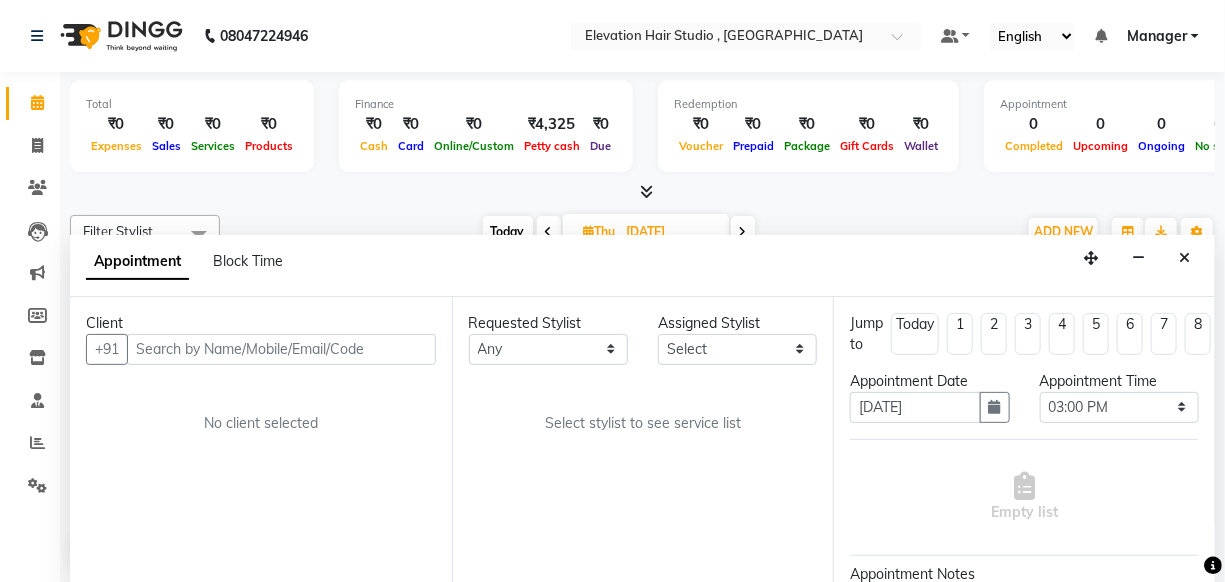 click at bounding box center (281, 349) 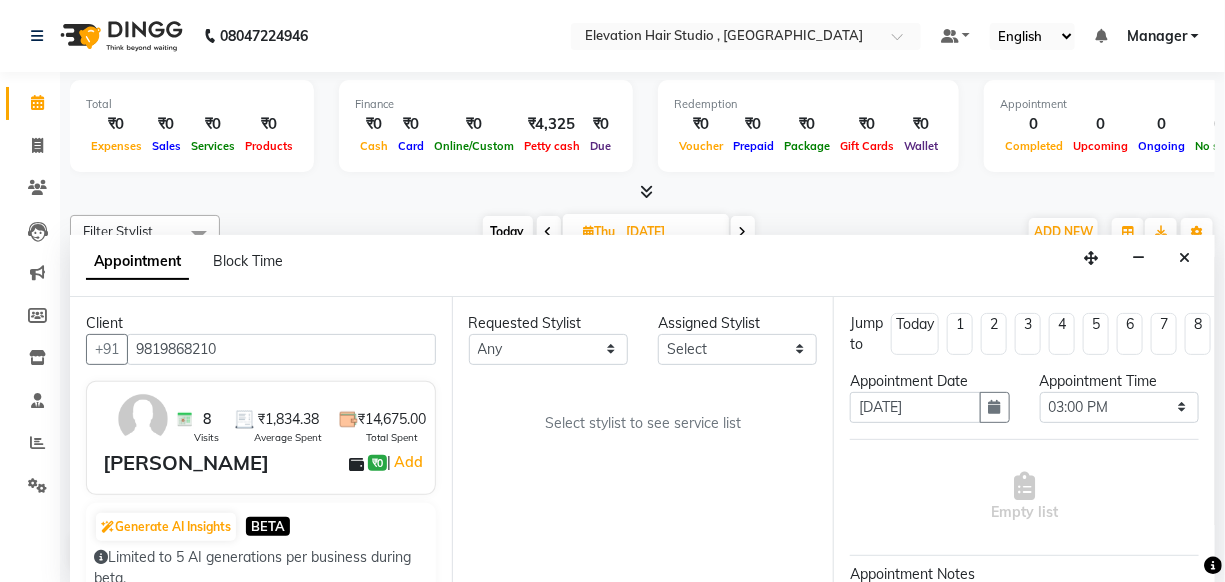 type on "9819868210" 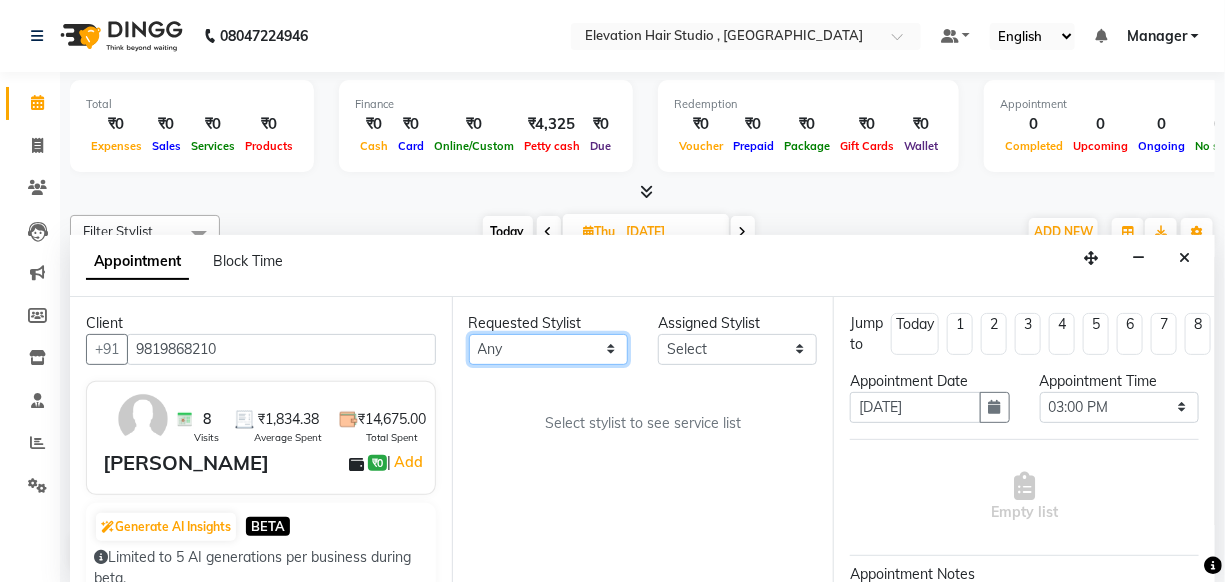 click on "Any Anish shaikh anjali gautam Ashik ali Dilip Manager mehboob  sameer Sanjay Sarfaraz  Tanvi" at bounding box center (548, 349) 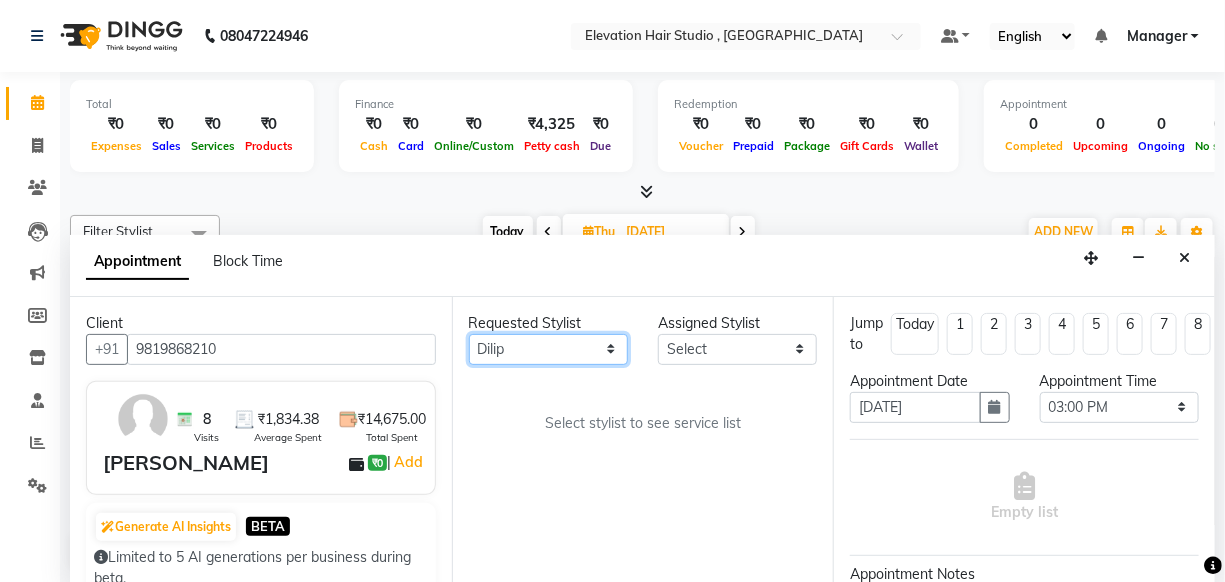 click on "Any Anish shaikh anjali gautam Ashik ali Dilip Manager mehboob  sameer Sanjay Sarfaraz  Tanvi" at bounding box center (548, 349) 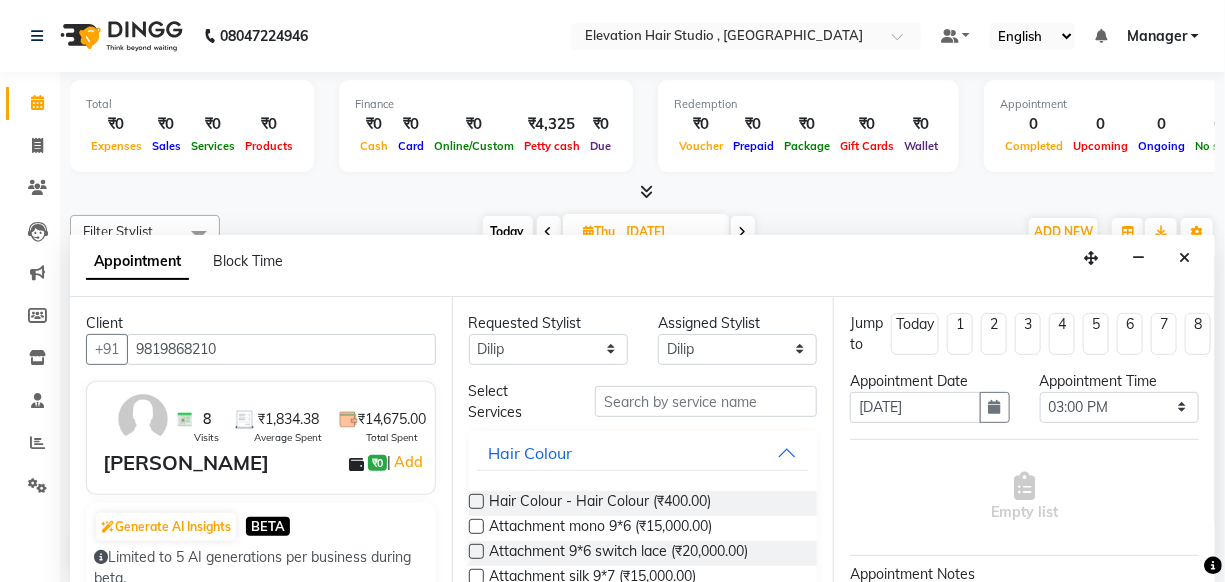 click on "Select Services" at bounding box center [643, 402] 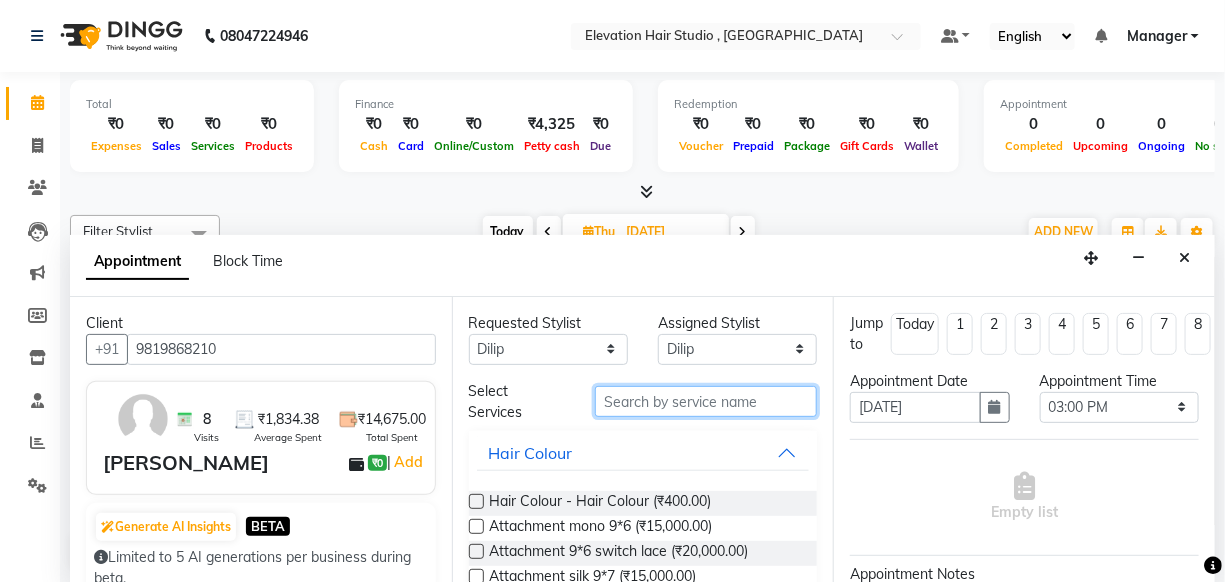 click at bounding box center (706, 401) 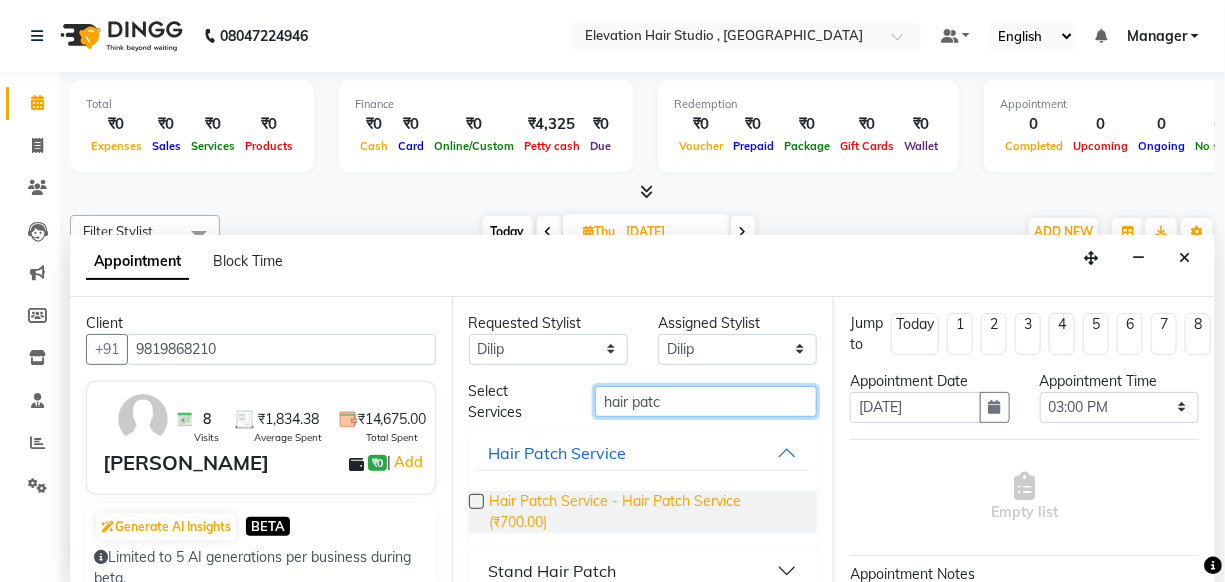 type on "hair patc" 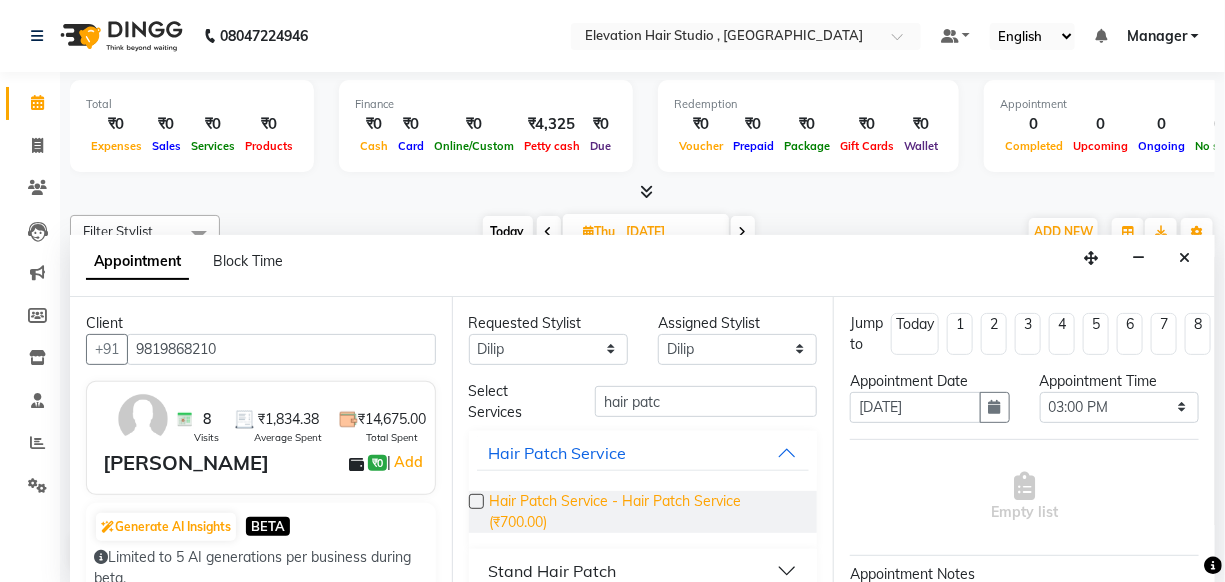 click on "Hair Patch Service - Hair Patch Service (₹700.00)" at bounding box center [646, 512] 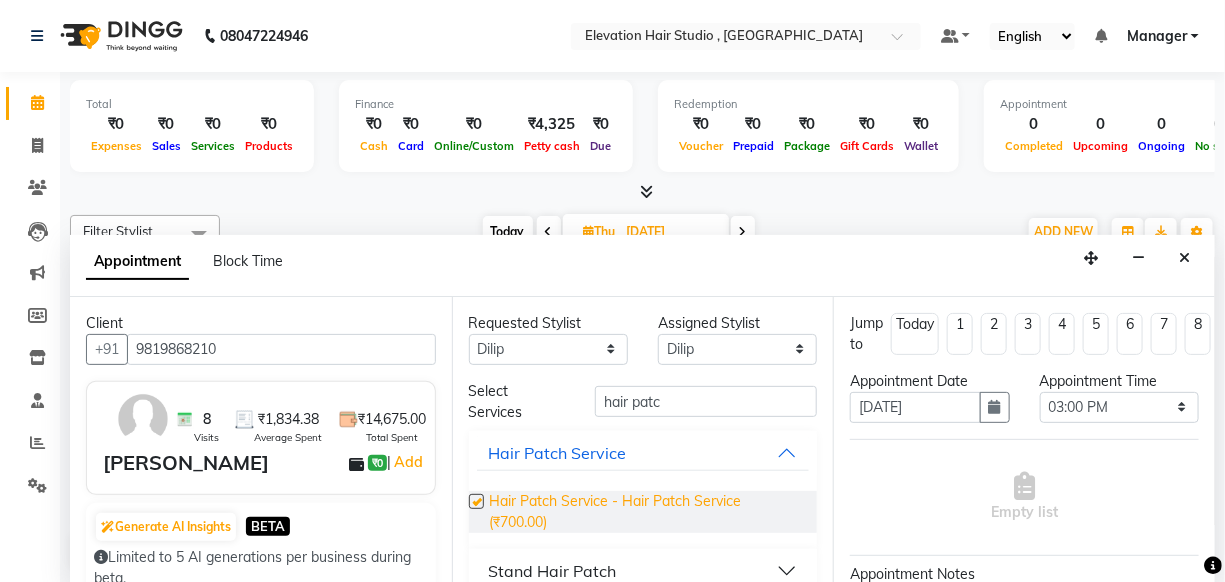 checkbox on "true" 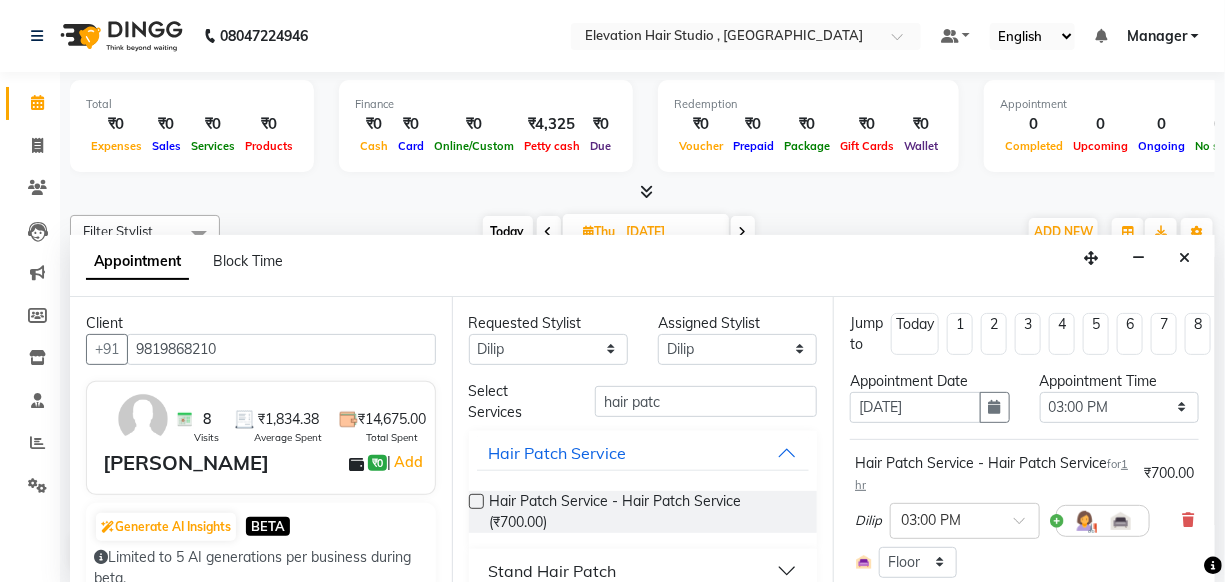 checkbox on "false" 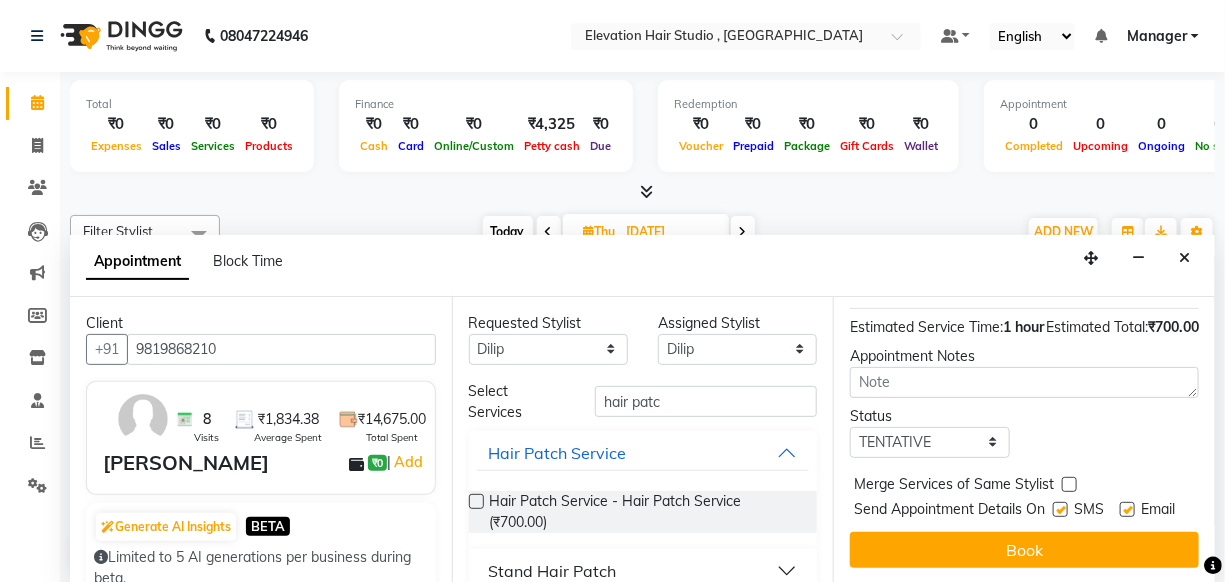 scroll, scrollTop: 341, scrollLeft: 0, axis: vertical 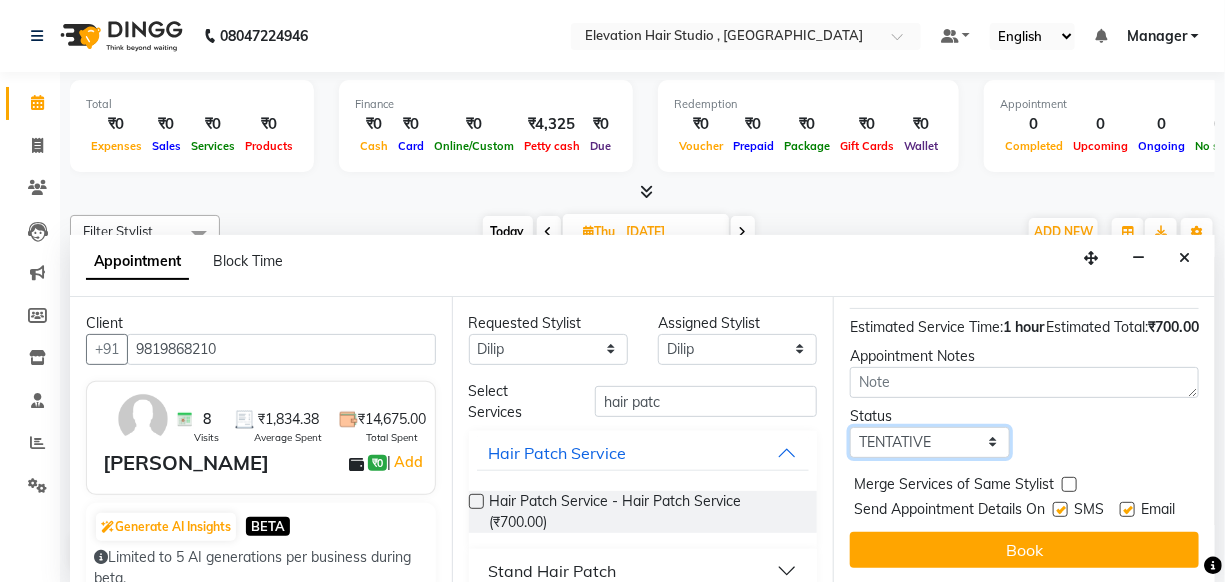 click on "Select TENTATIVE CONFIRM UPCOMING" at bounding box center (929, 442) 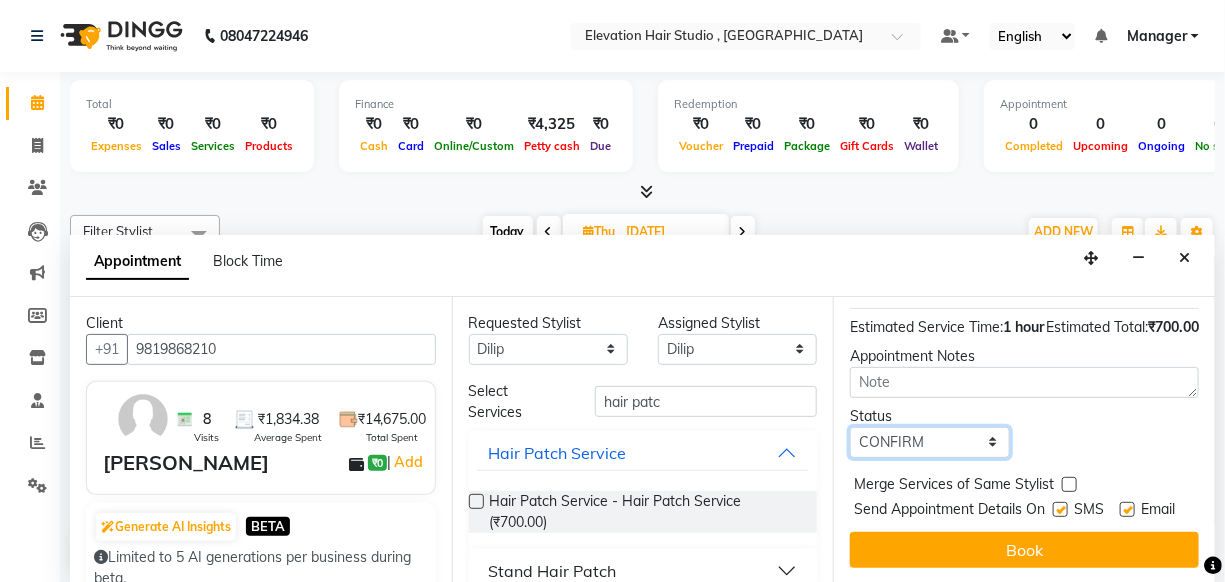 click on "Select TENTATIVE CONFIRM UPCOMING" at bounding box center [929, 442] 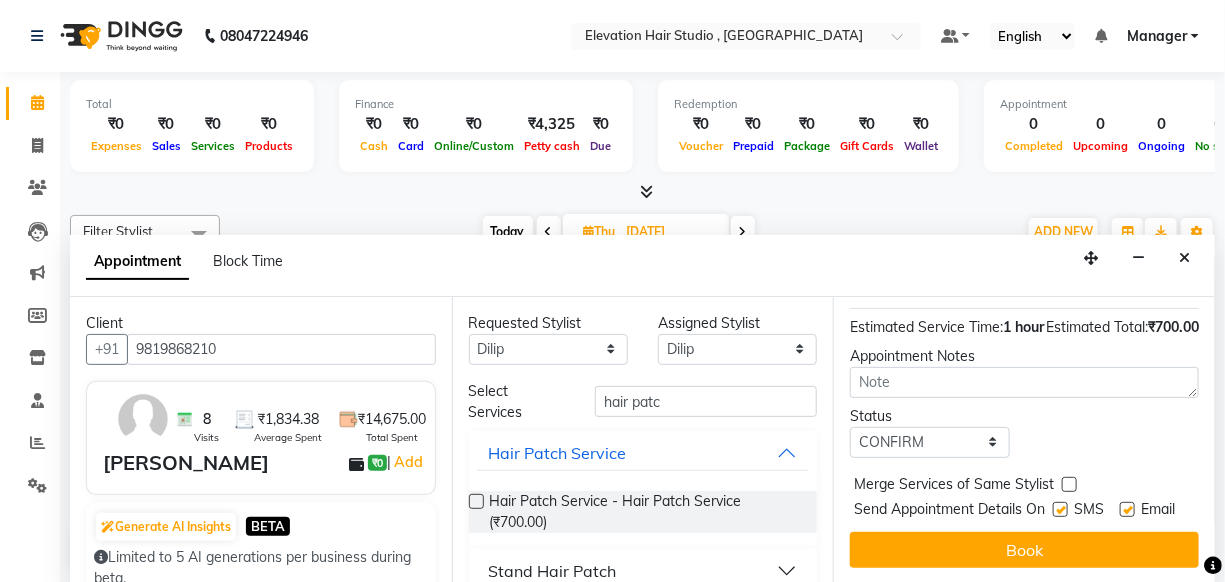 click at bounding box center (1127, 509) 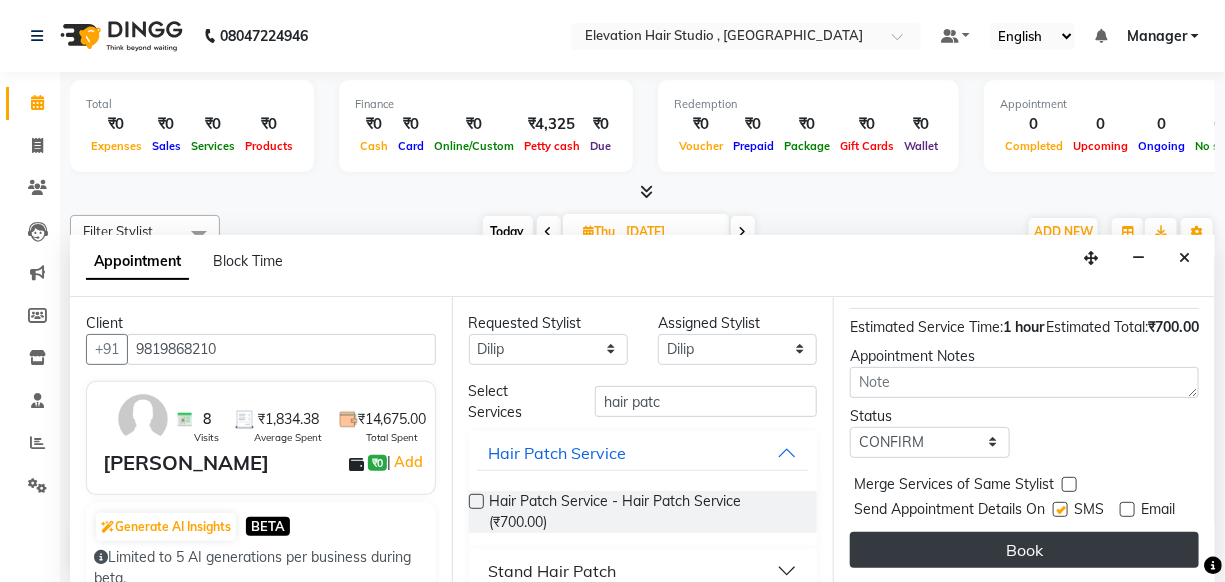 click on "Book" at bounding box center (1024, 550) 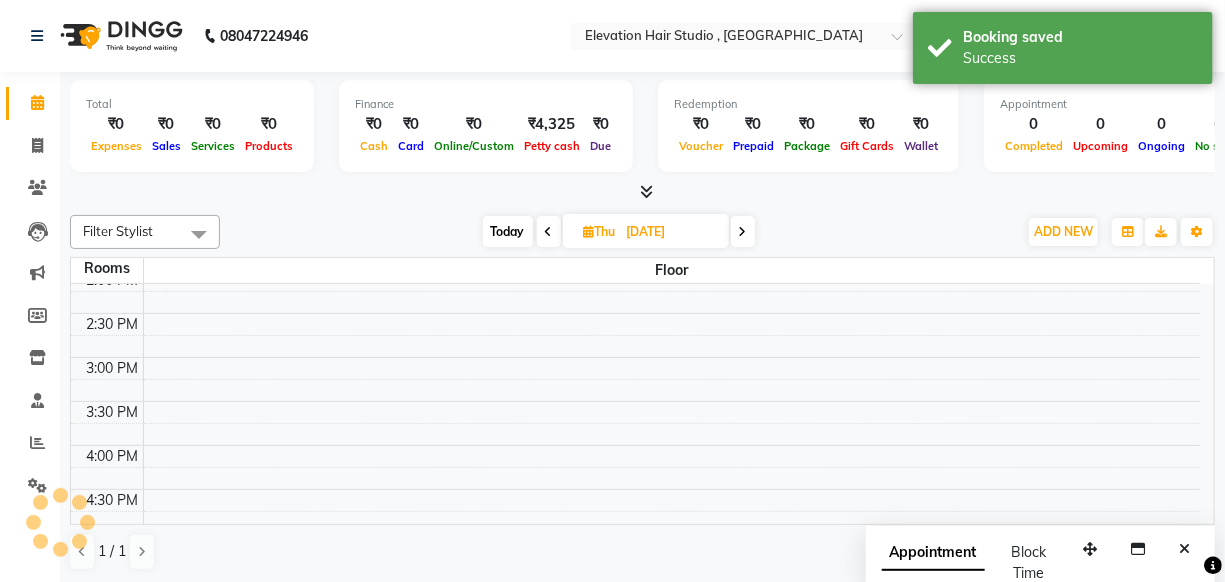 scroll, scrollTop: 0, scrollLeft: 0, axis: both 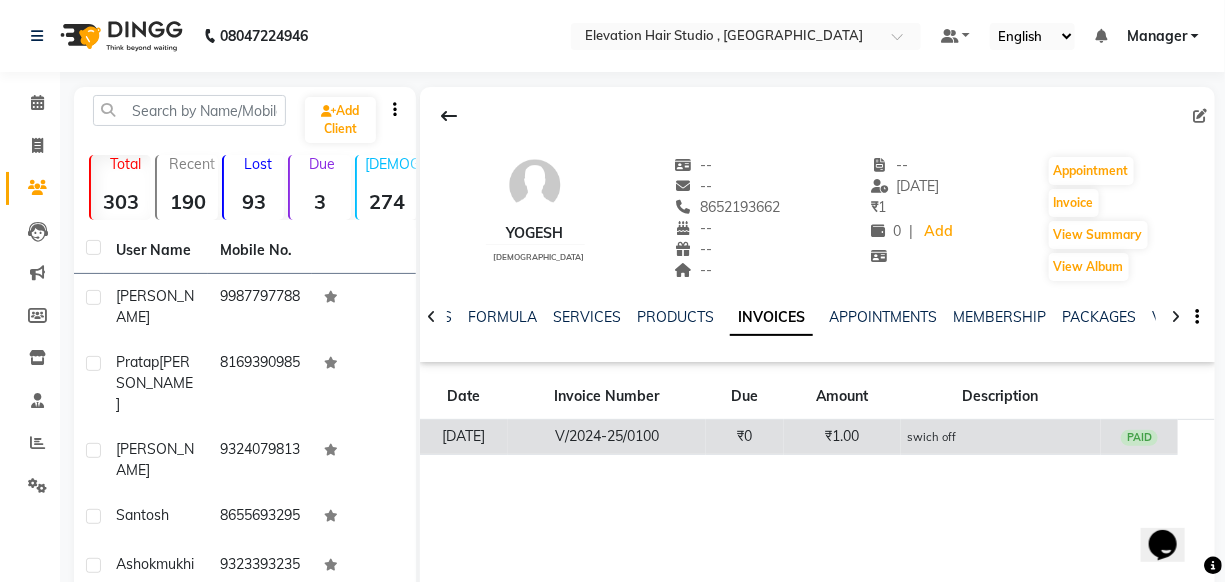 click on "[DATE]" 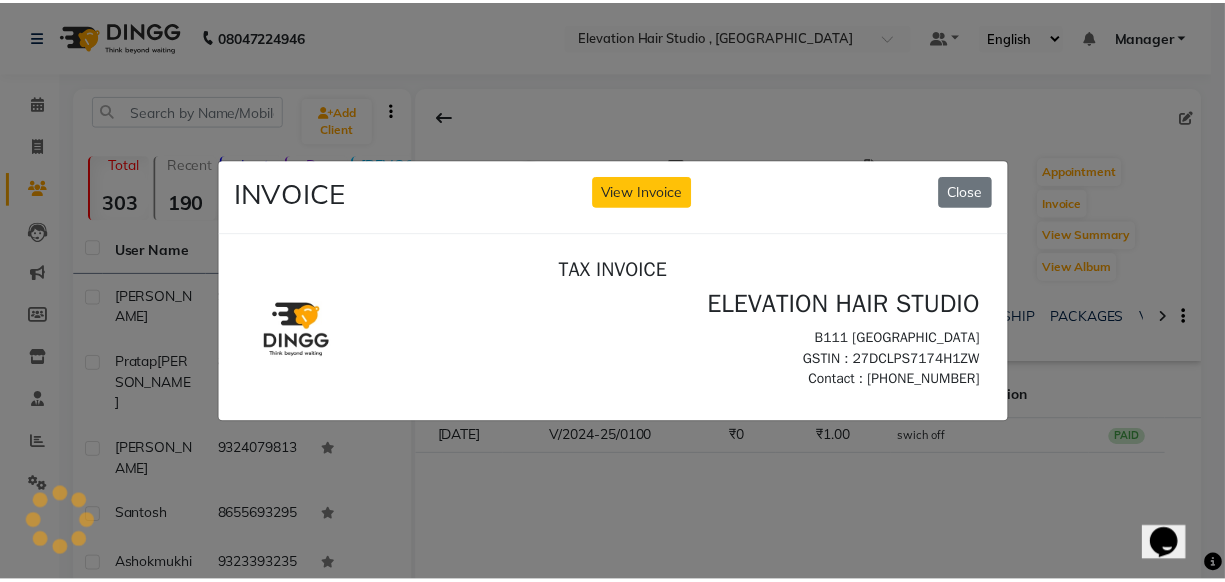 scroll, scrollTop: 0, scrollLeft: 0, axis: both 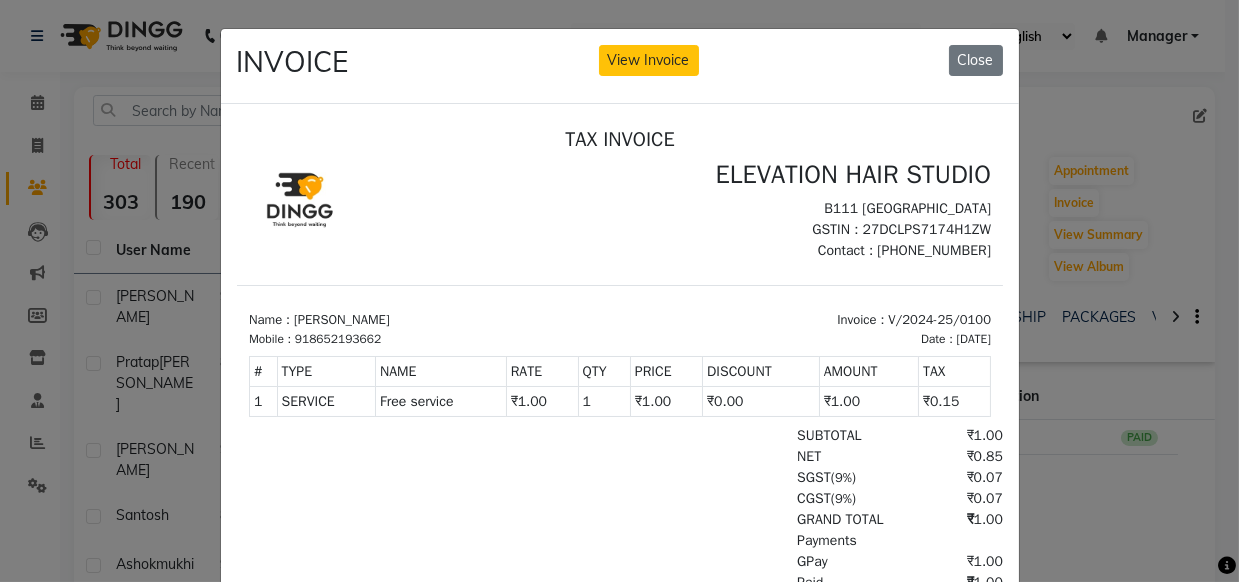 click on "INVOICE View Invoice Close" 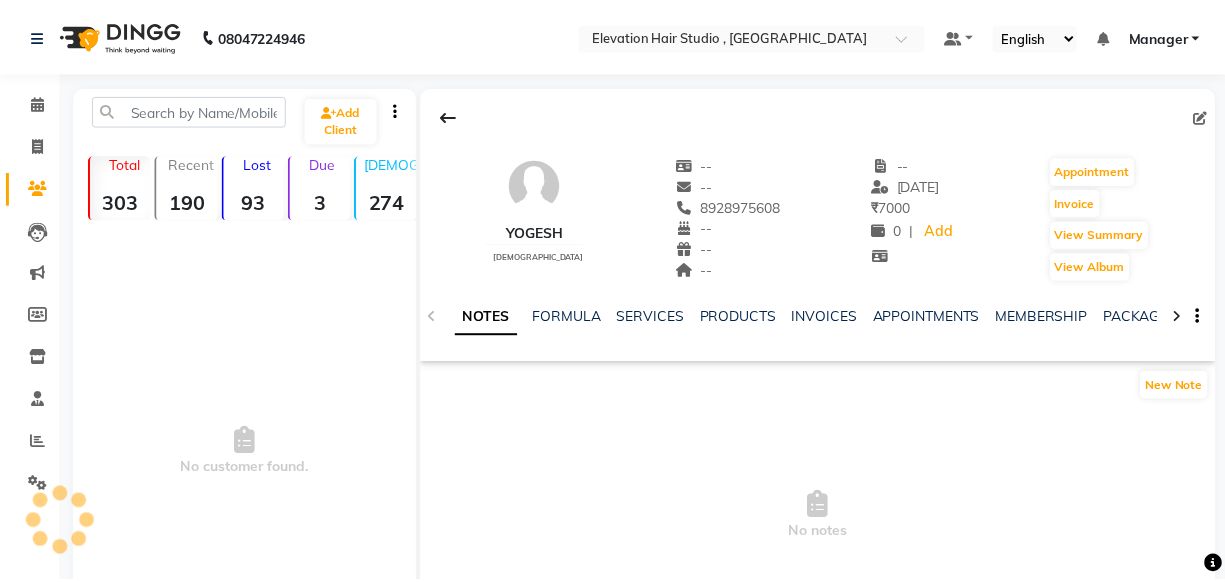 scroll, scrollTop: 0, scrollLeft: 0, axis: both 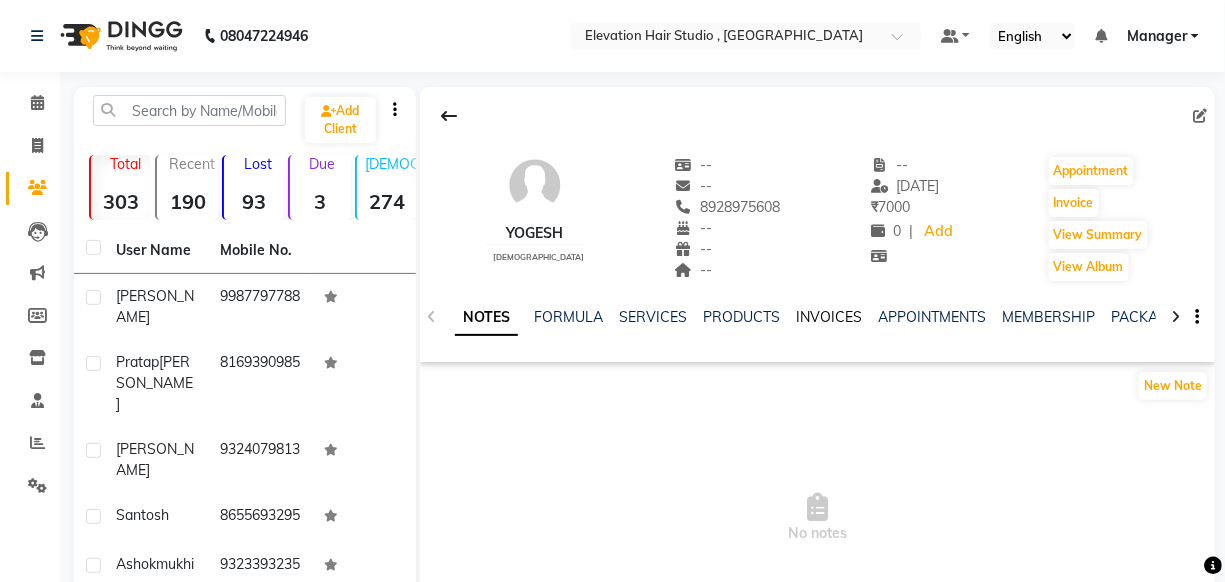 click on "INVOICES" 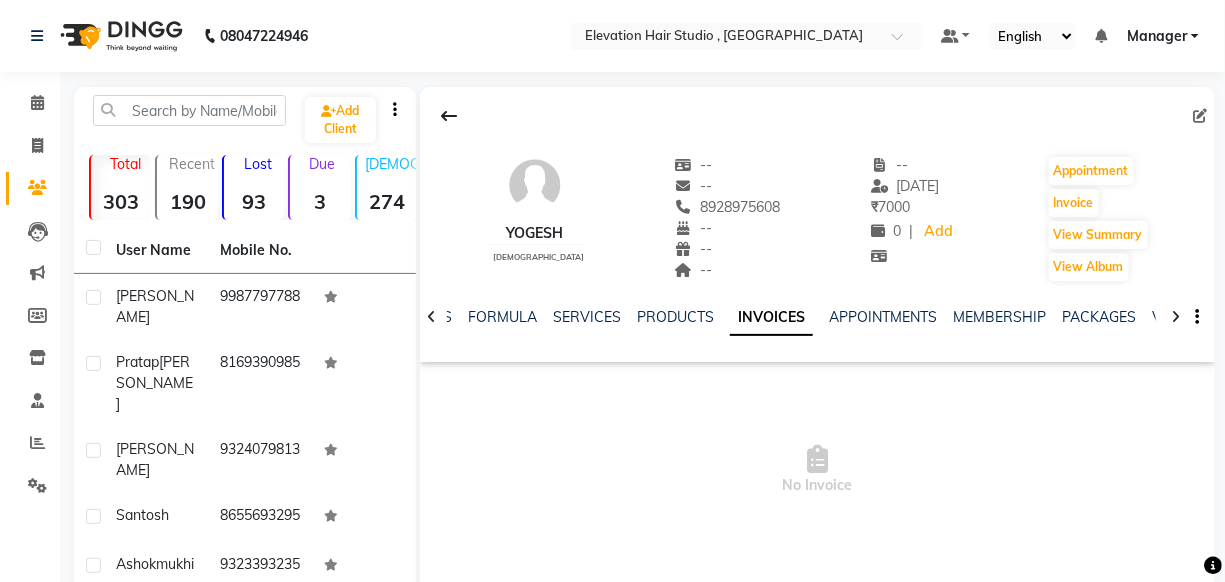 click on "INVOICES" 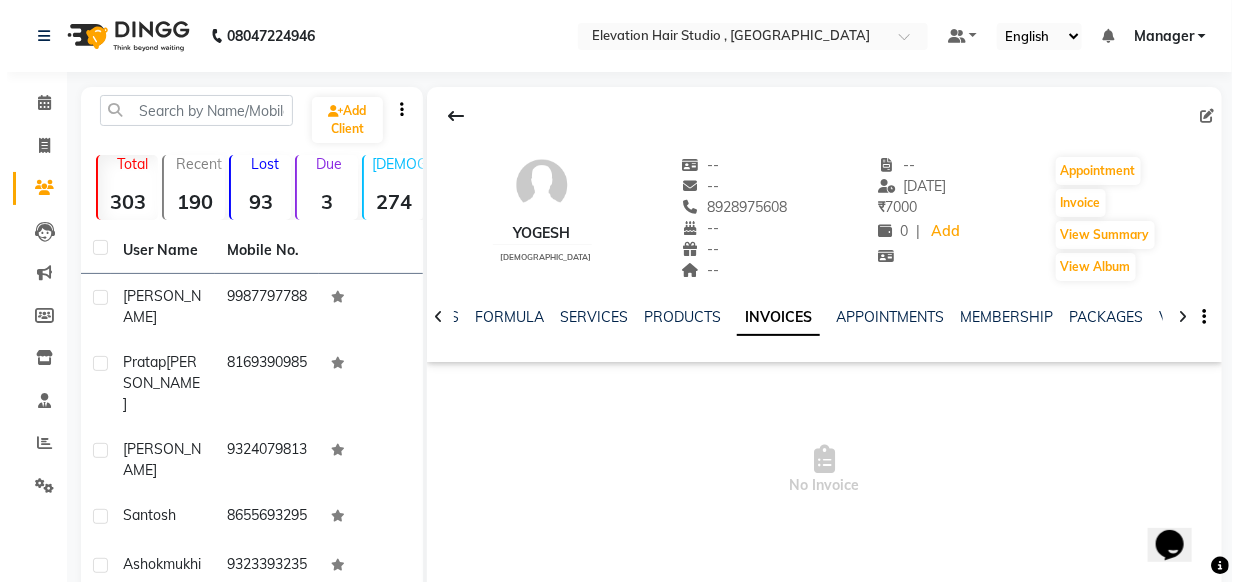 scroll, scrollTop: 0, scrollLeft: 0, axis: both 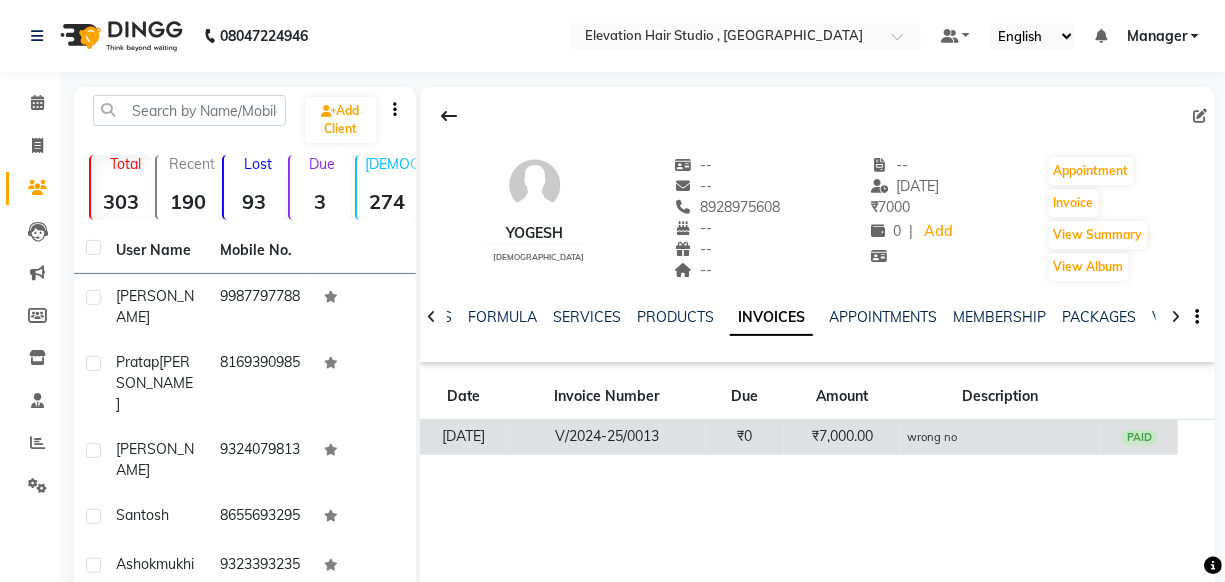 click on "V/2024-25/0013" 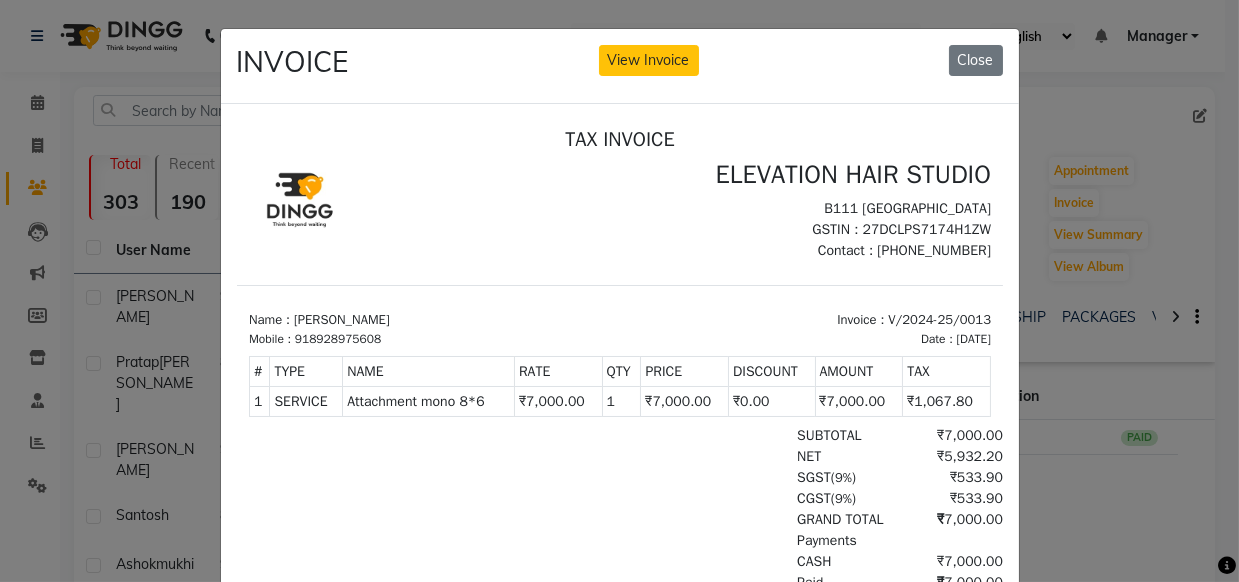 scroll, scrollTop: 15, scrollLeft: 0, axis: vertical 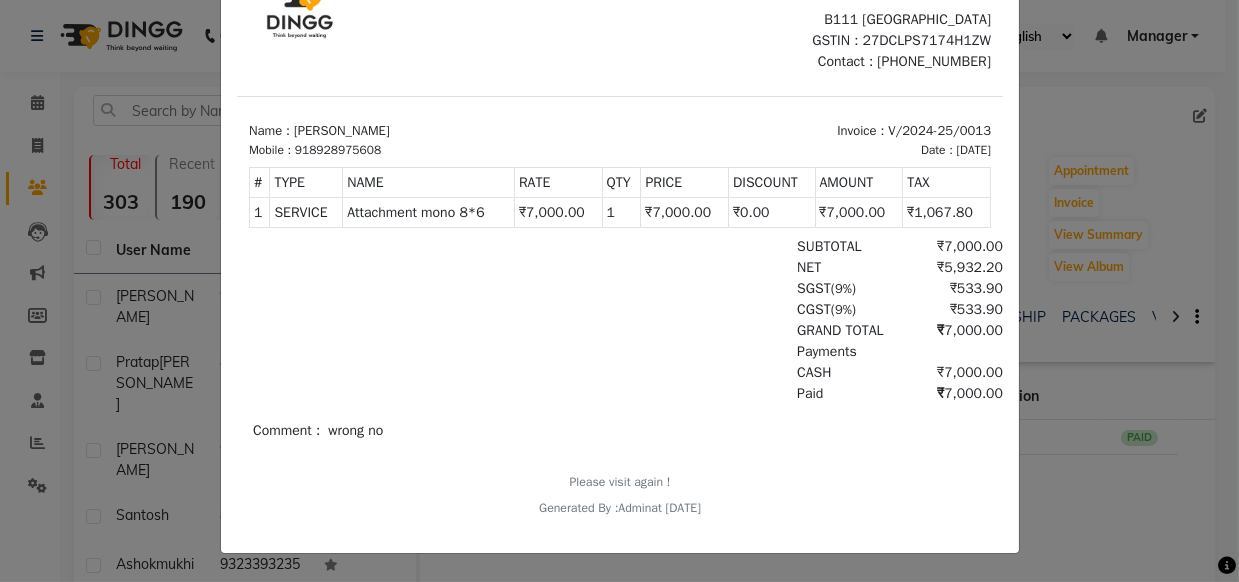 click on "INVOICE View Invoice Close" 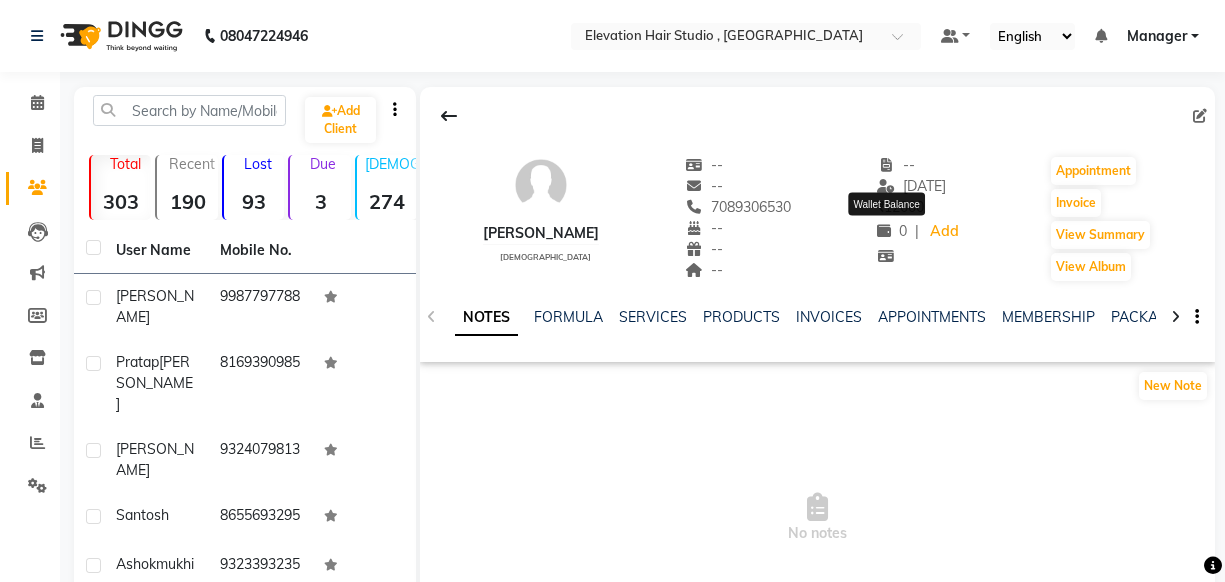 scroll, scrollTop: 0, scrollLeft: 0, axis: both 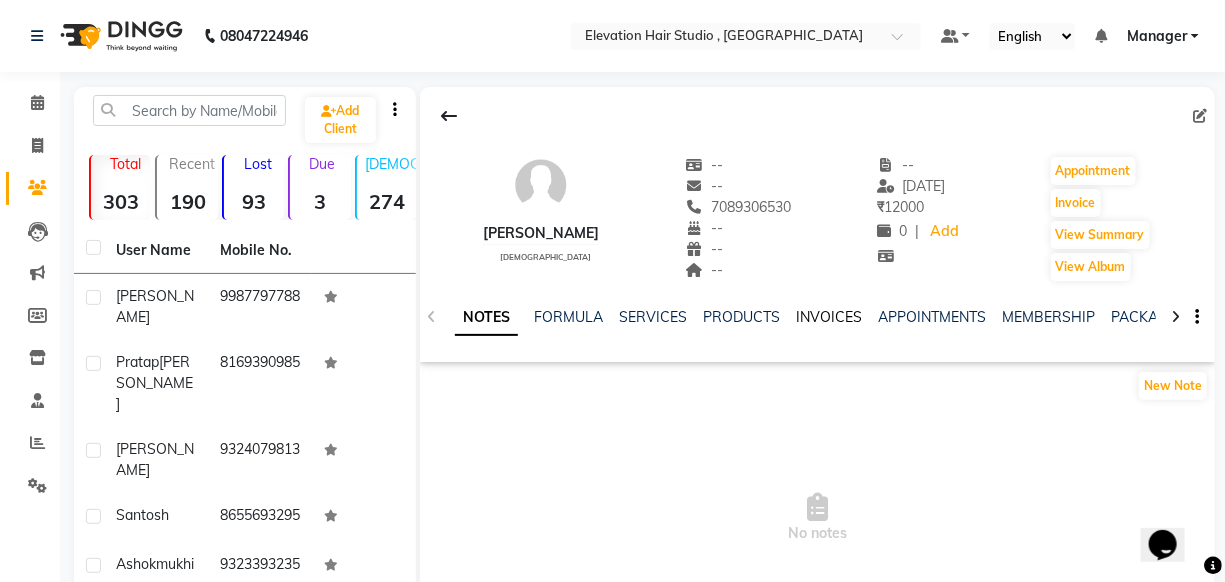 click on "INVOICES" 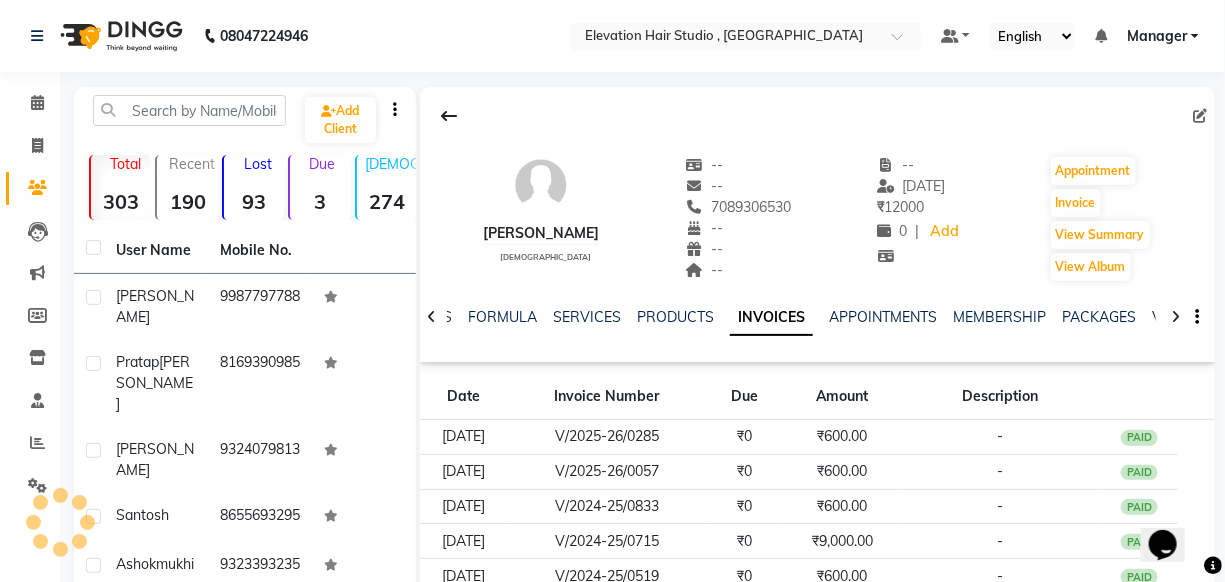 click on "INVOICES" 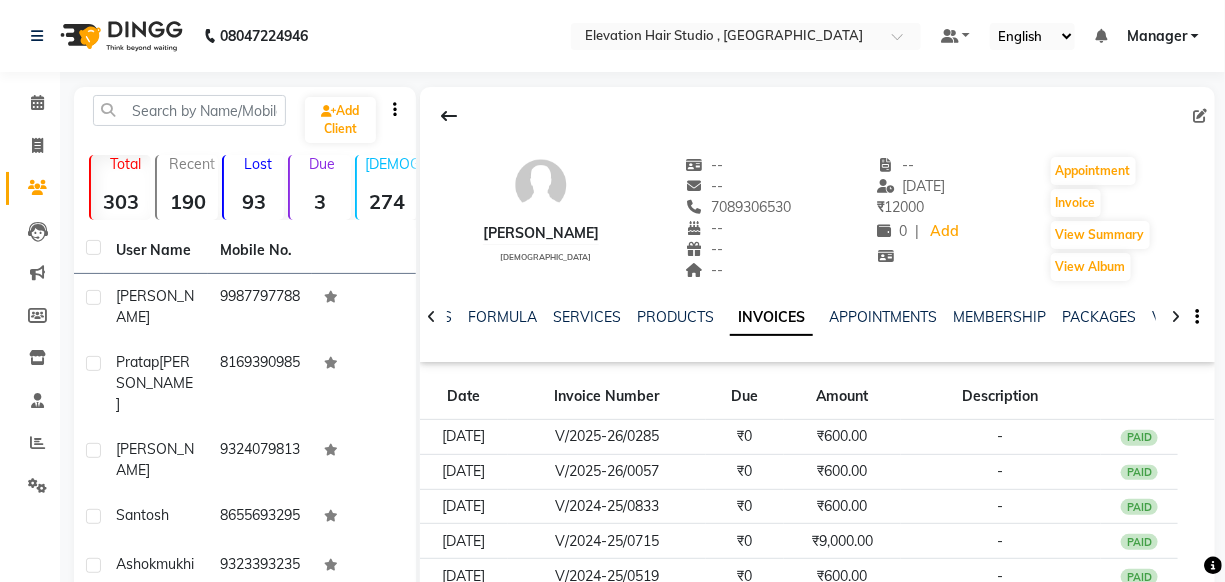 scroll, scrollTop: 90, scrollLeft: 0, axis: vertical 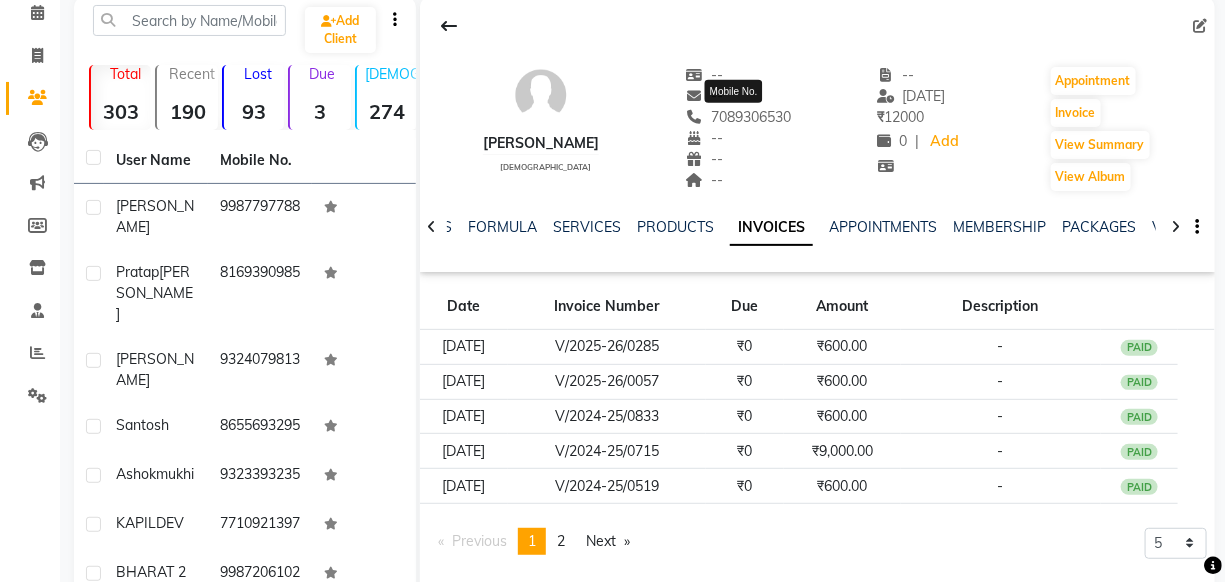 click on "7089306530" 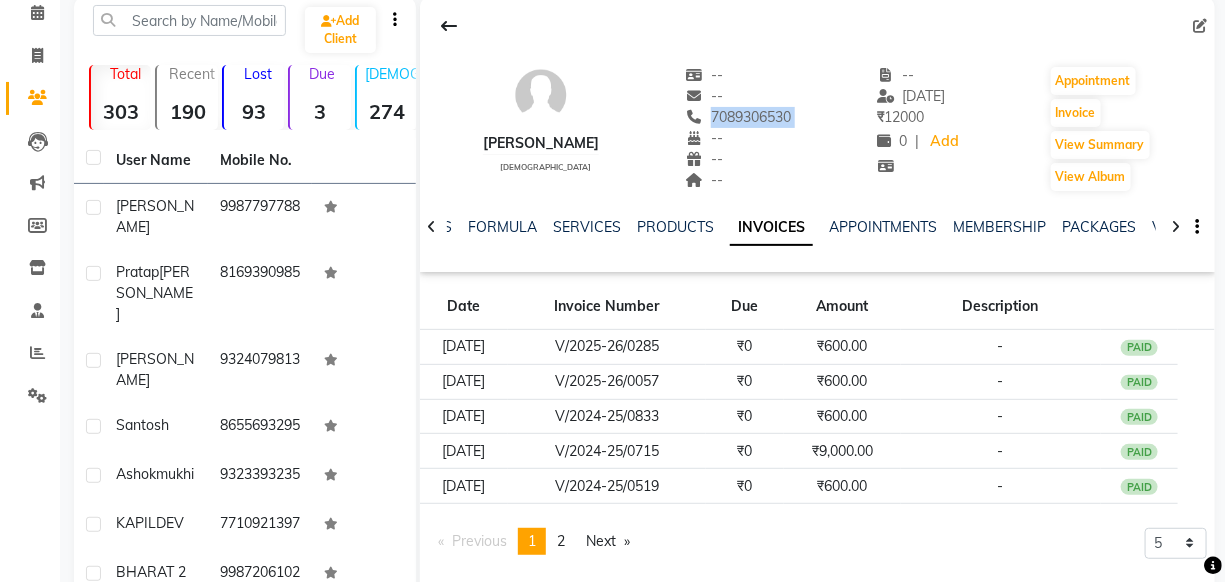 drag, startPoint x: 700, startPoint y: 116, endPoint x: 727, endPoint y: 102, distance: 30.413813 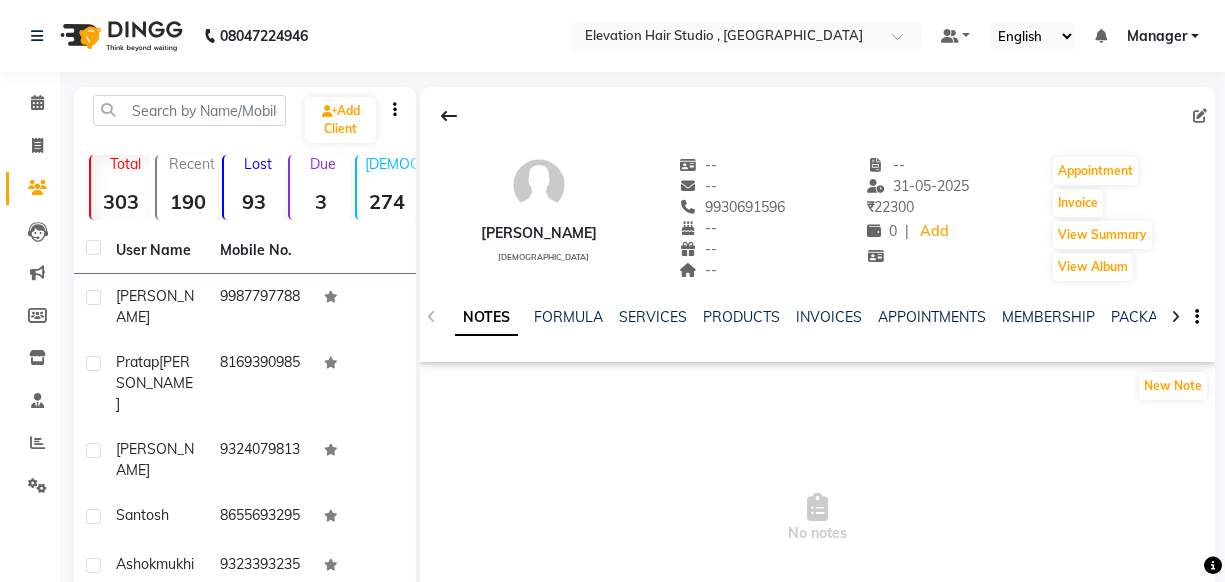 scroll, scrollTop: 0, scrollLeft: 0, axis: both 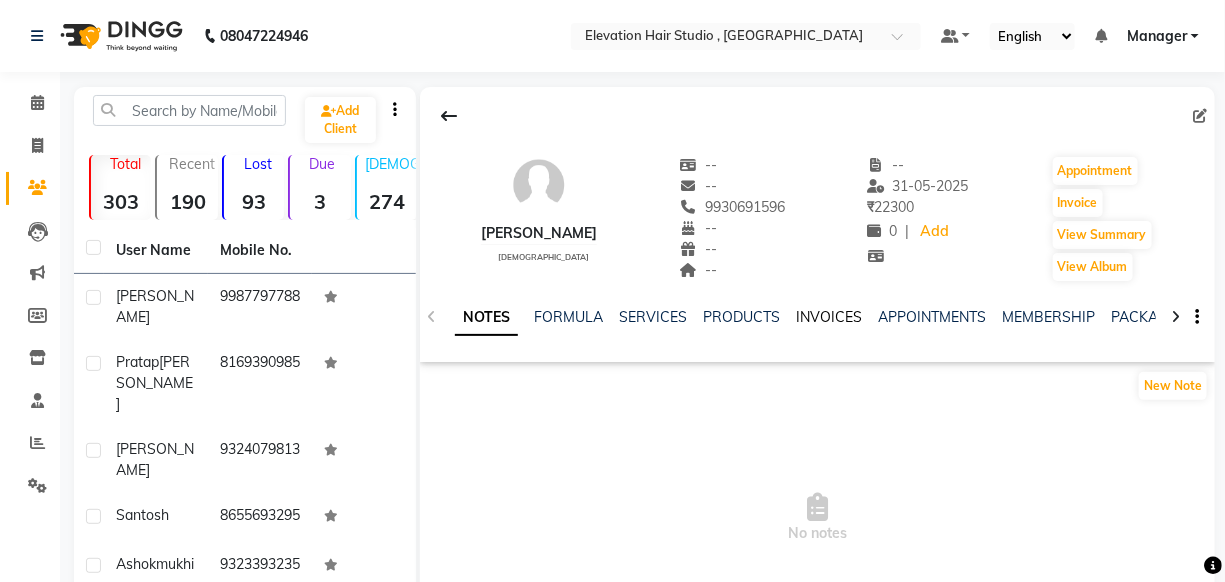 click on "INVOICES" 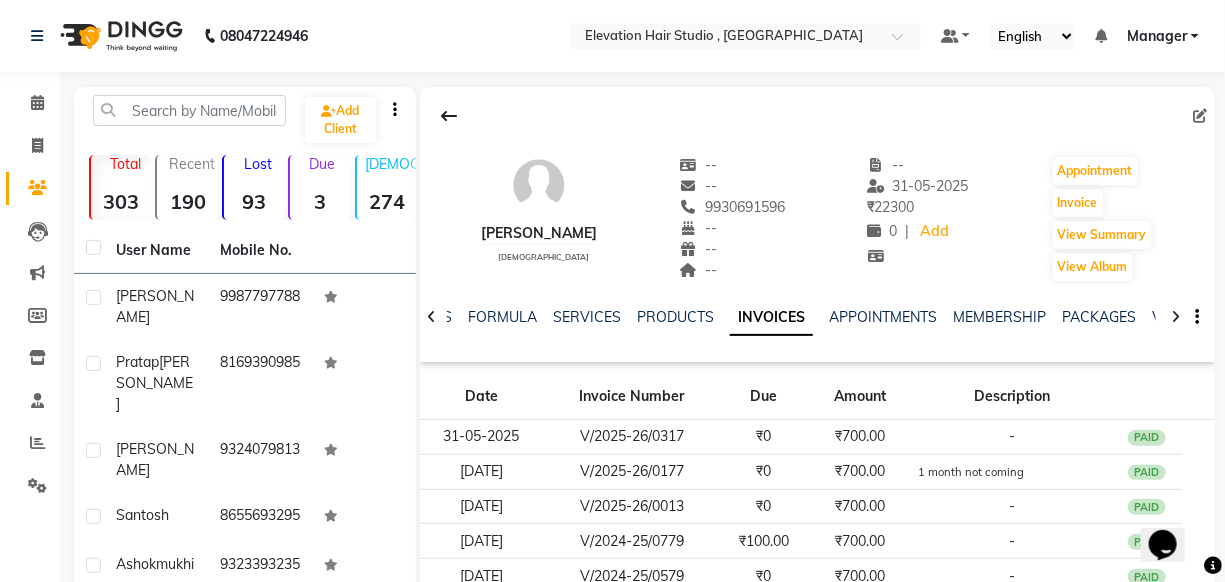scroll, scrollTop: 0, scrollLeft: 0, axis: both 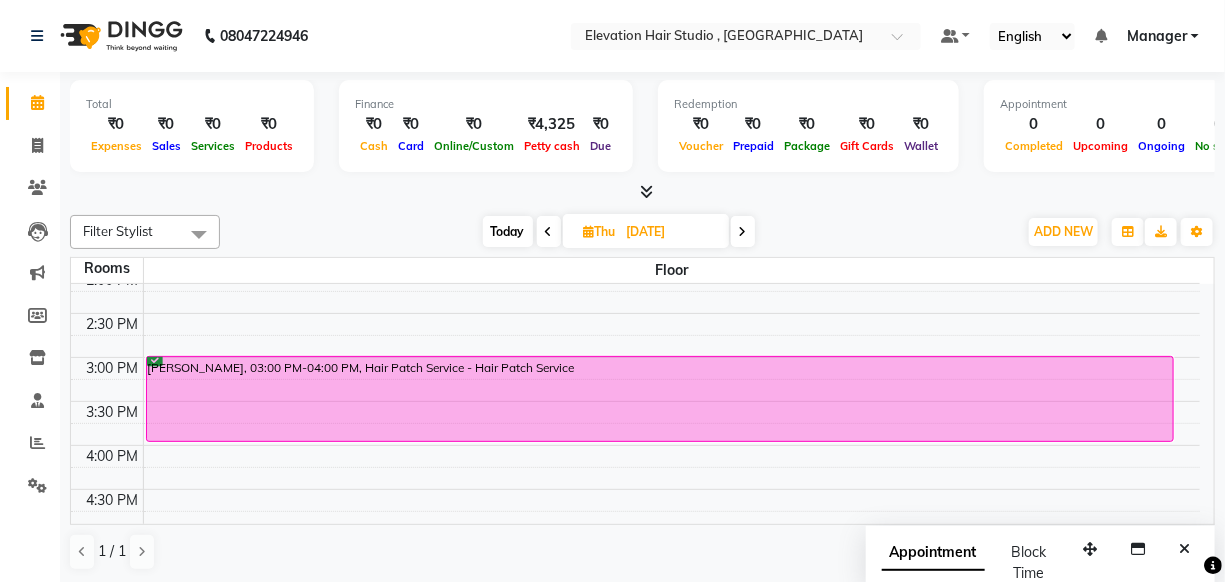 click at bounding box center [549, 231] 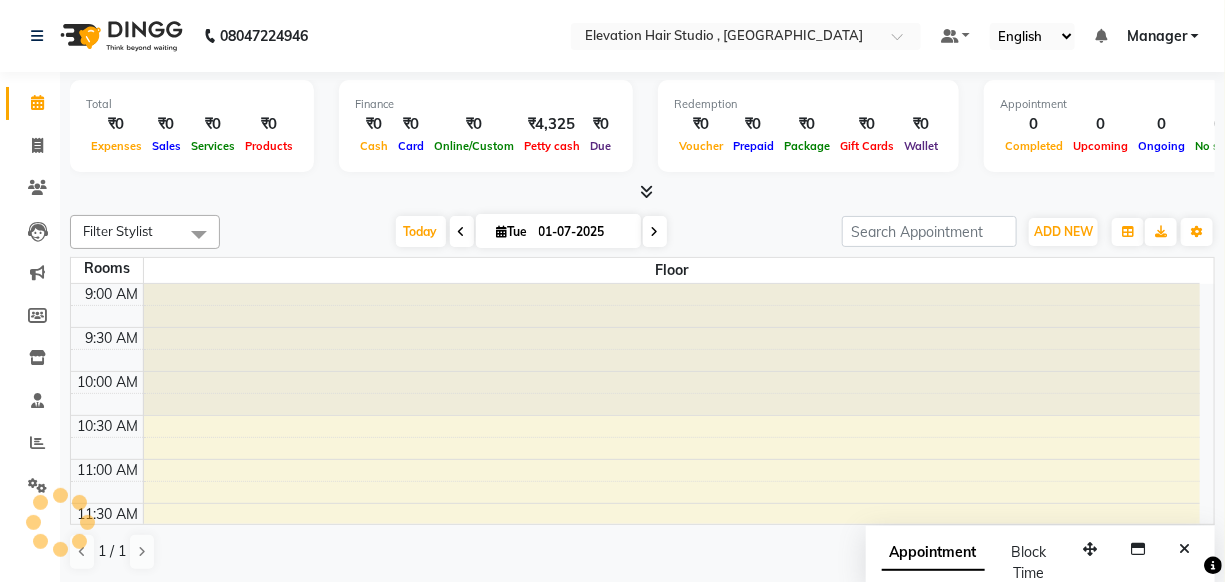 scroll, scrollTop: 439, scrollLeft: 0, axis: vertical 